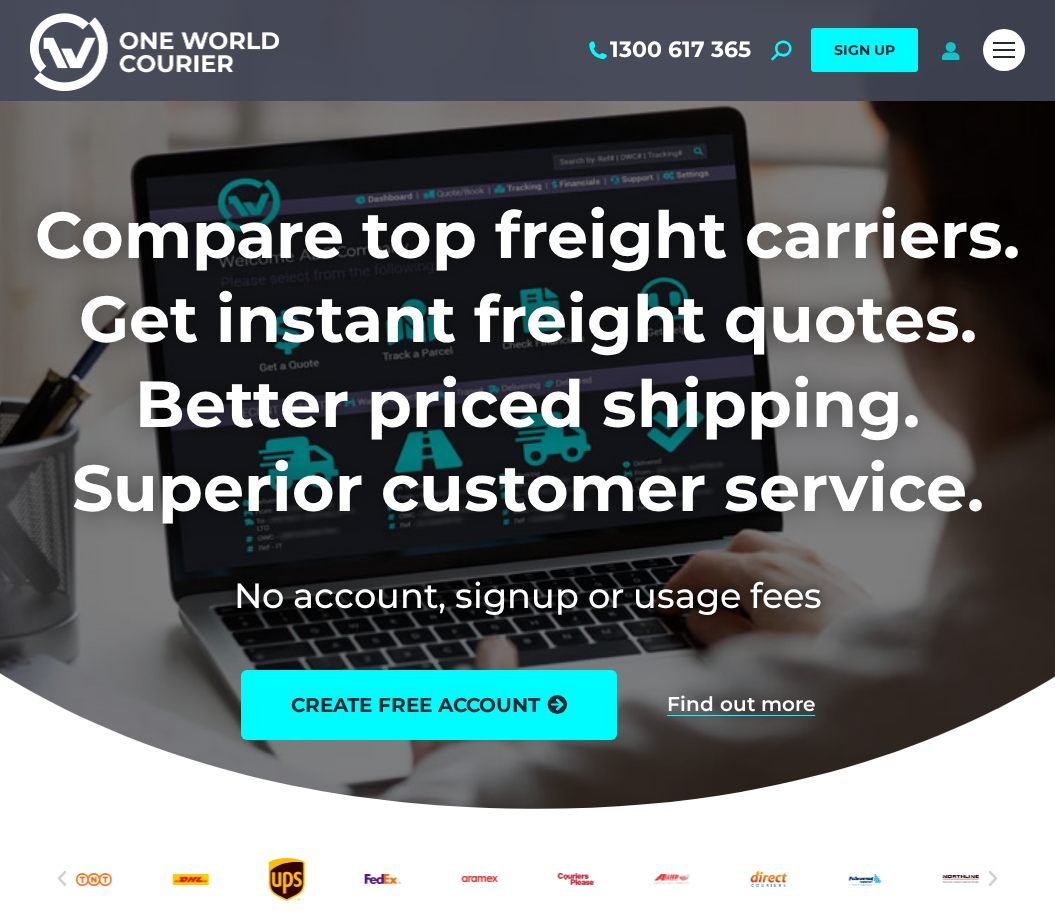 scroll, scrollTop: 0, scrollLeft: 0, axis: both 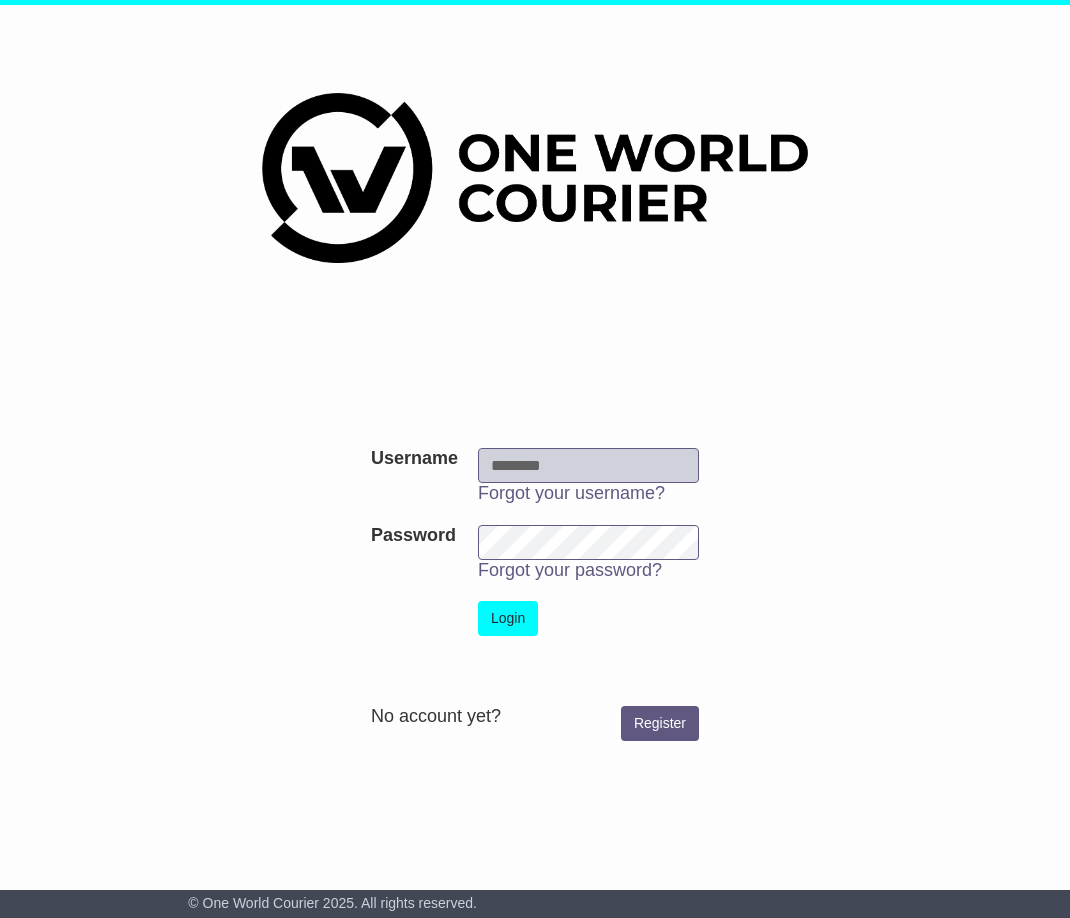 type on "**********" 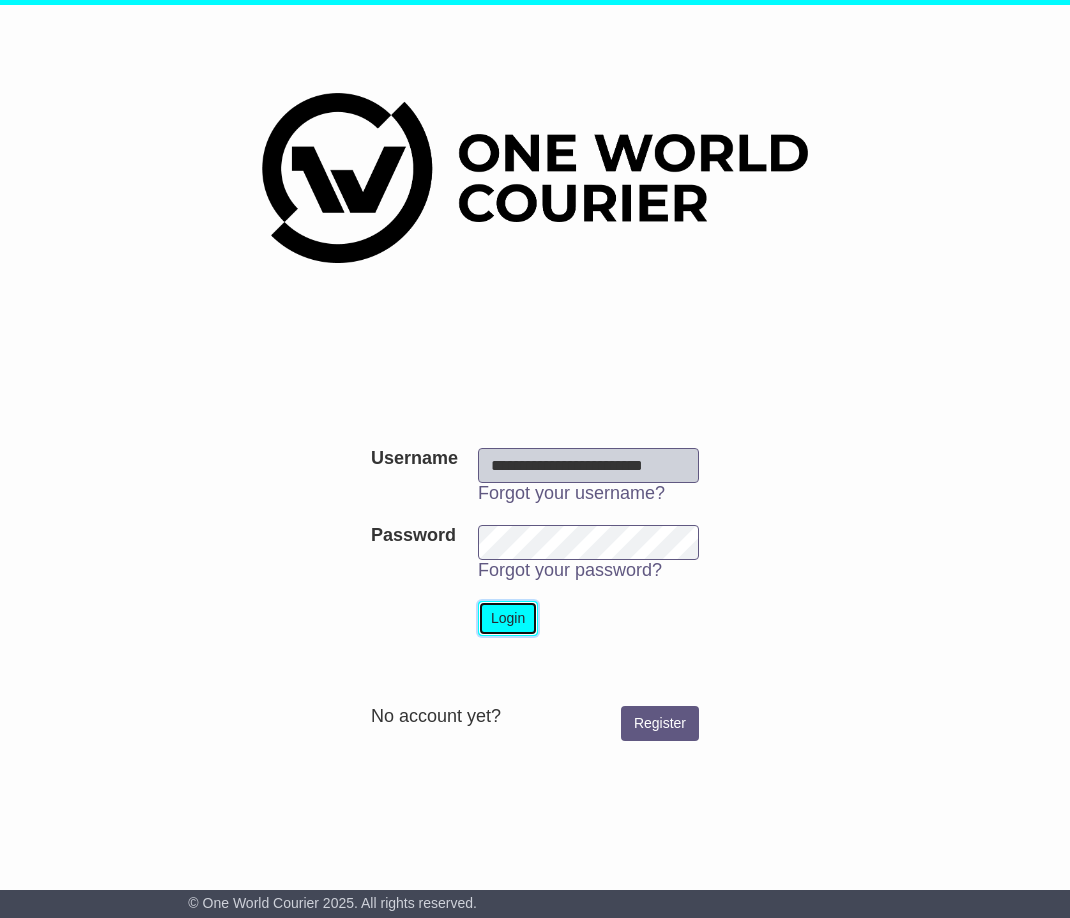 click on "Login" at bounding box center (508, 618) 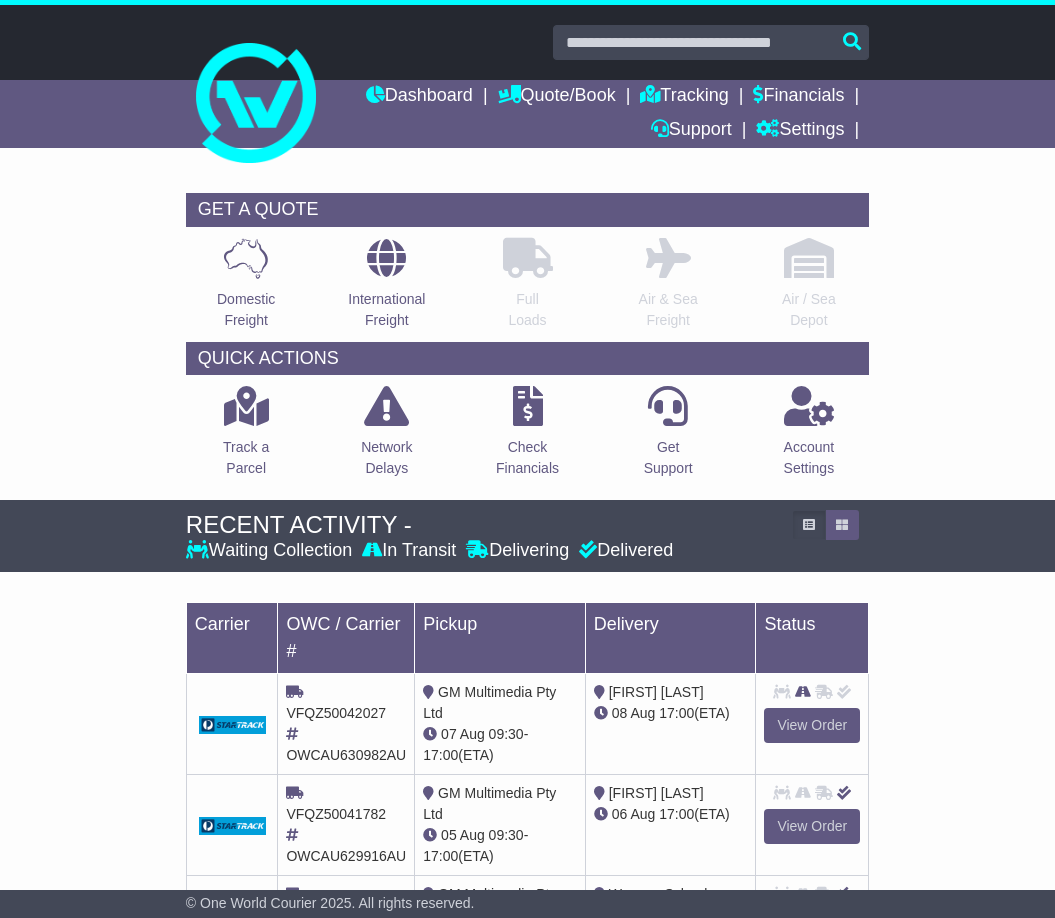 scroll, scrollTop: 0, scrollLeft: 0, axis: both 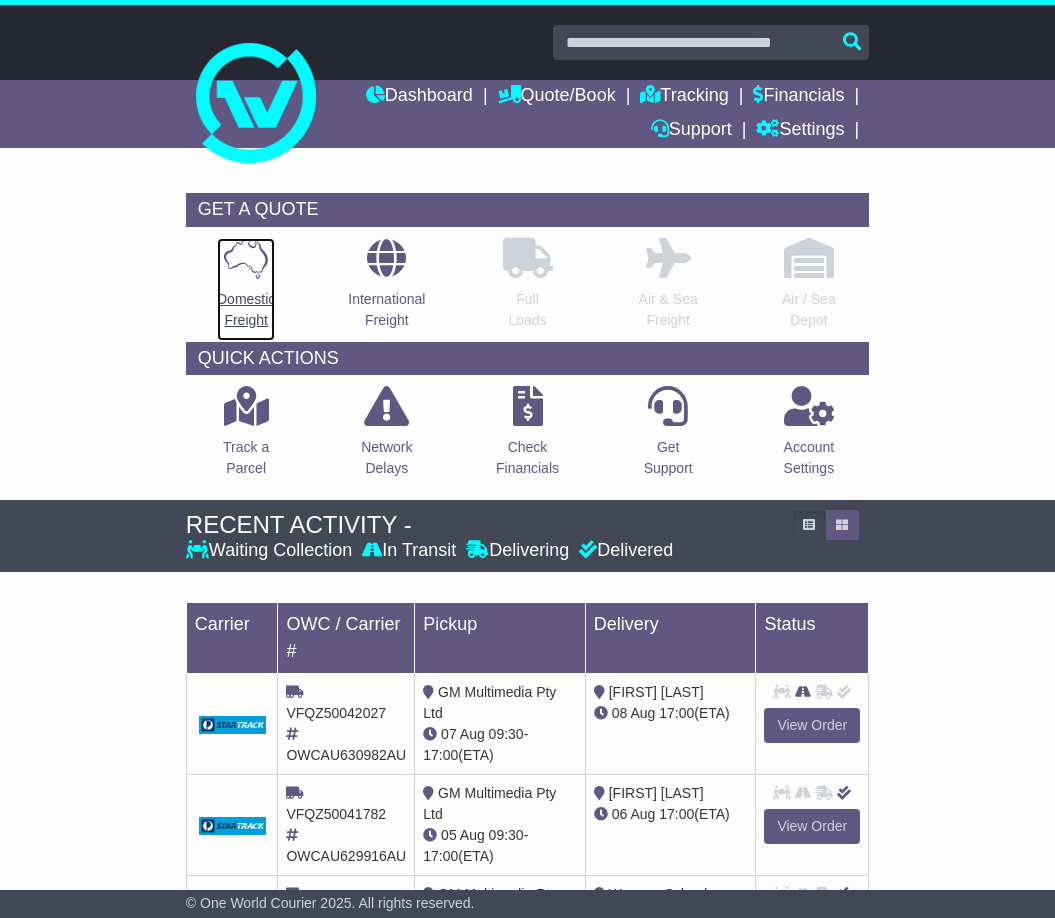 click at bounding box center [246, 258] 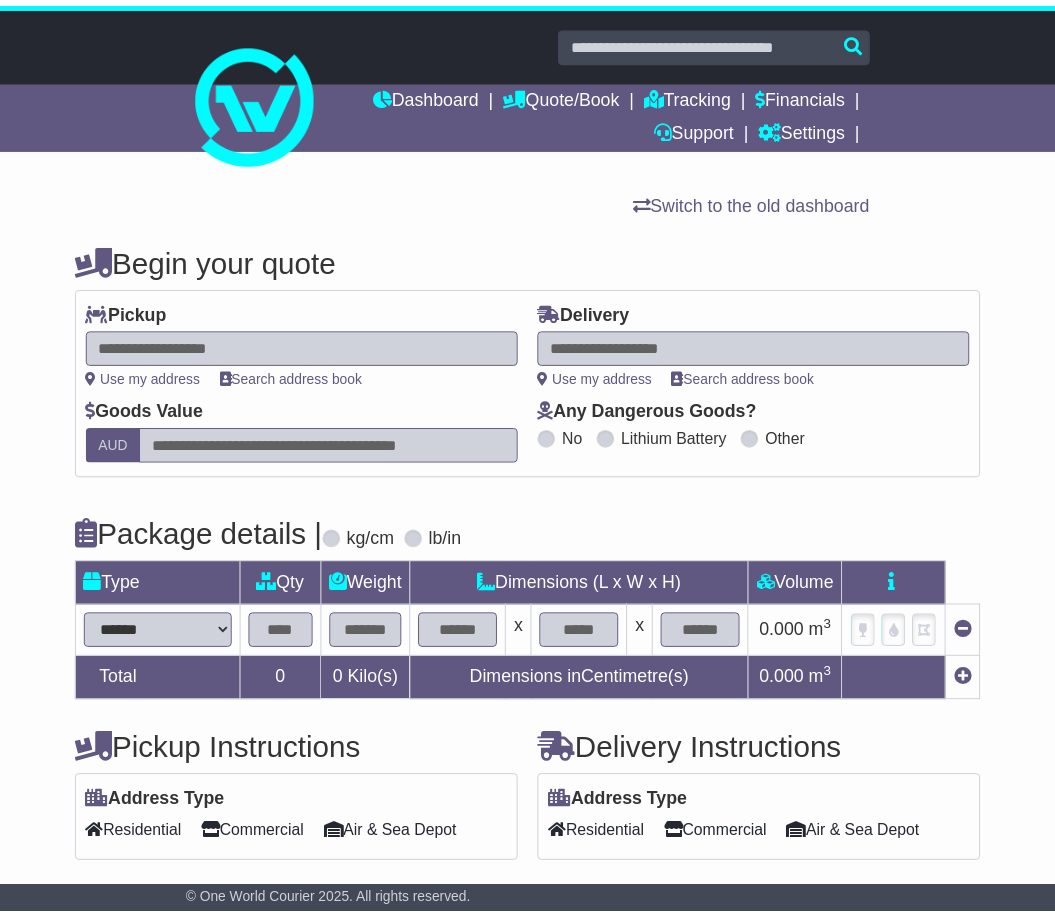 scroll, scrollTop: 0, scrollLeft: 0, axis: both 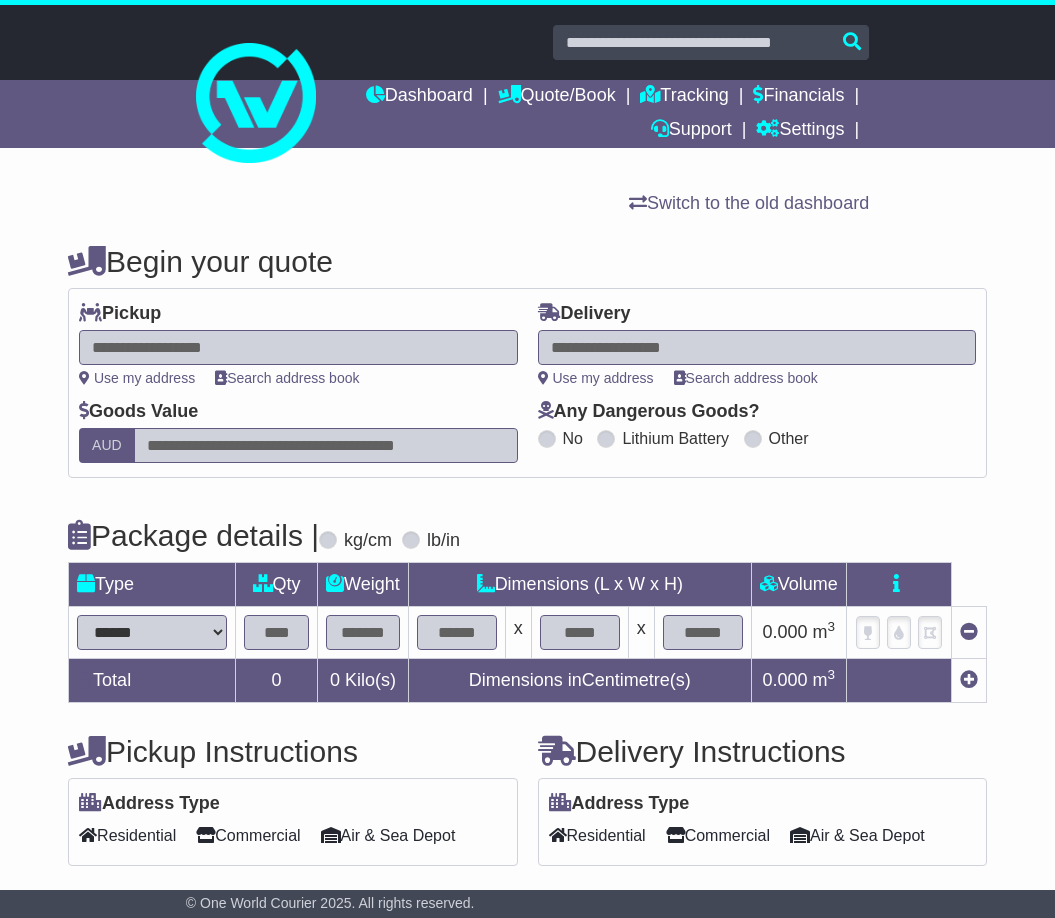 click at bounding box center (757, 347) 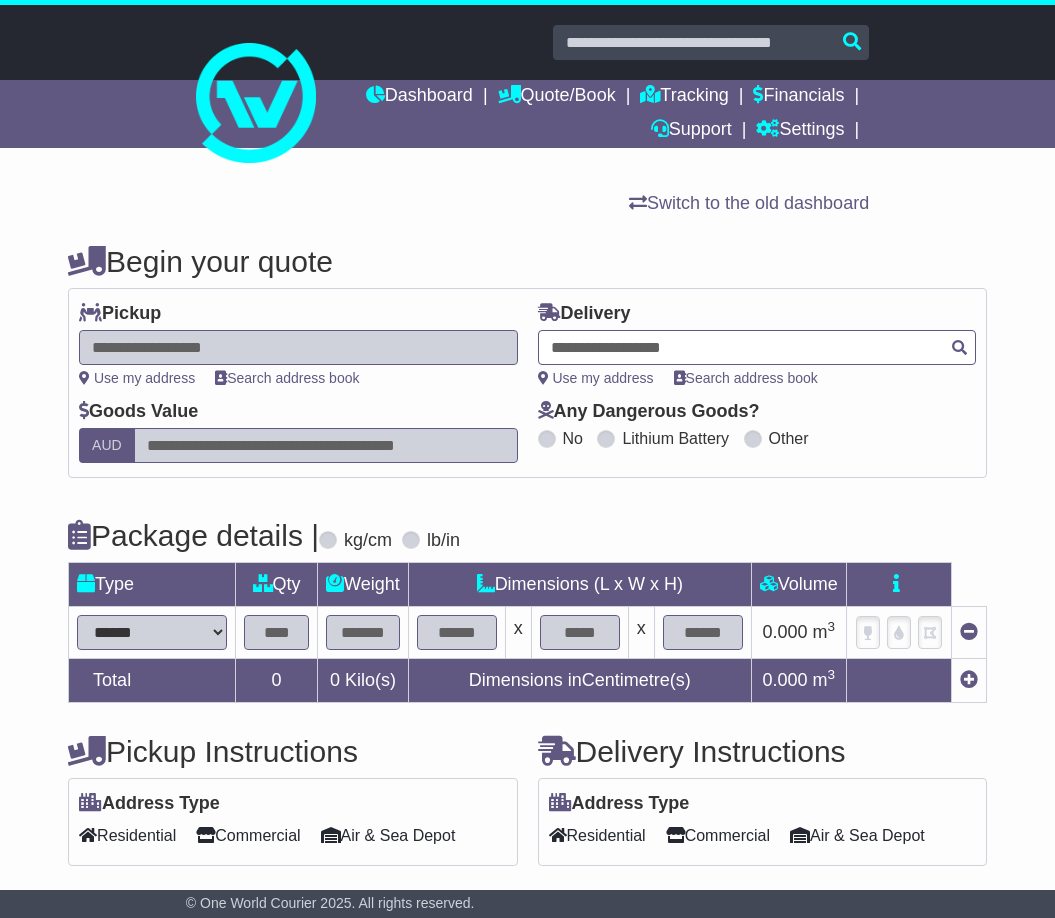 paste on "*********" 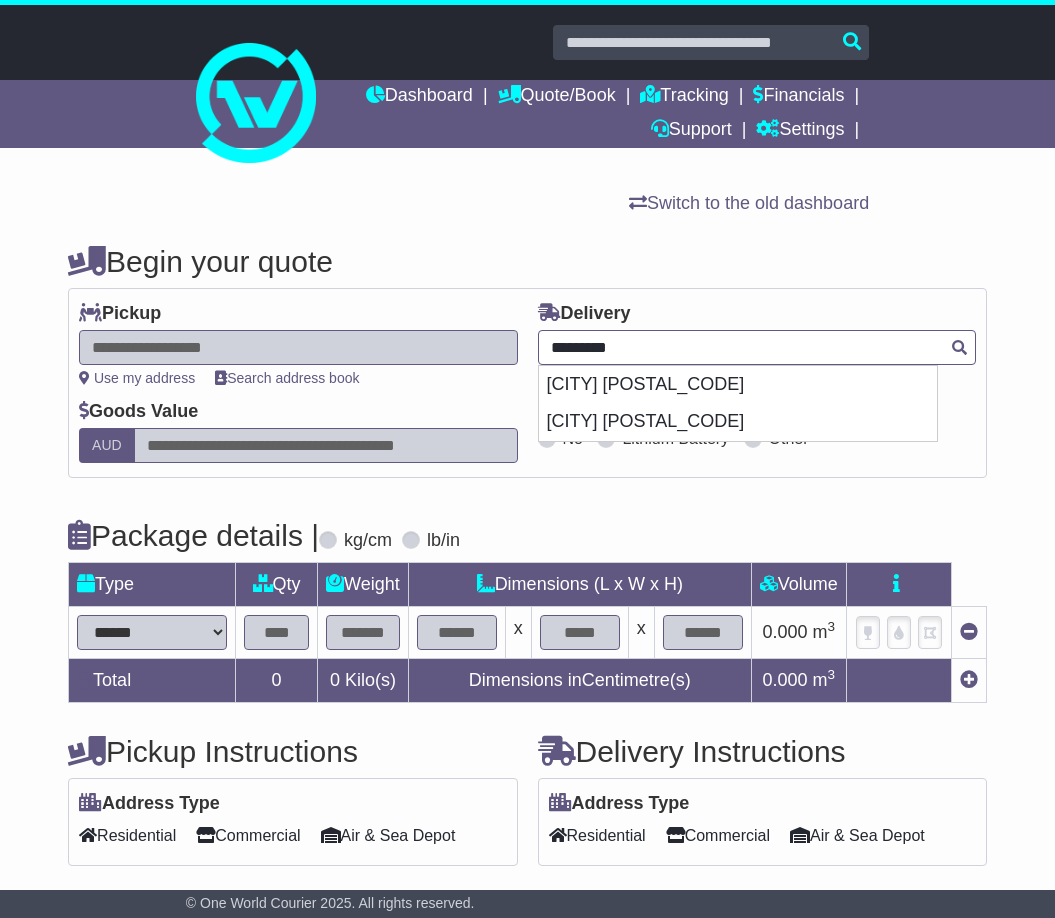 drag, startPoint x: 783, startPoint y: 410, endPoint x: 749, endPoint y: 404, distance: 34.525352 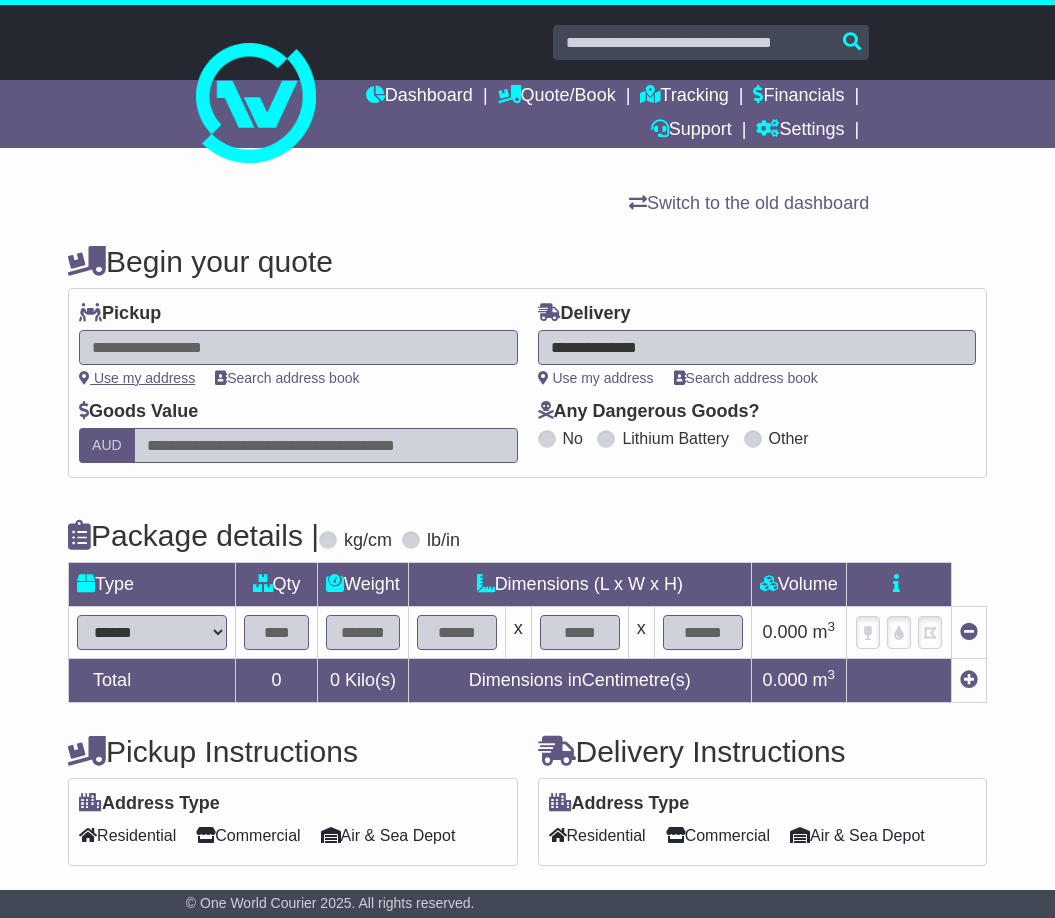 type on "**********" 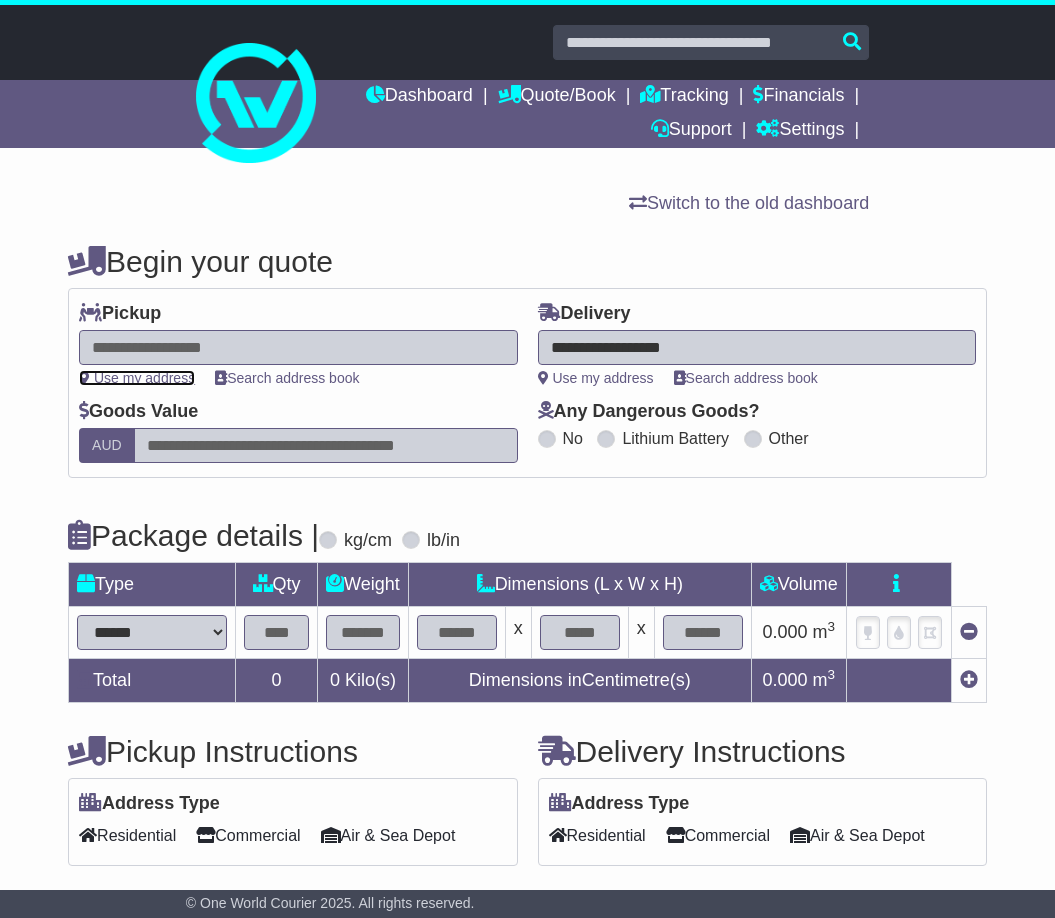 click on "Use my address" at bounding box center [137, 378] 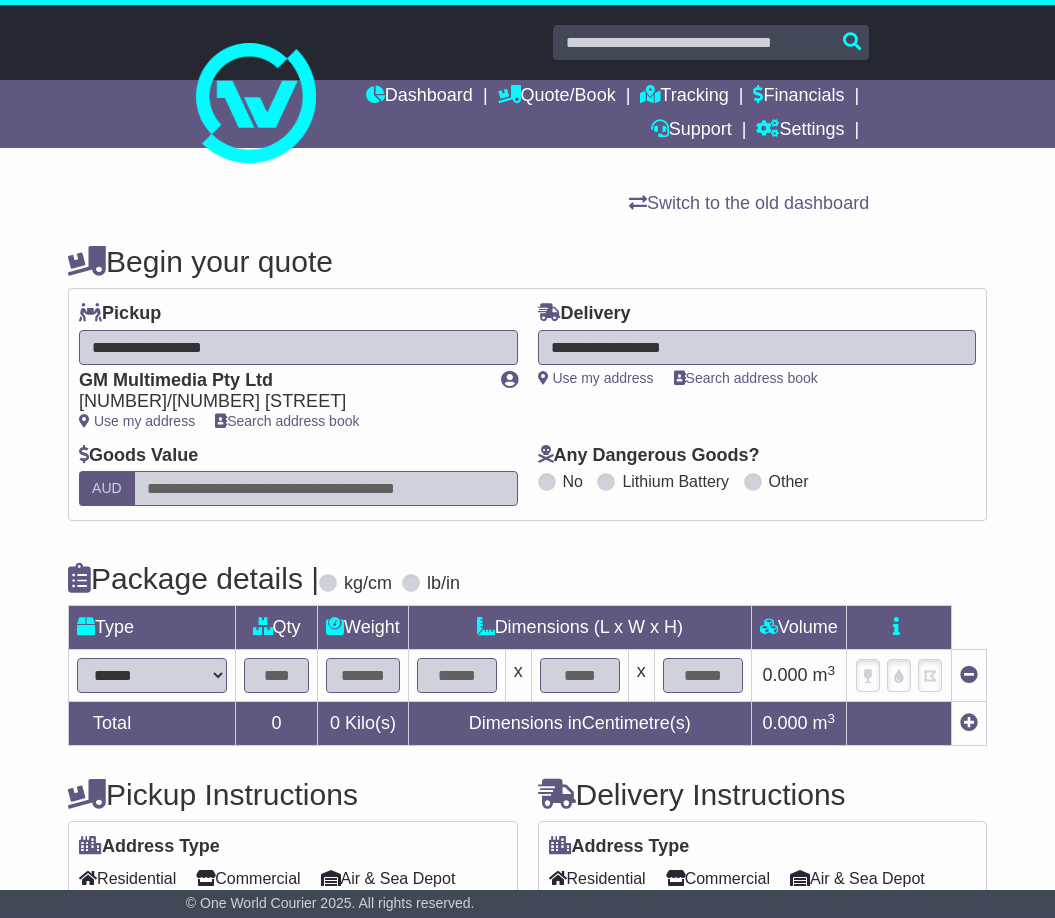 drag, startPoint x: 131, startPoint y: 678, endPoint x: 150, endPoint y: 684, distance: 19.924858 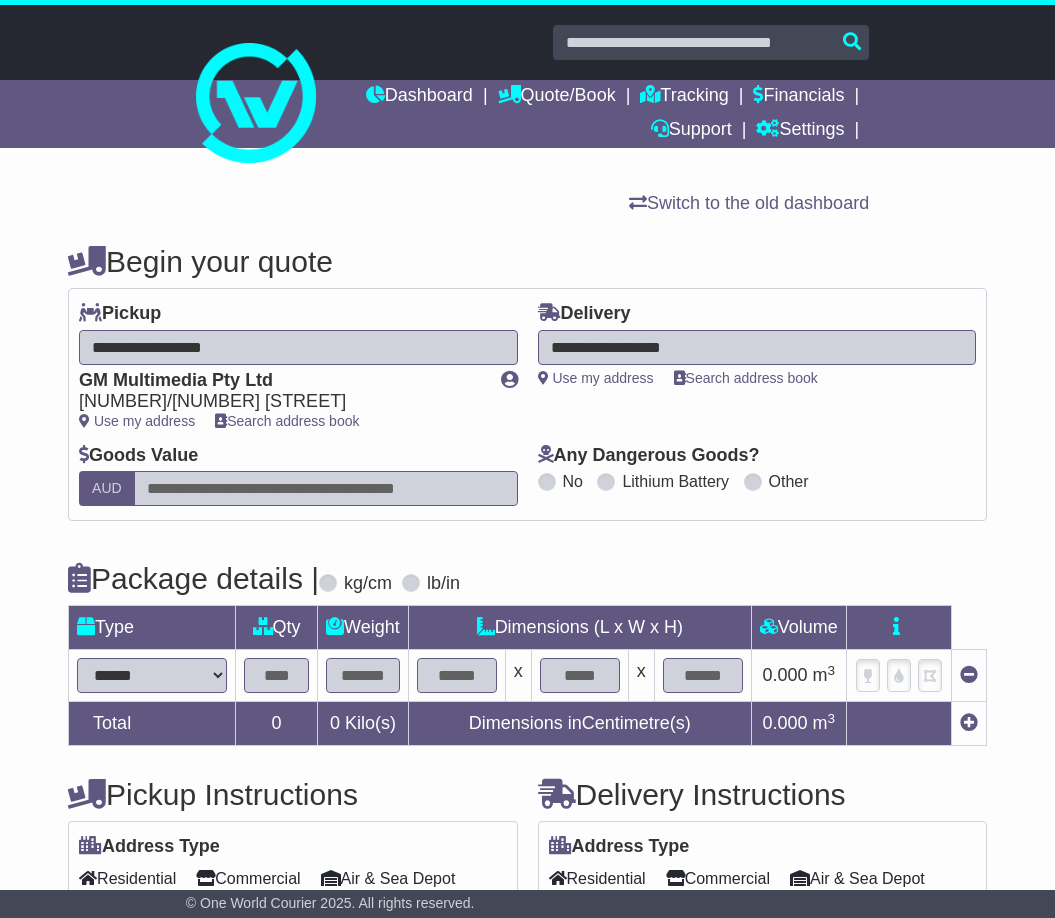 click at bounding box center (276, 675) 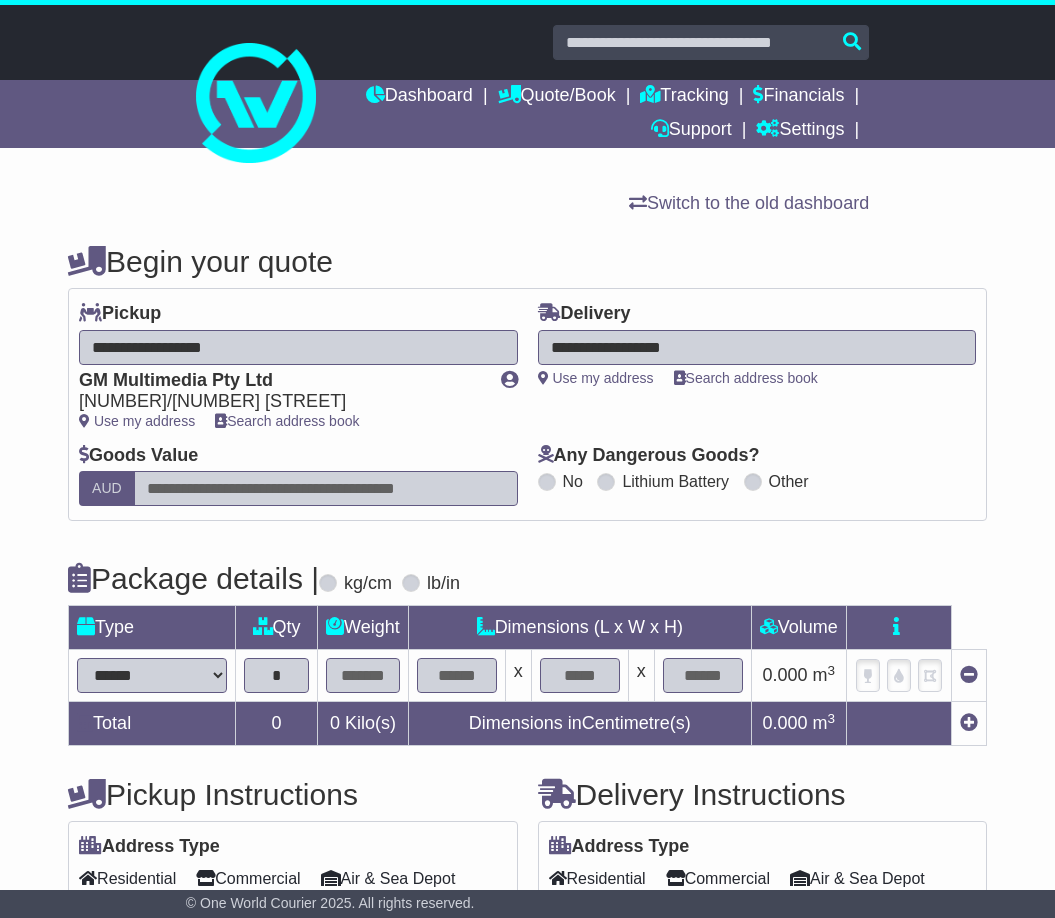 type on "*" 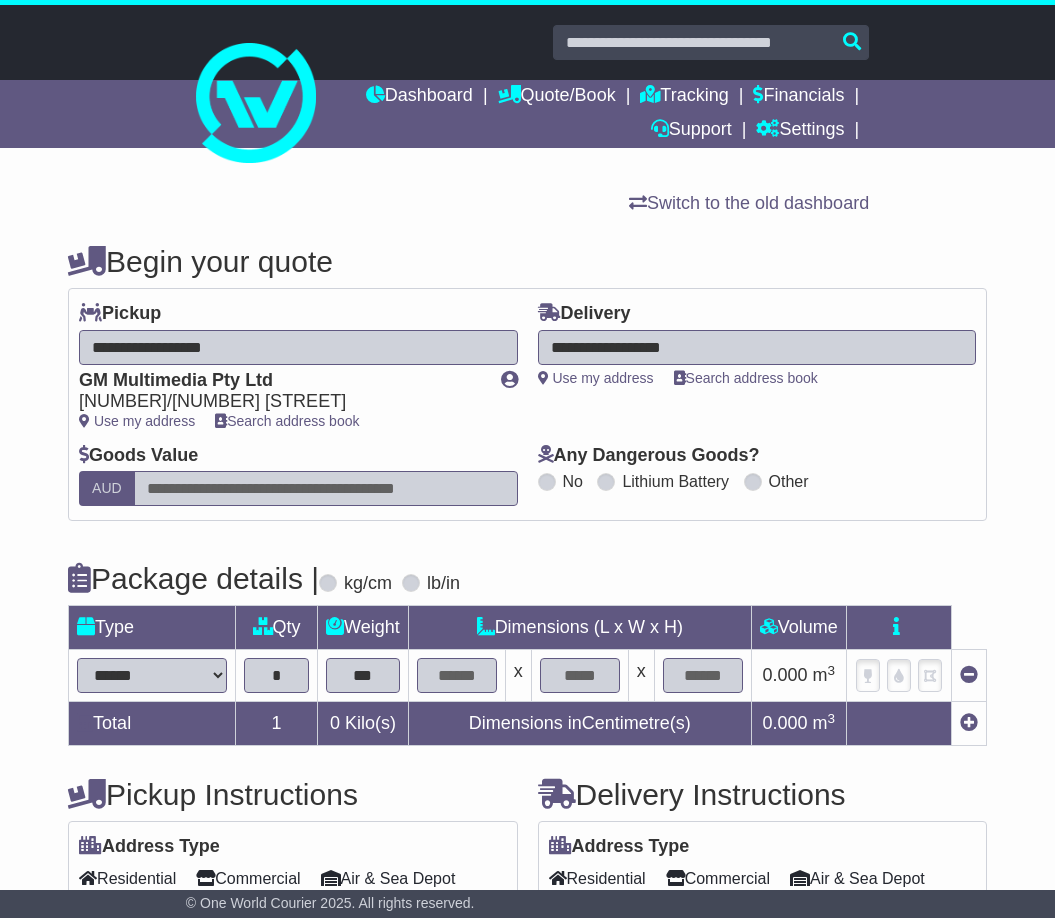 type on "***" 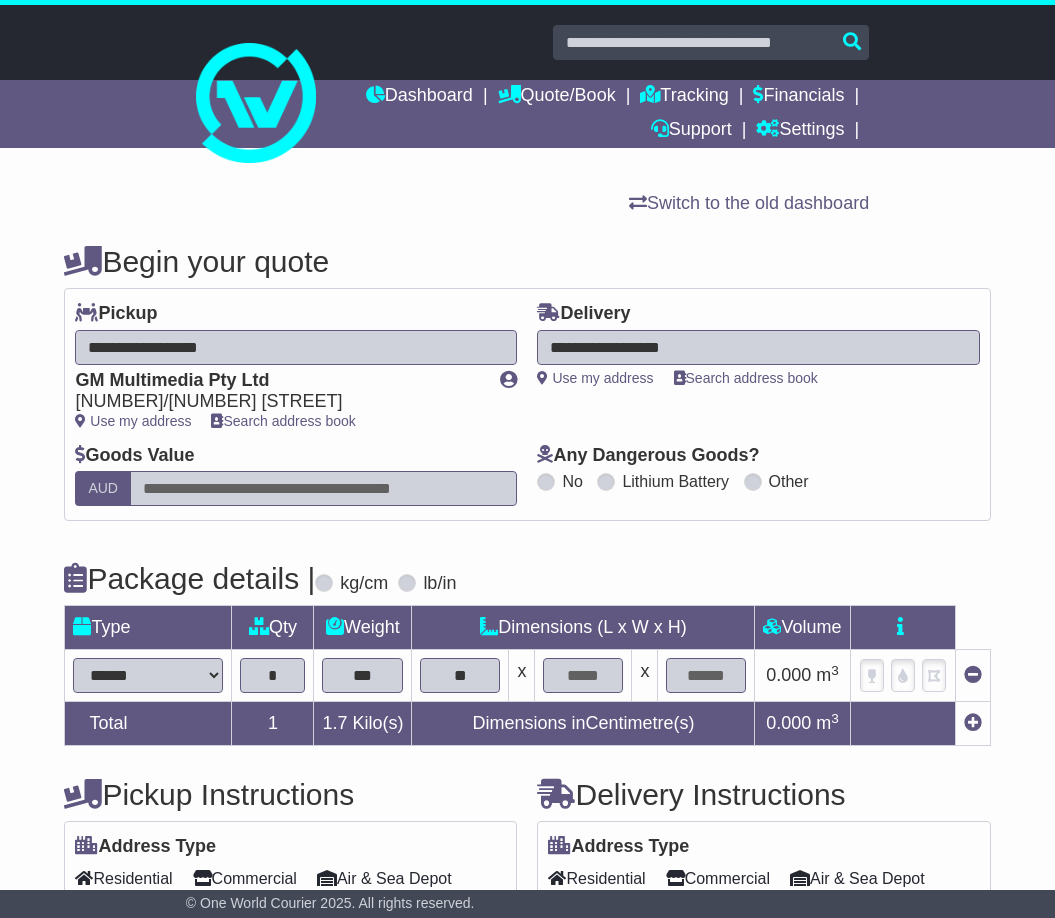 type on "**" 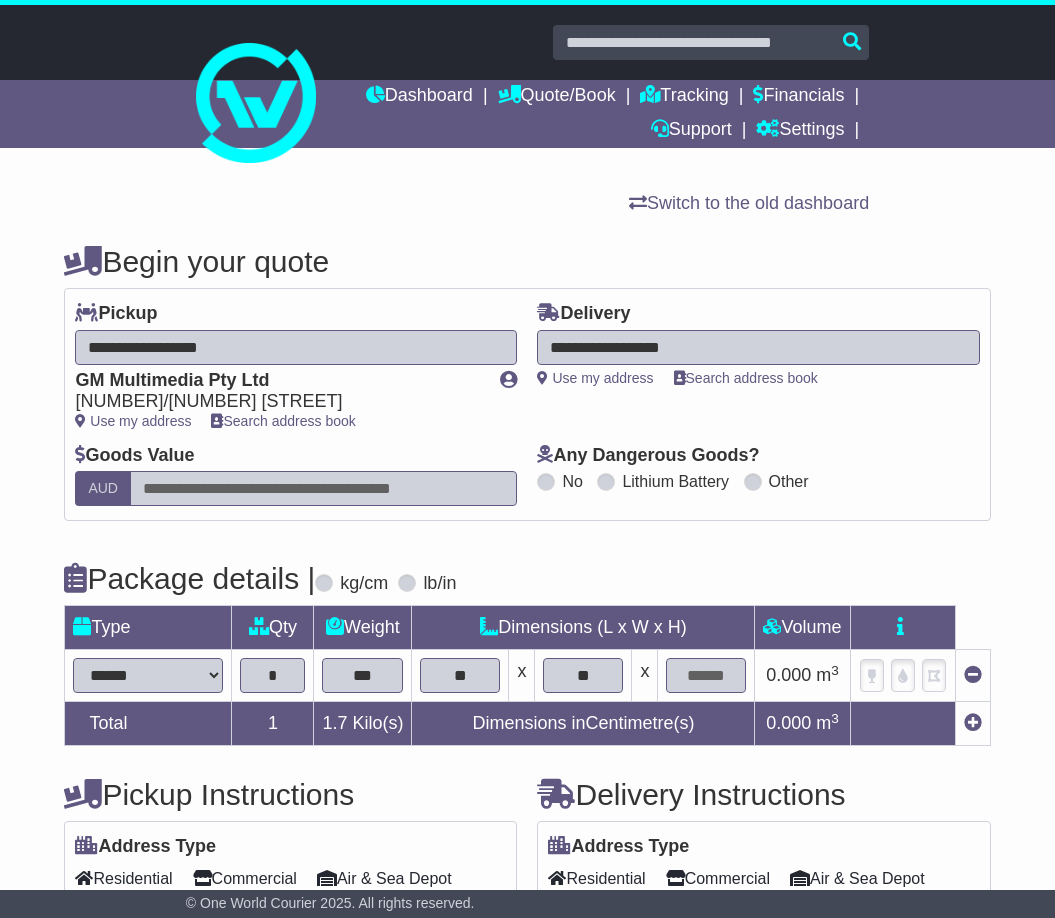 type on "**" 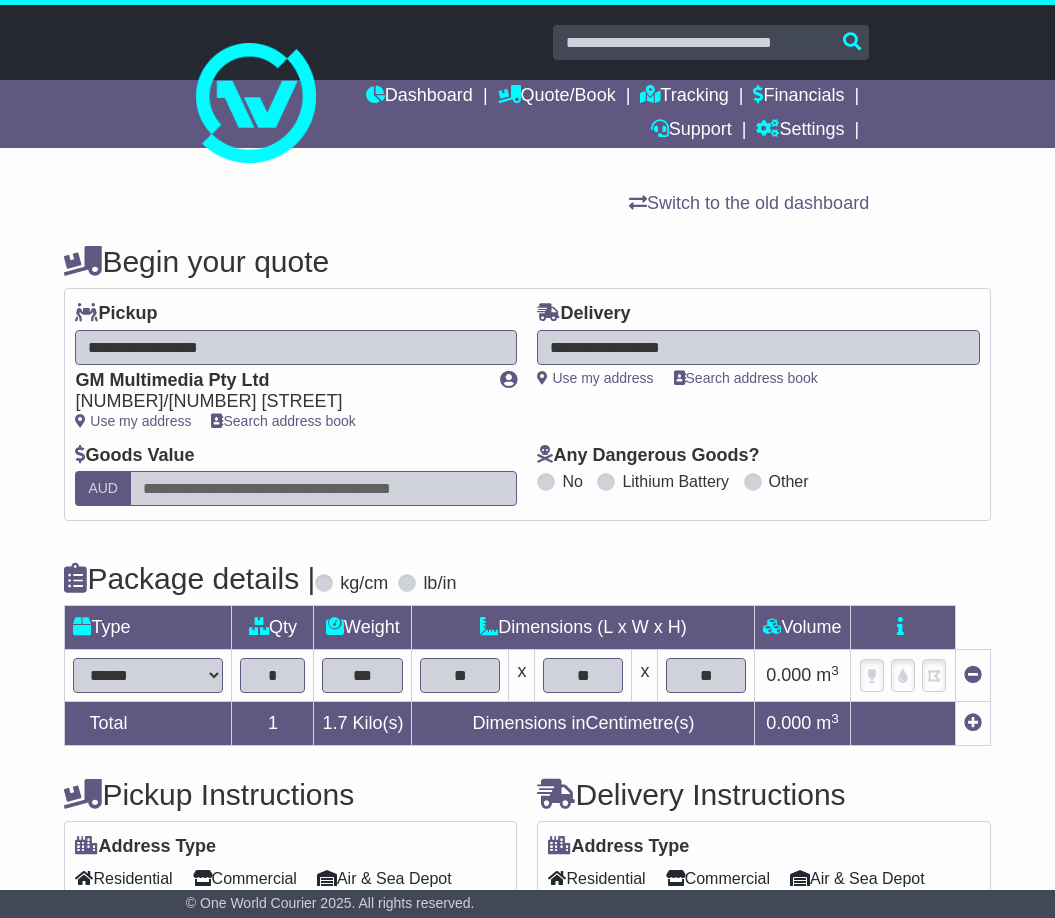 type on "**" 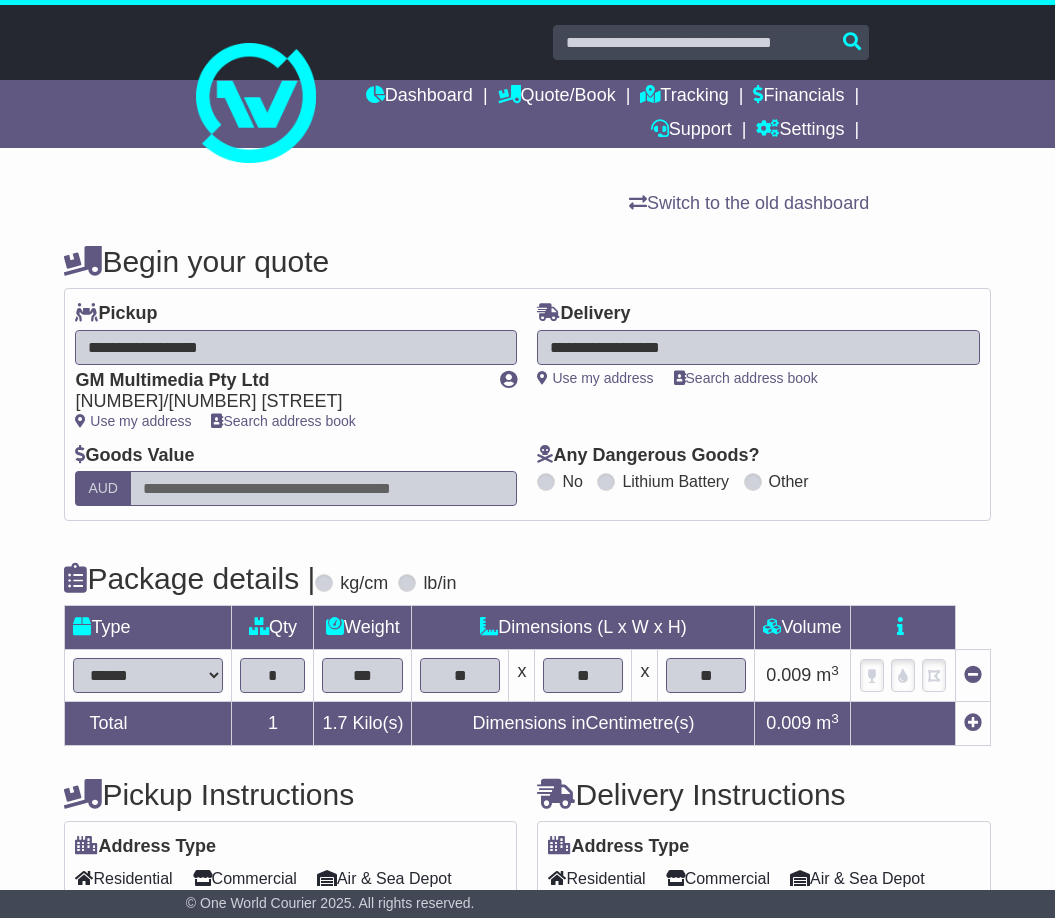 scroll, scrollTop: 216, scrollLeft: 0, axis: vertical 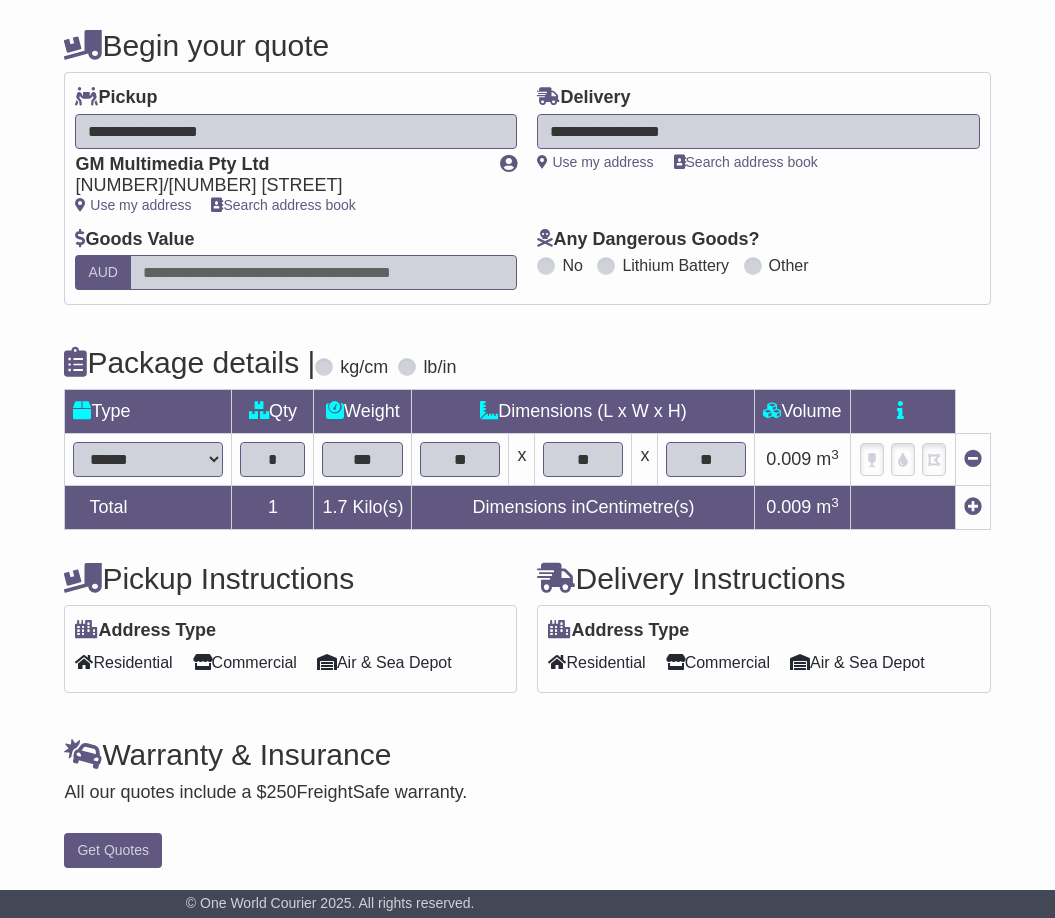click on "Commercial" at bounding box center [718, 662] 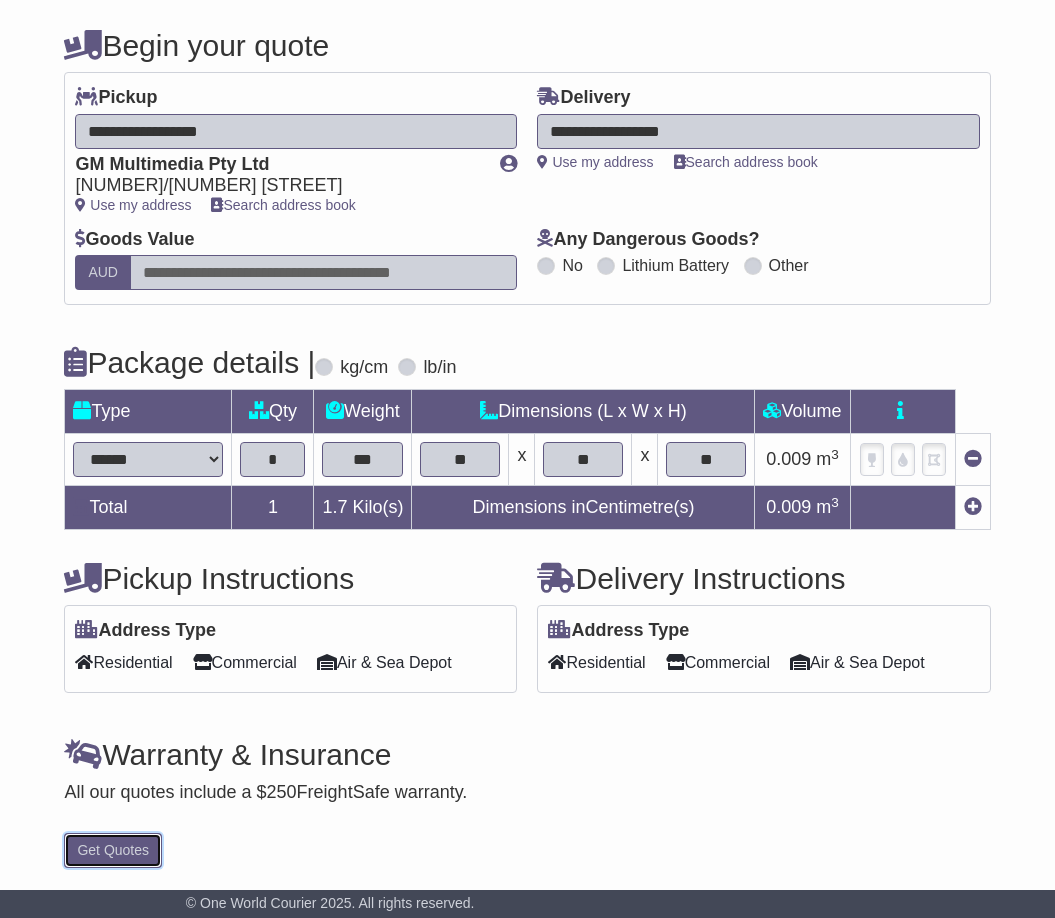 click on "Get Quotes" at bounding box center [113, 850] 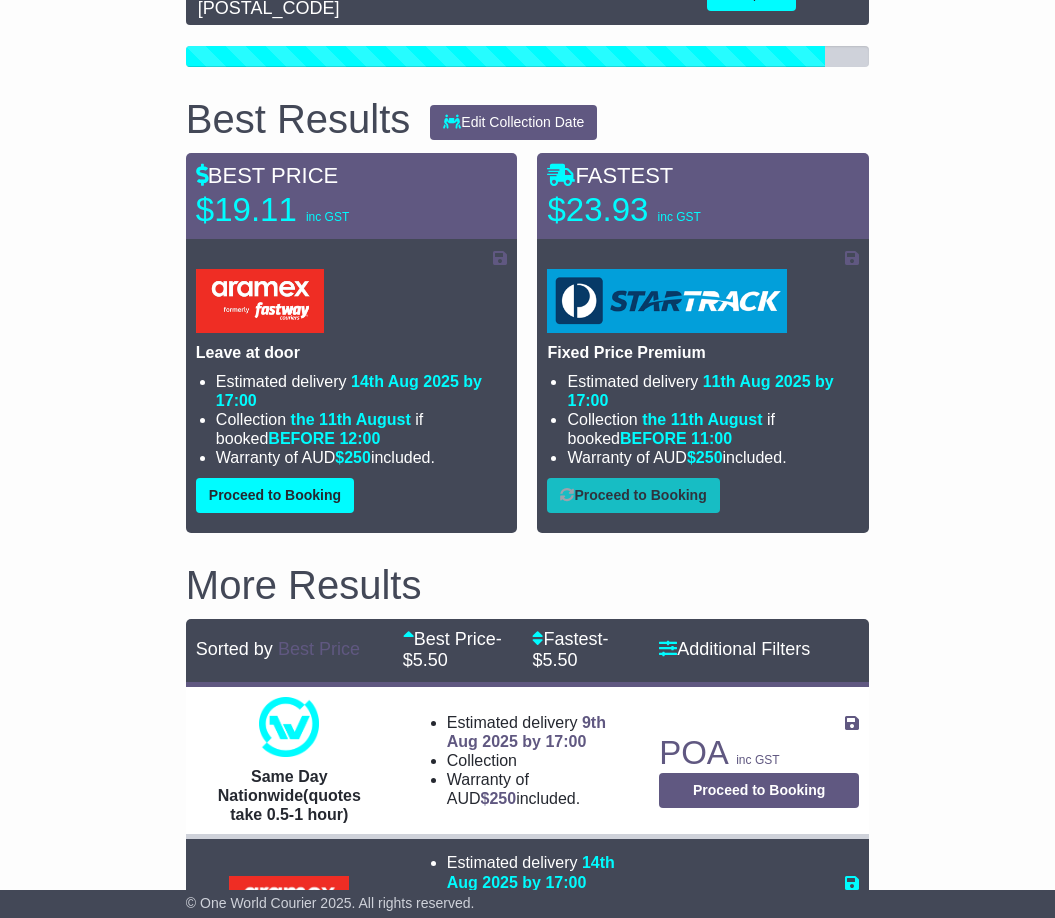 scroll, scrollTop: 100, scrollLeft: 0, axis: vertical 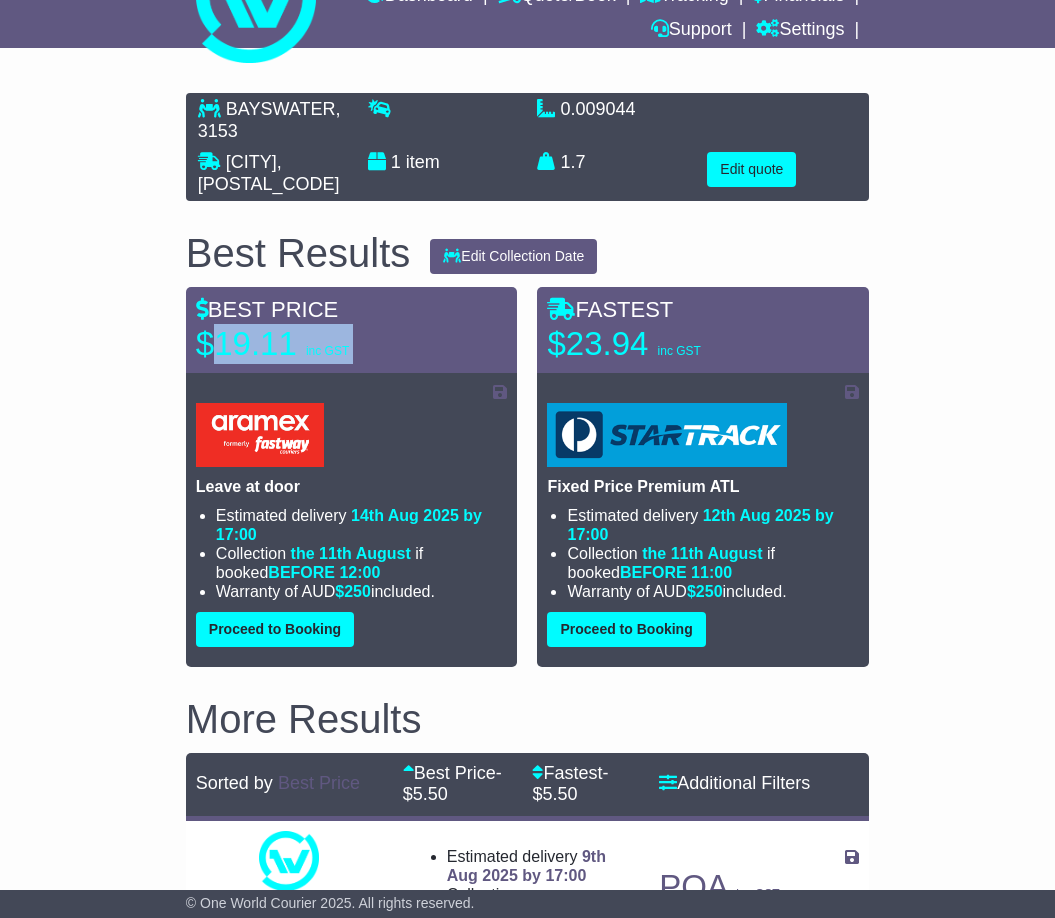 drag, startPoint x: 216, startPoint y: 360, endPoint x: 335, endPoint y: 377, distance: 120.20815 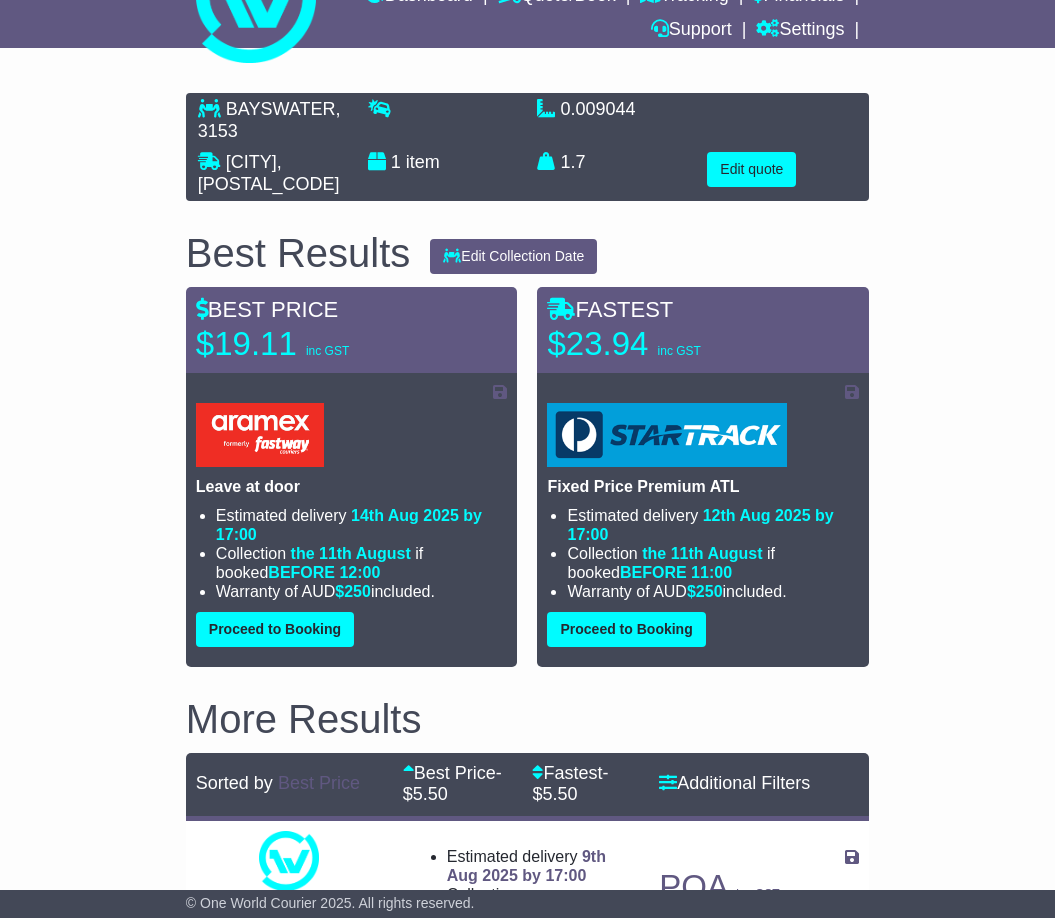 click on "BAYSWATER , 3153
SHOAL BAY , 2315
1   item
0.009044
m 3
in 3" at bounding box center [527, 2255] 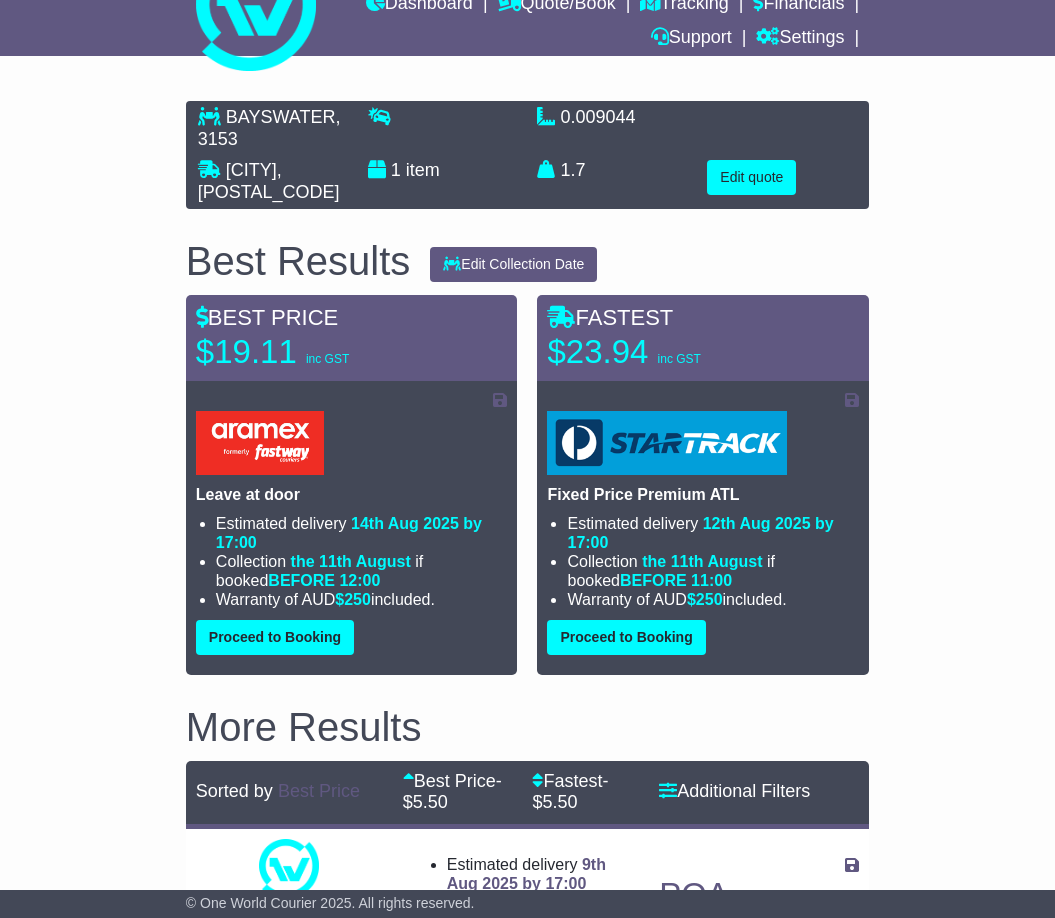 scroll, scrollTop: 0, scrollLeft: 0, axis: both 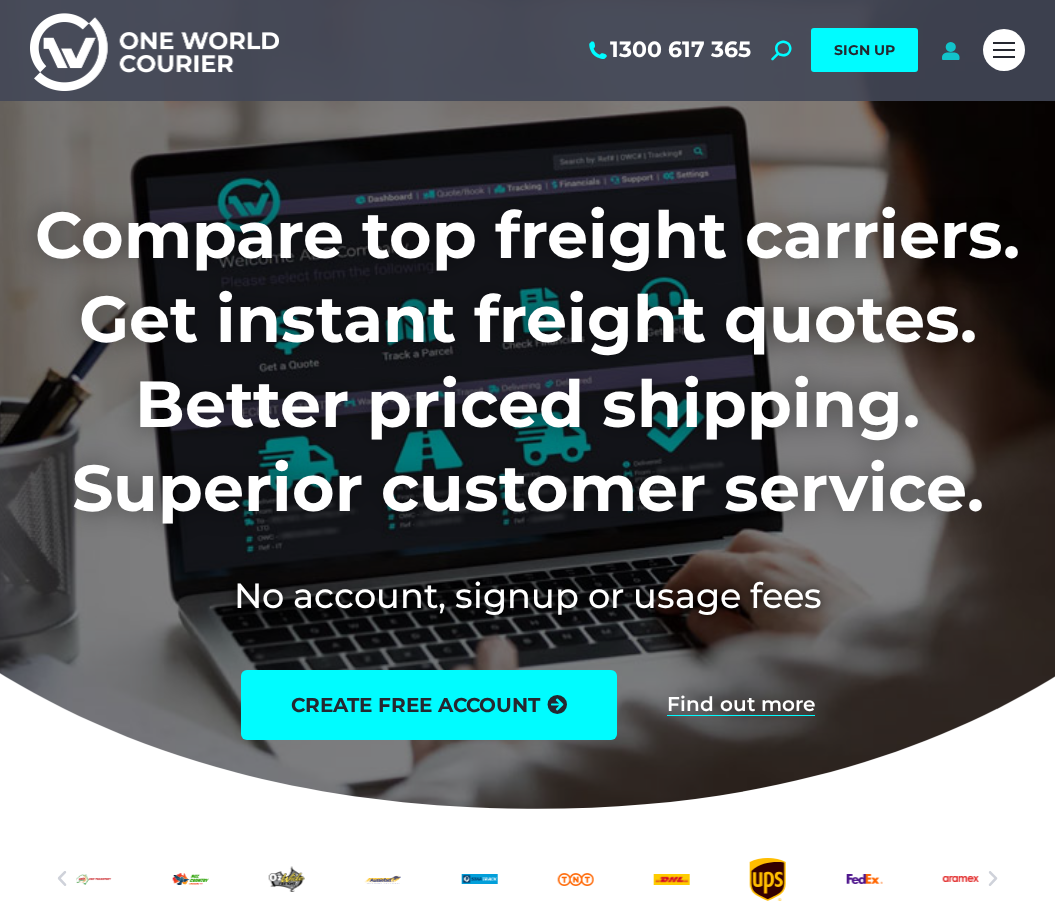 click at bounding box center [950, 50] 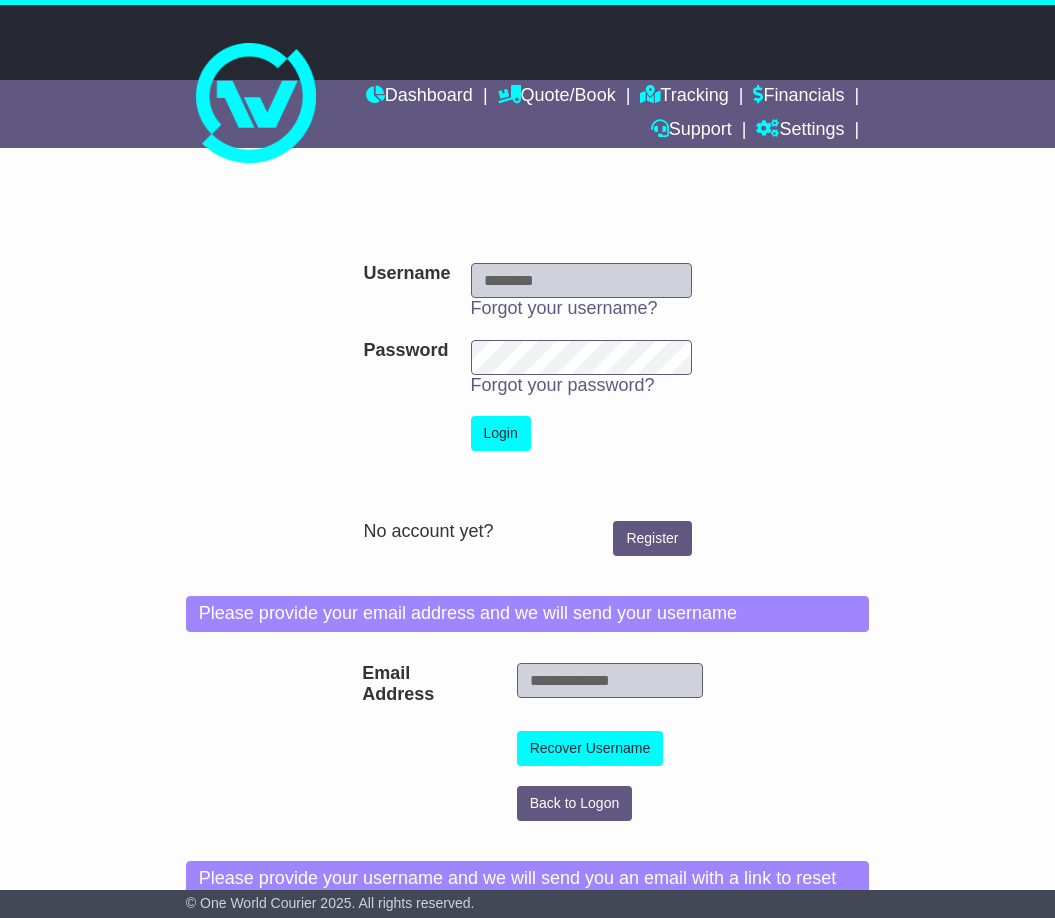 scroll, scrollTop: 0, scrollLeft: 0, axis: both 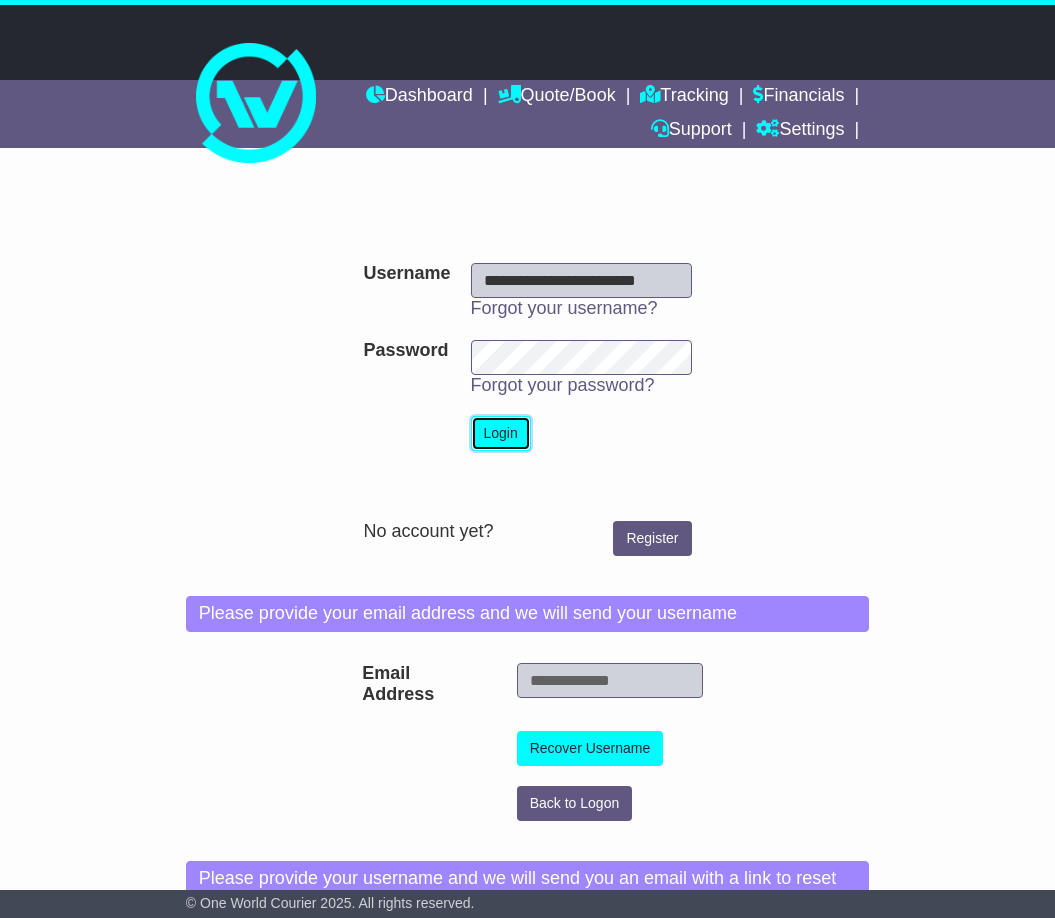 click on "Login" at bounding box center (501, 433) 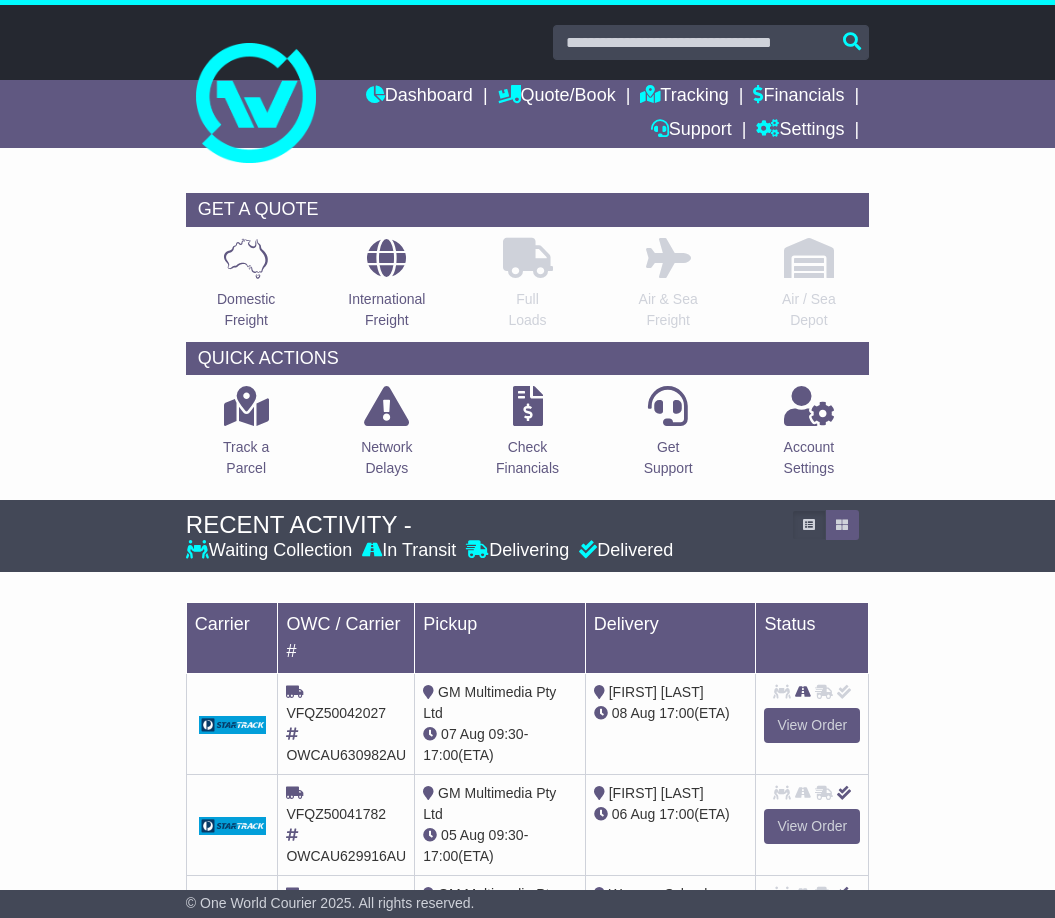 scroll, scrollTop: 0, scrollLeft: 0, axis: both 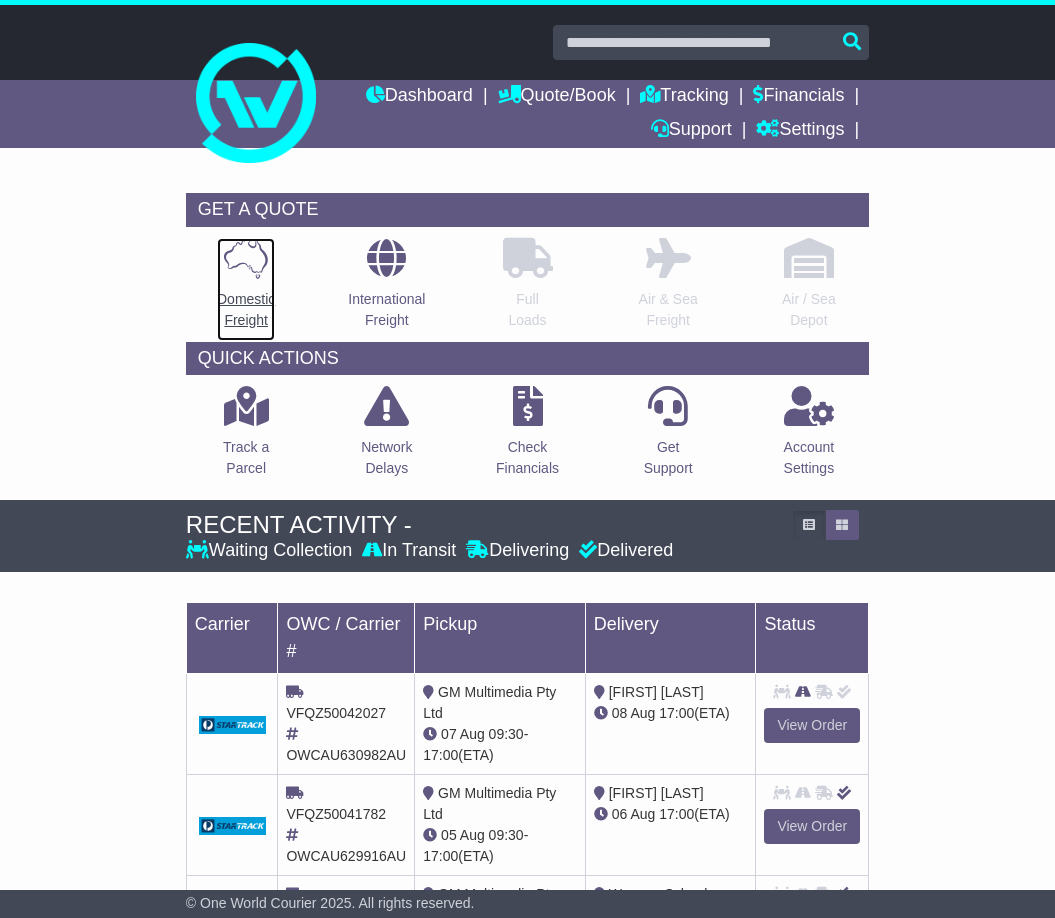 click on "Domestic Freight" at bounding box center (246, 289) 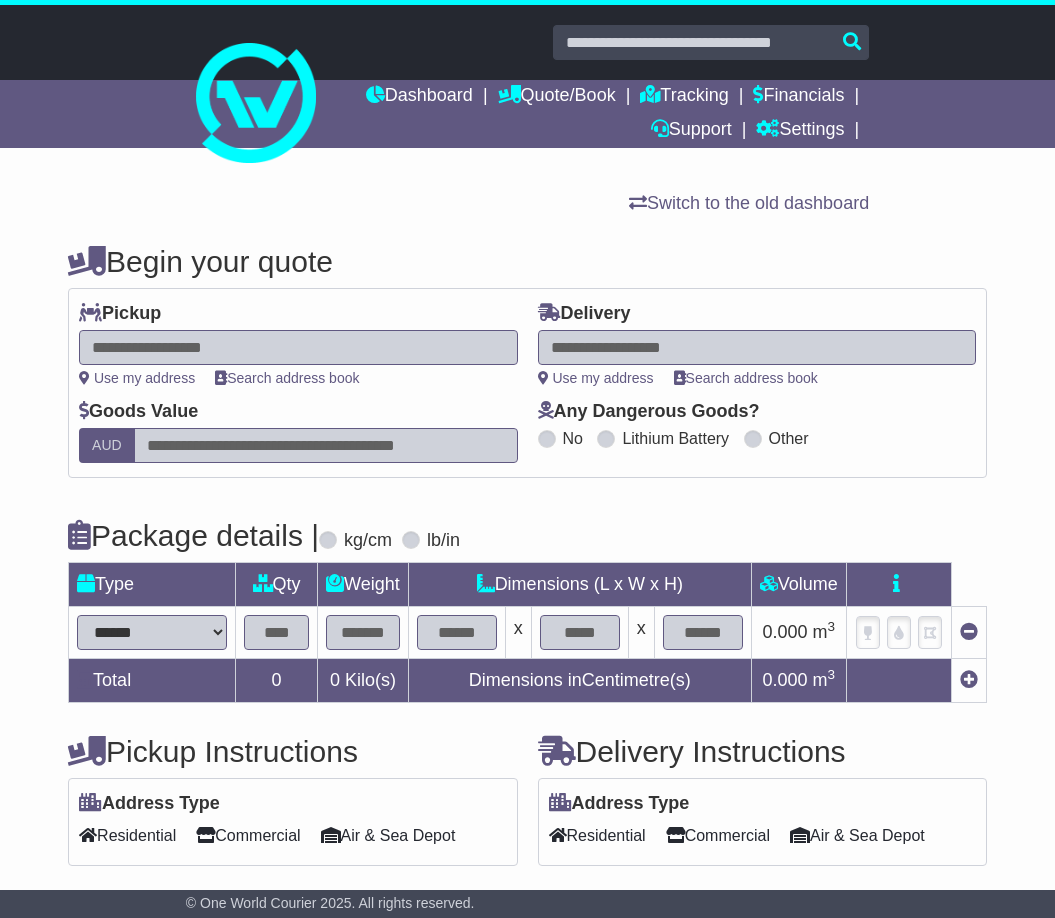scroll, scrollTop: 0, scrollLeft: 0, axis: both 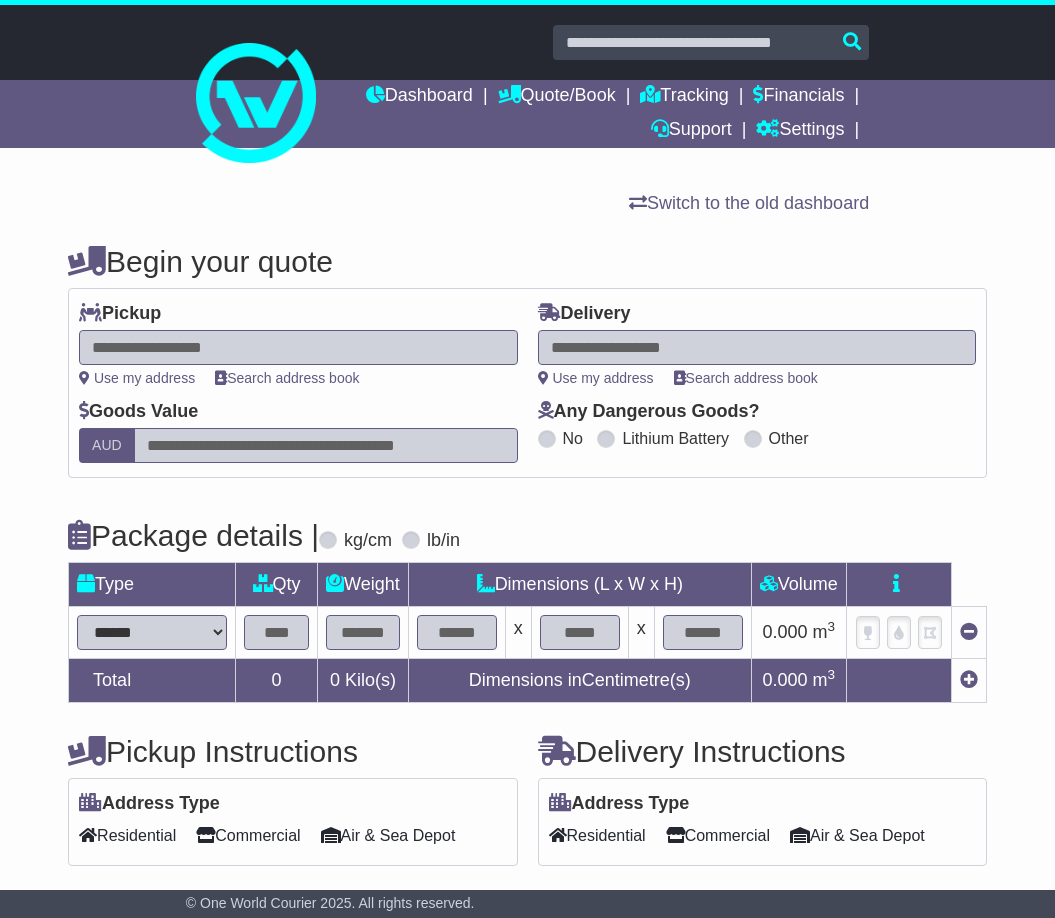 click at bounding box center (298, 347) 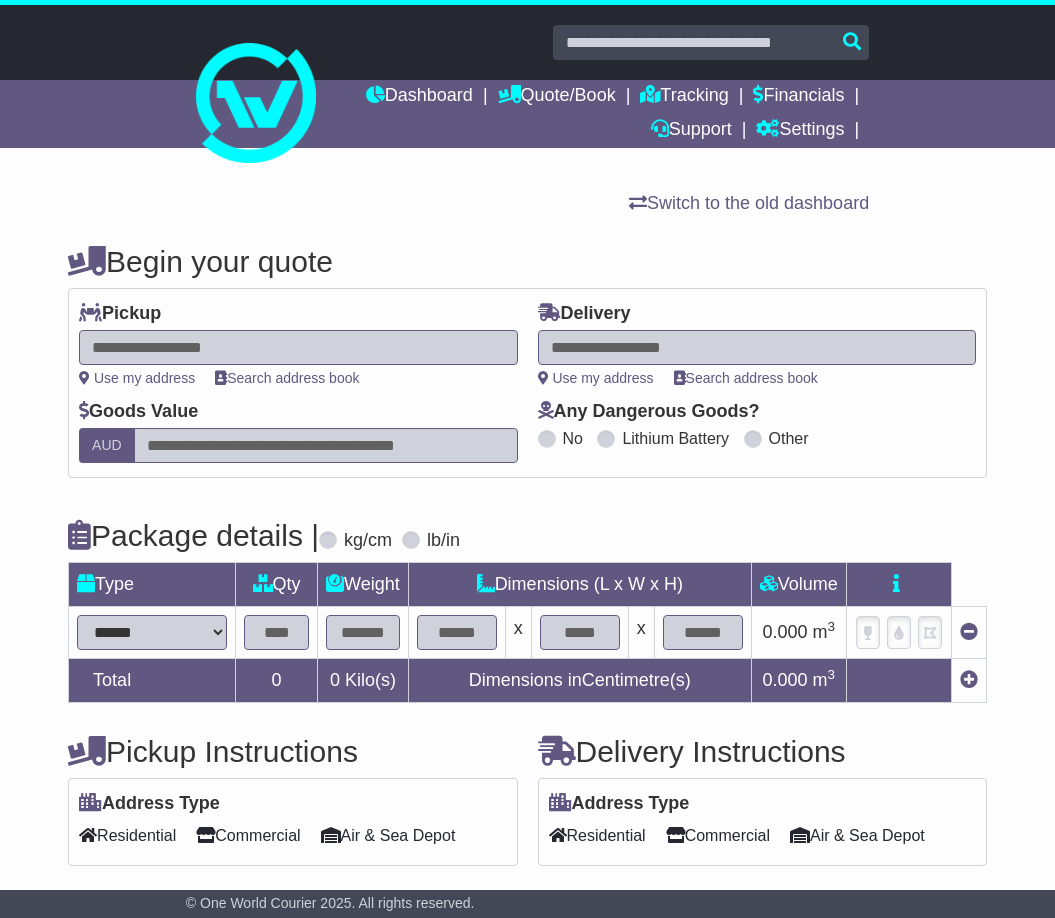 click at bounding box center [298, 347] 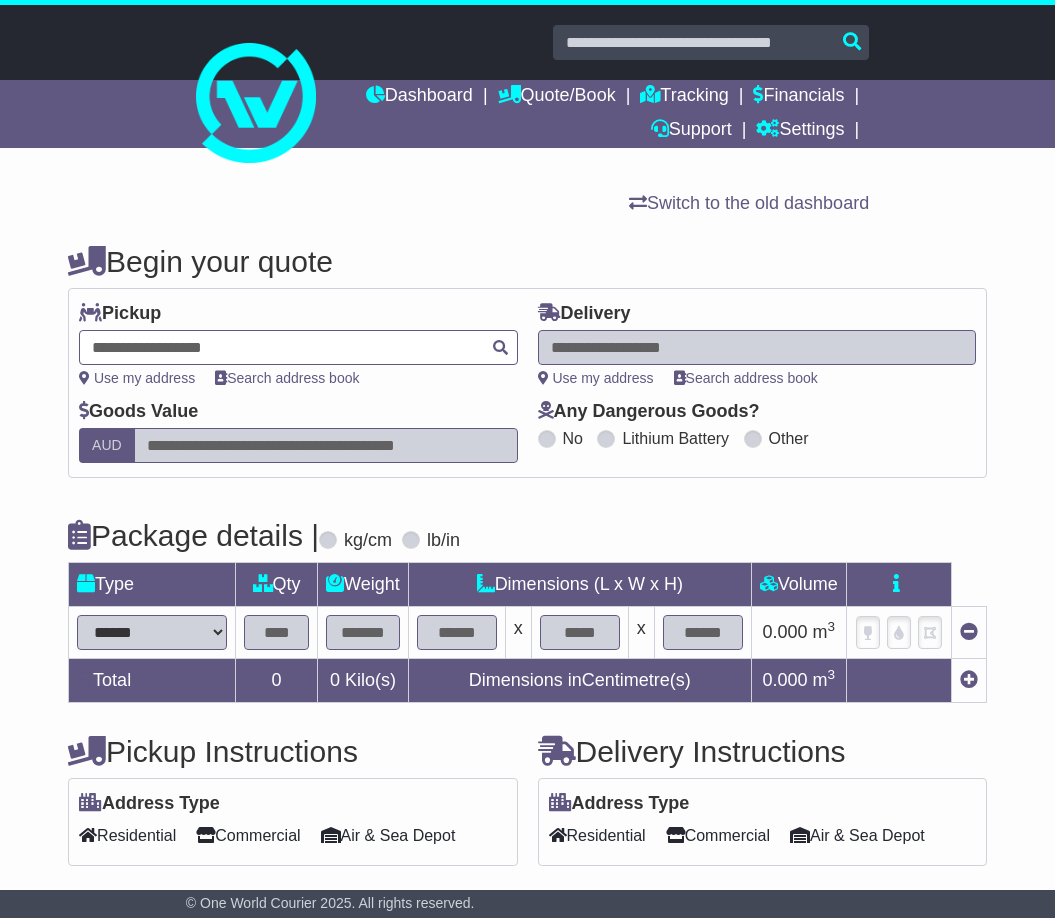 paste on "********" 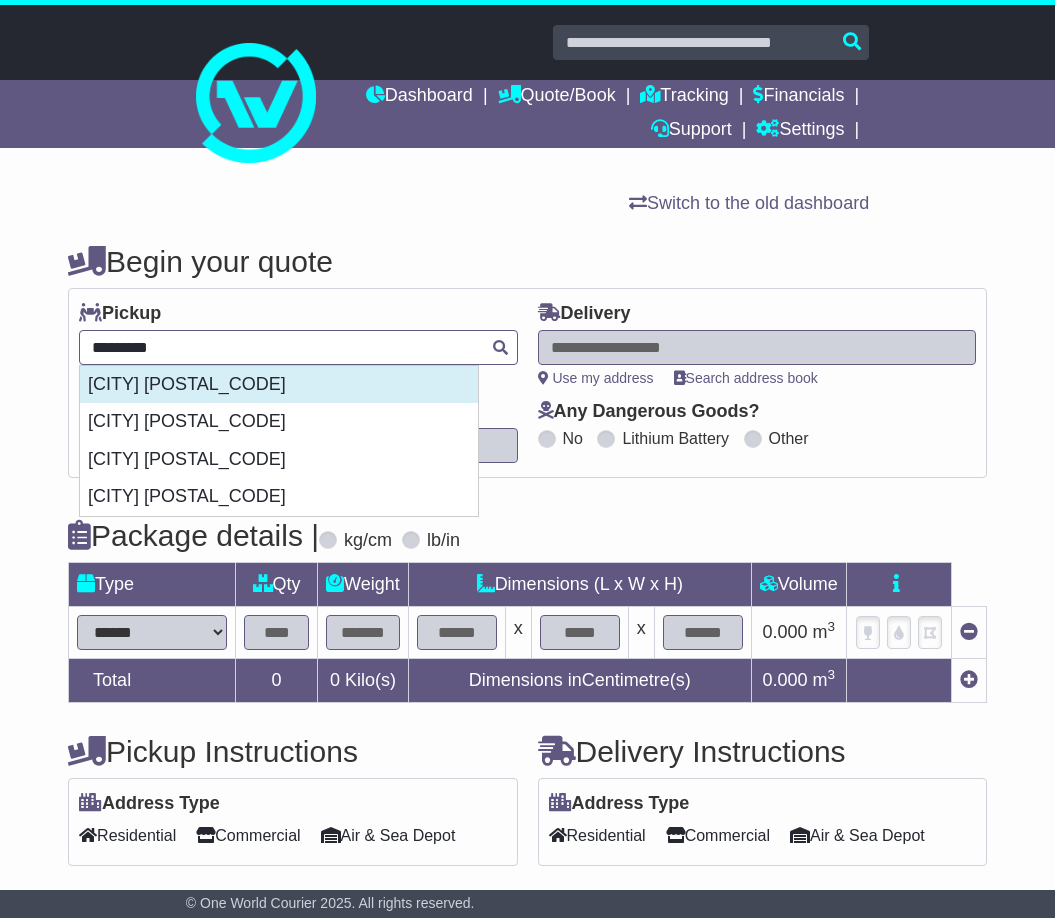 click on "[CITY] [POSTAL_CODE]" at bounding box center (279, 385) 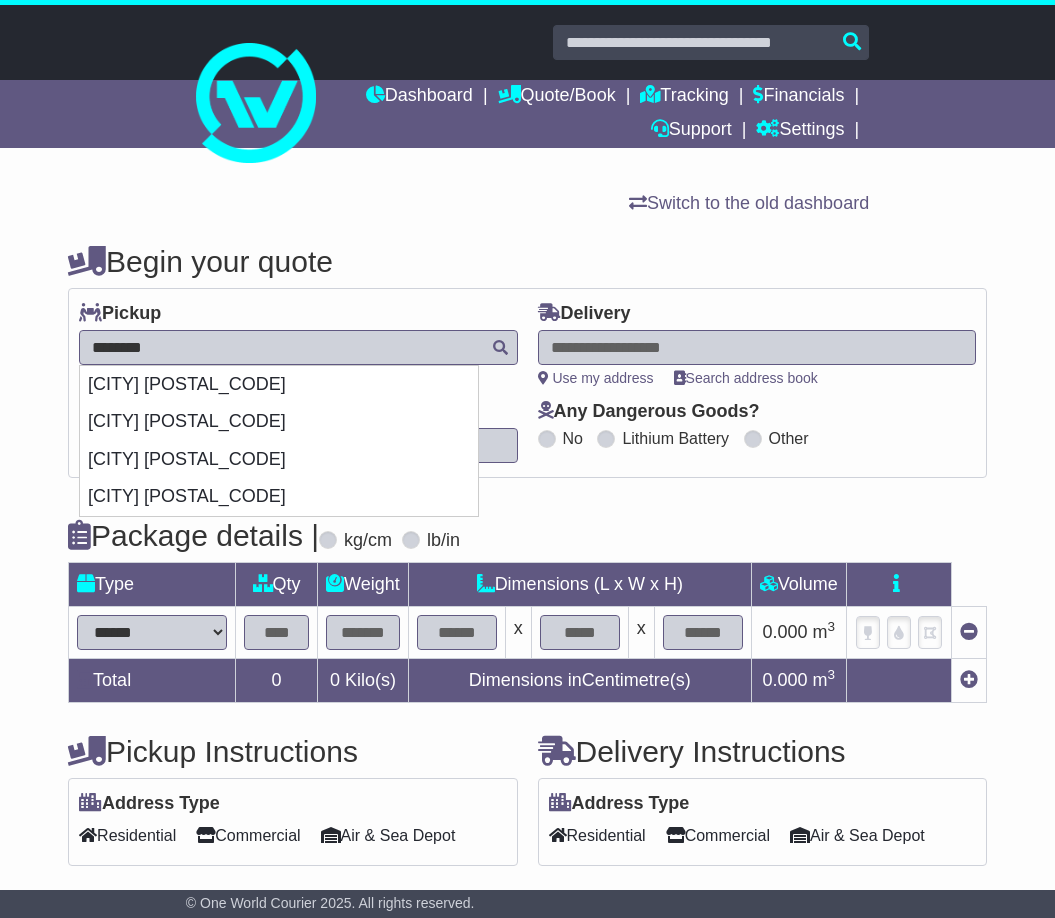 type on "**********" 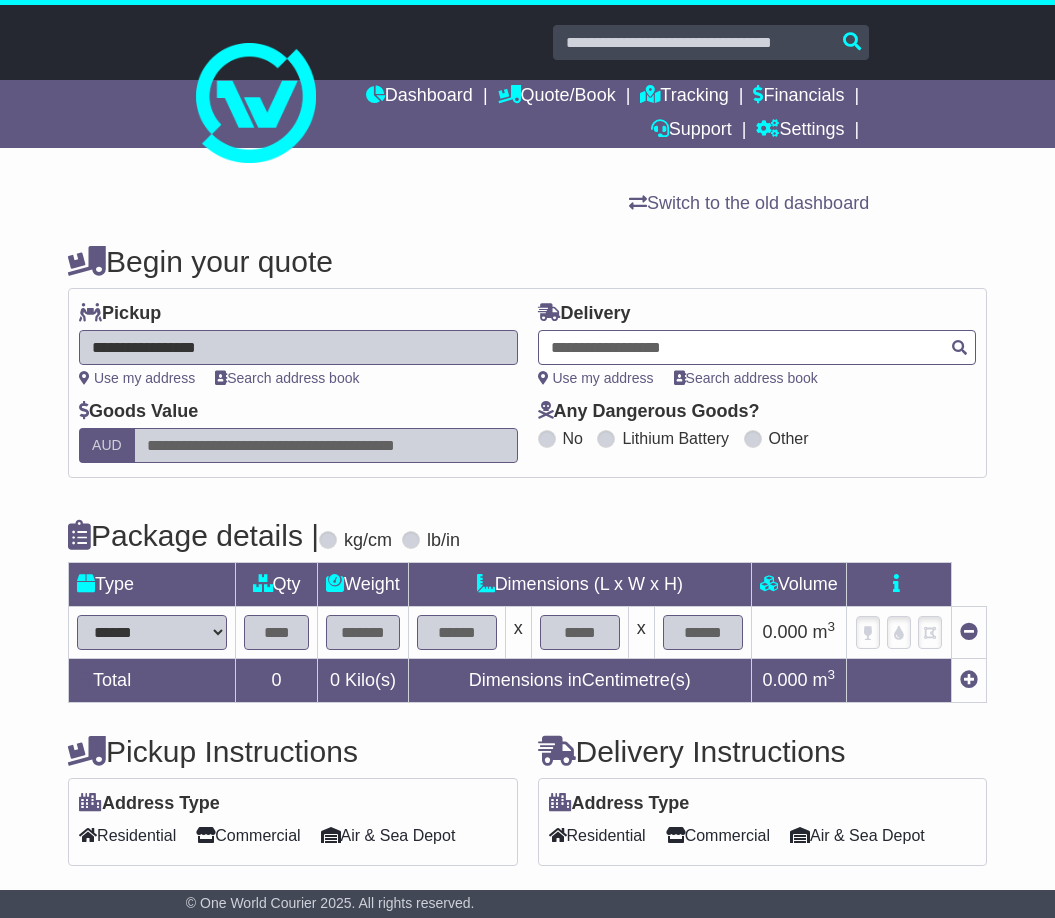 click at bounding box center [757, 347] 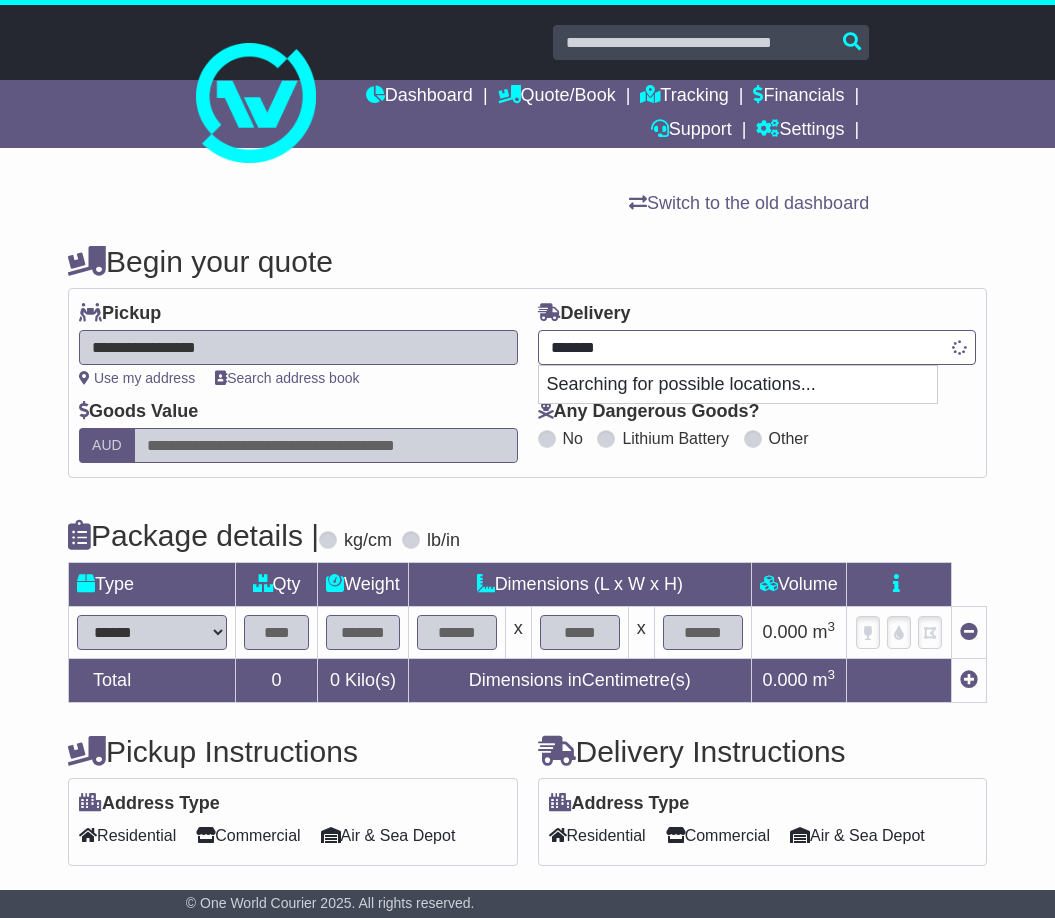 type on "********" 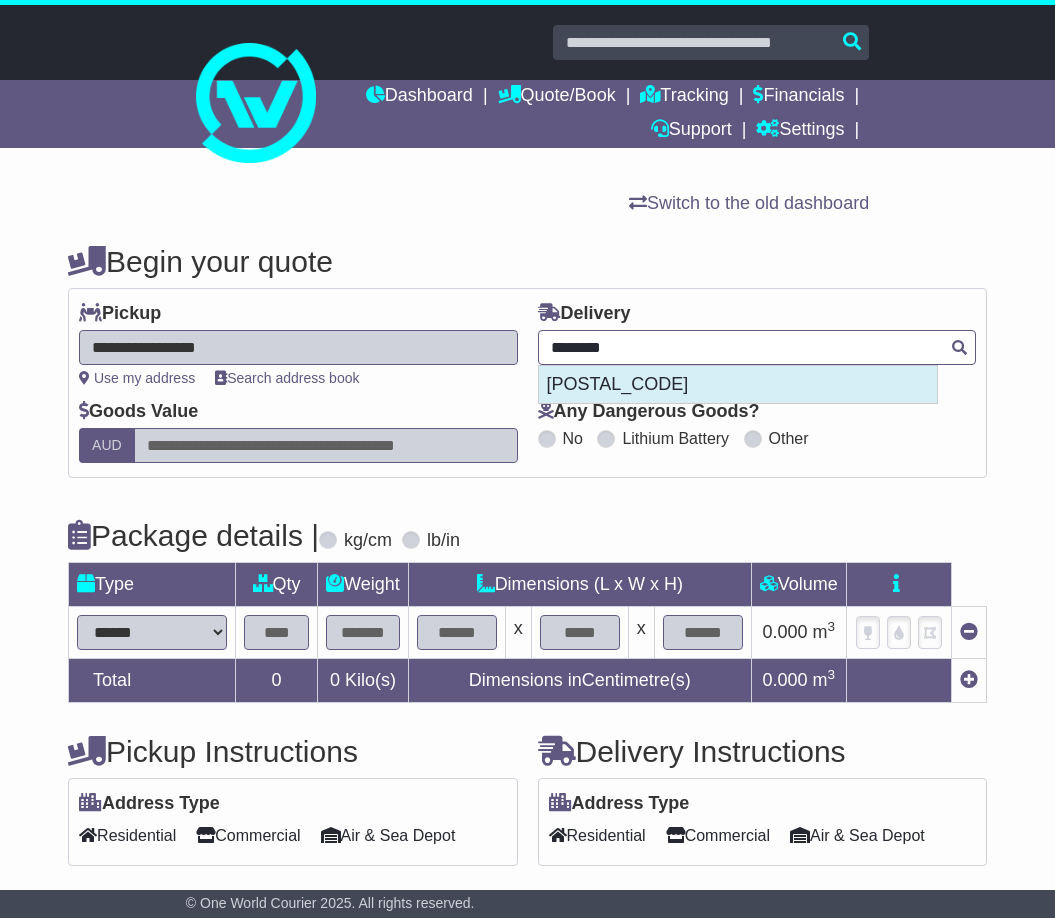 click on "MCKINNON 3204" at bounding box center [738, 385] 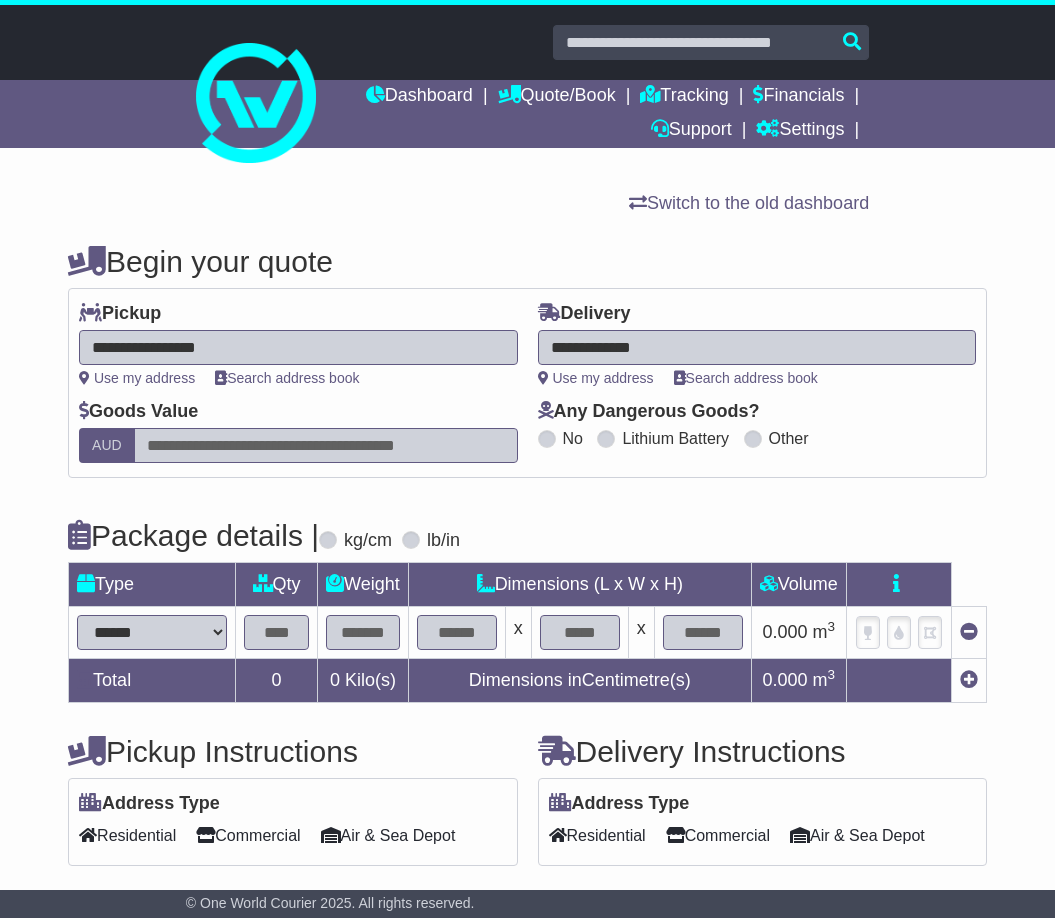 type on "**********" 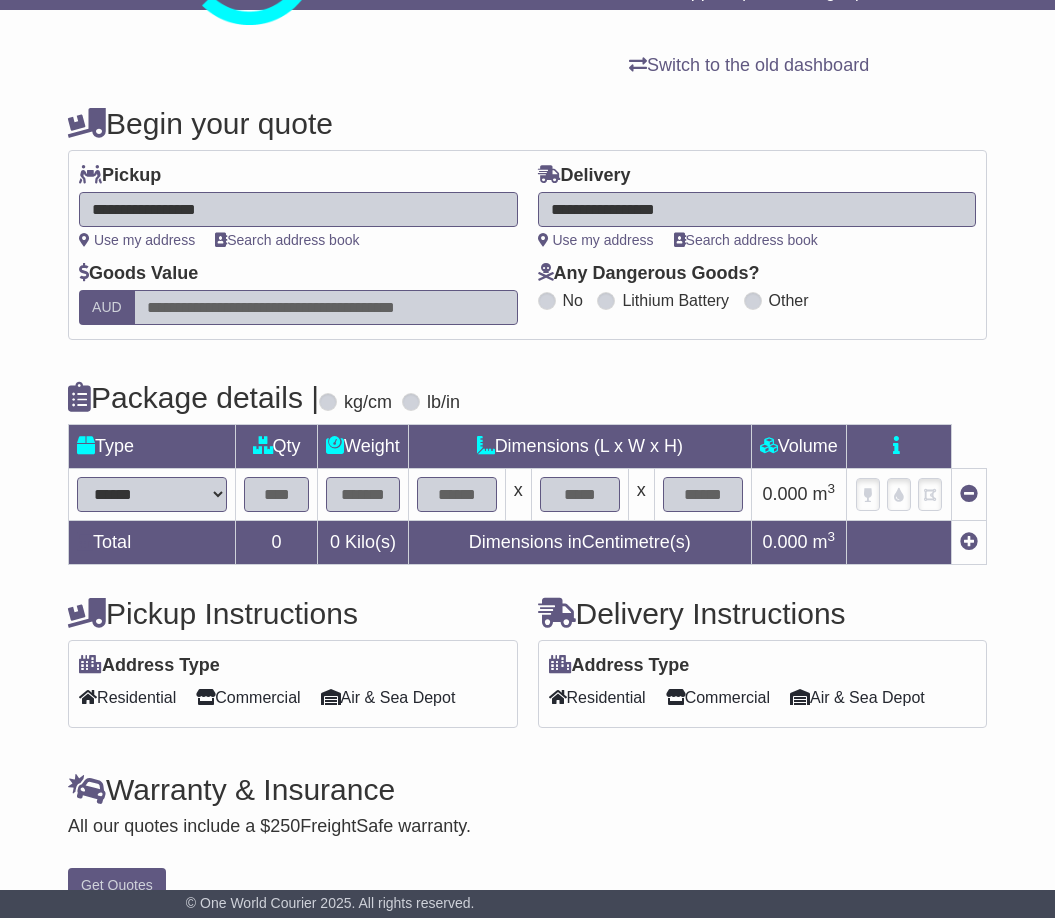 scroll, scrollTop: 173, scrollLeft: 0, axis: vertical 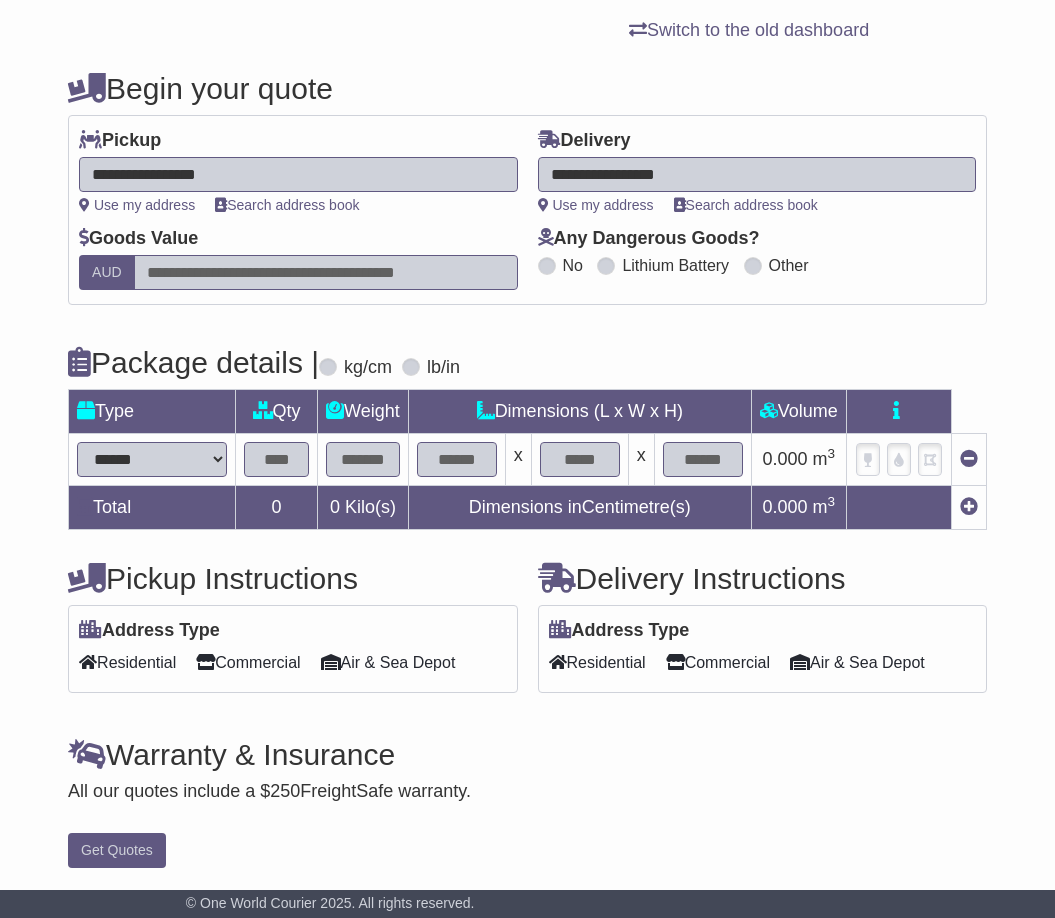 drag, startPoint x: 125, startPoint y: 459, endPoint x: 268, endPoint y: 466, distance: 143.17122 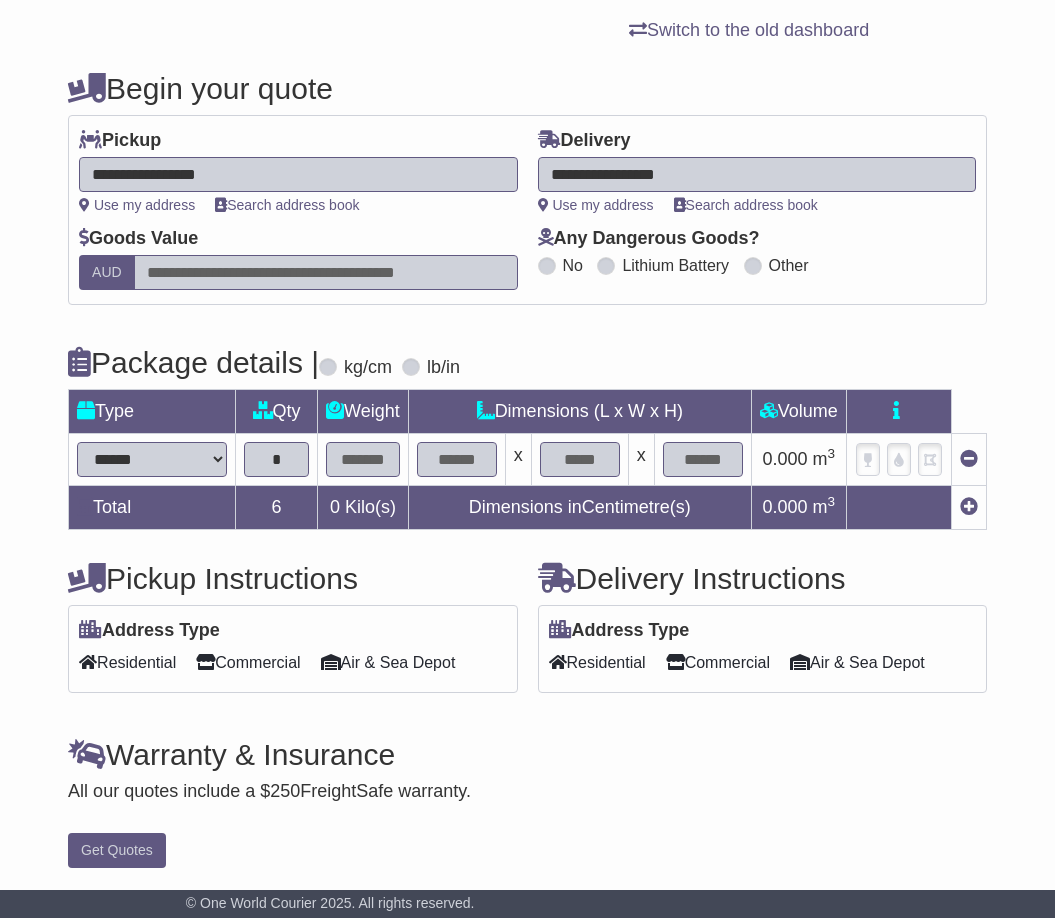 type on "*" 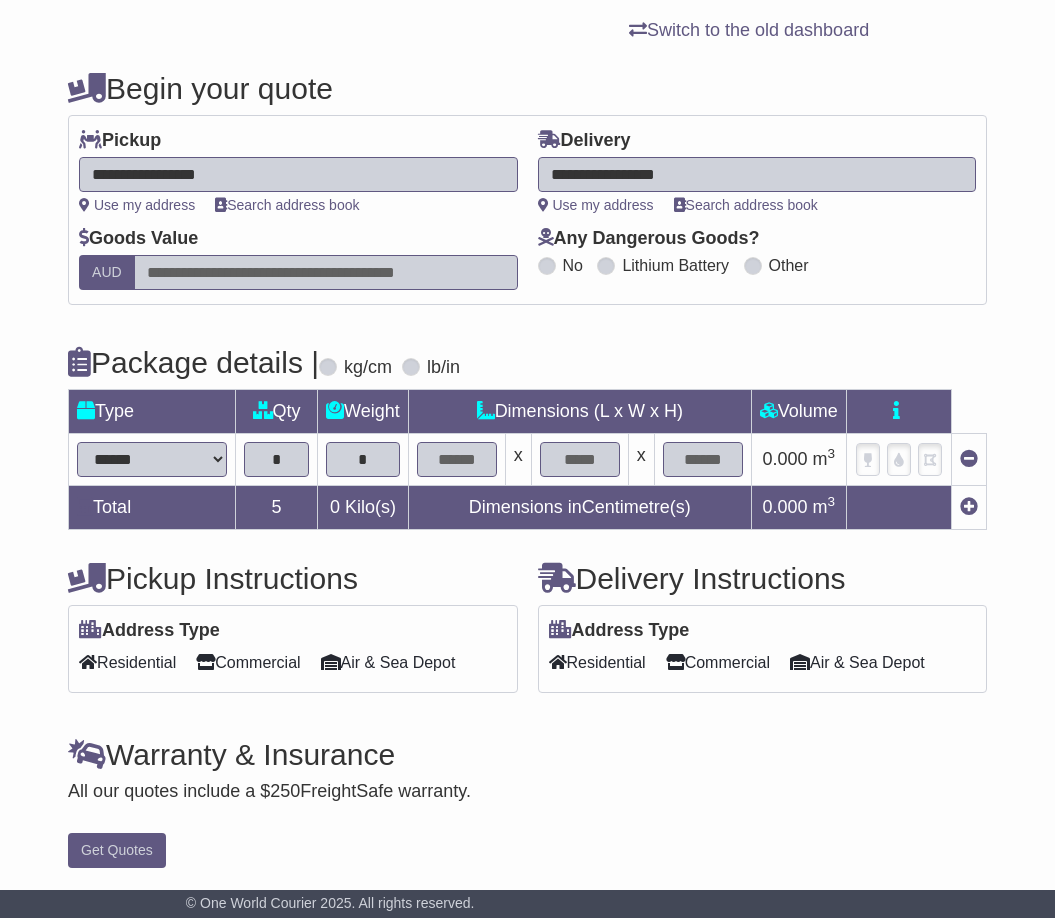type on "*" 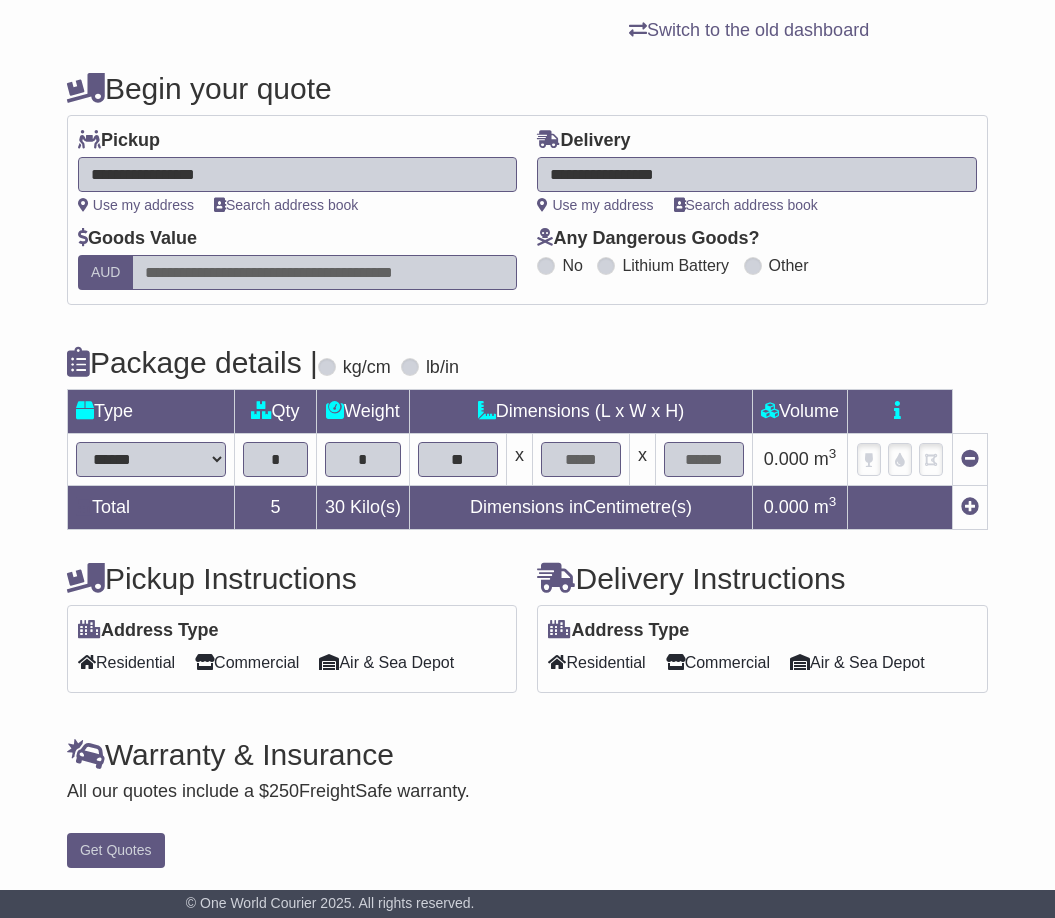 type on "**" 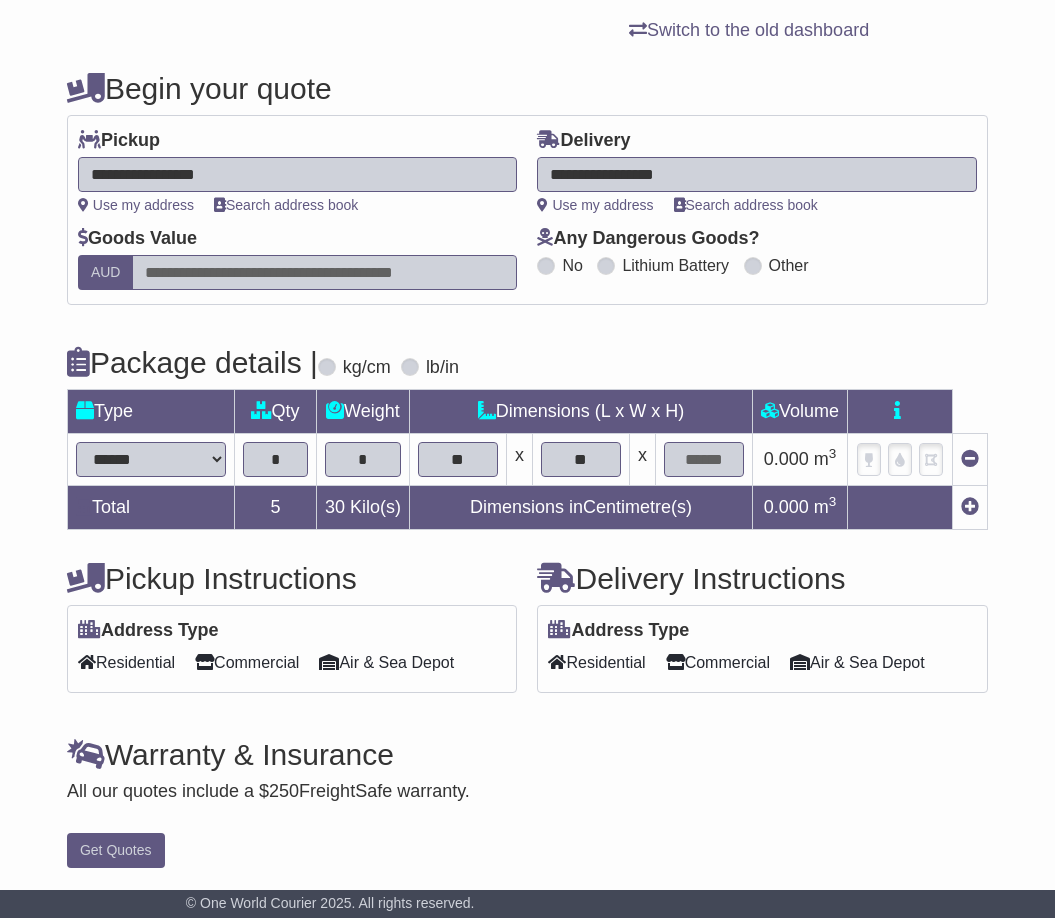 type on "**" 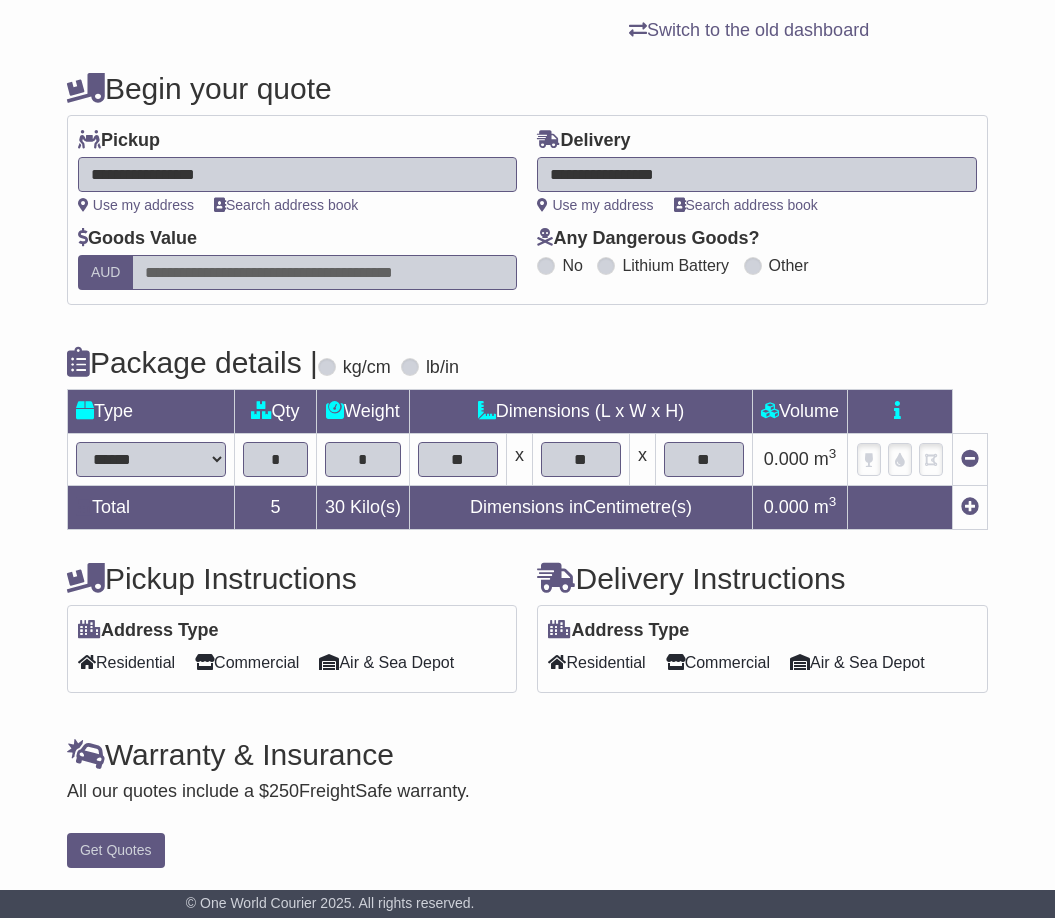 type on "**" 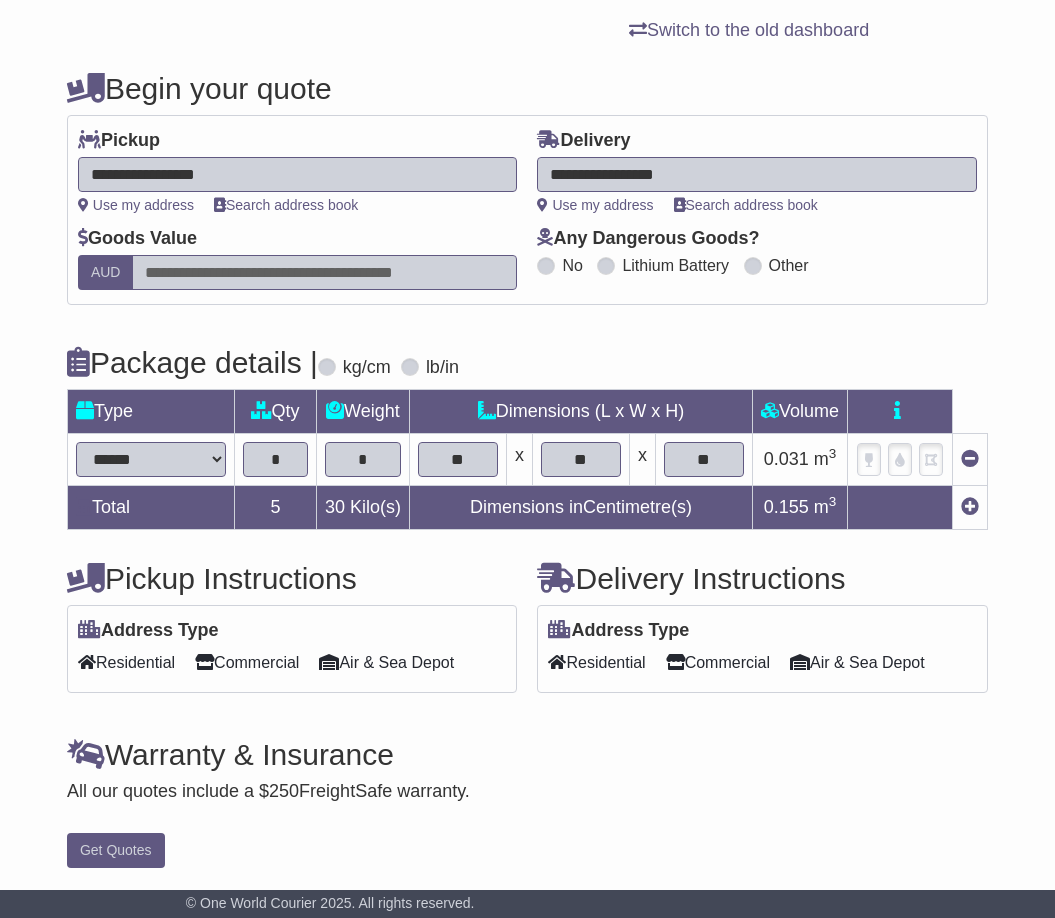 click at bounding box center [204, 662] 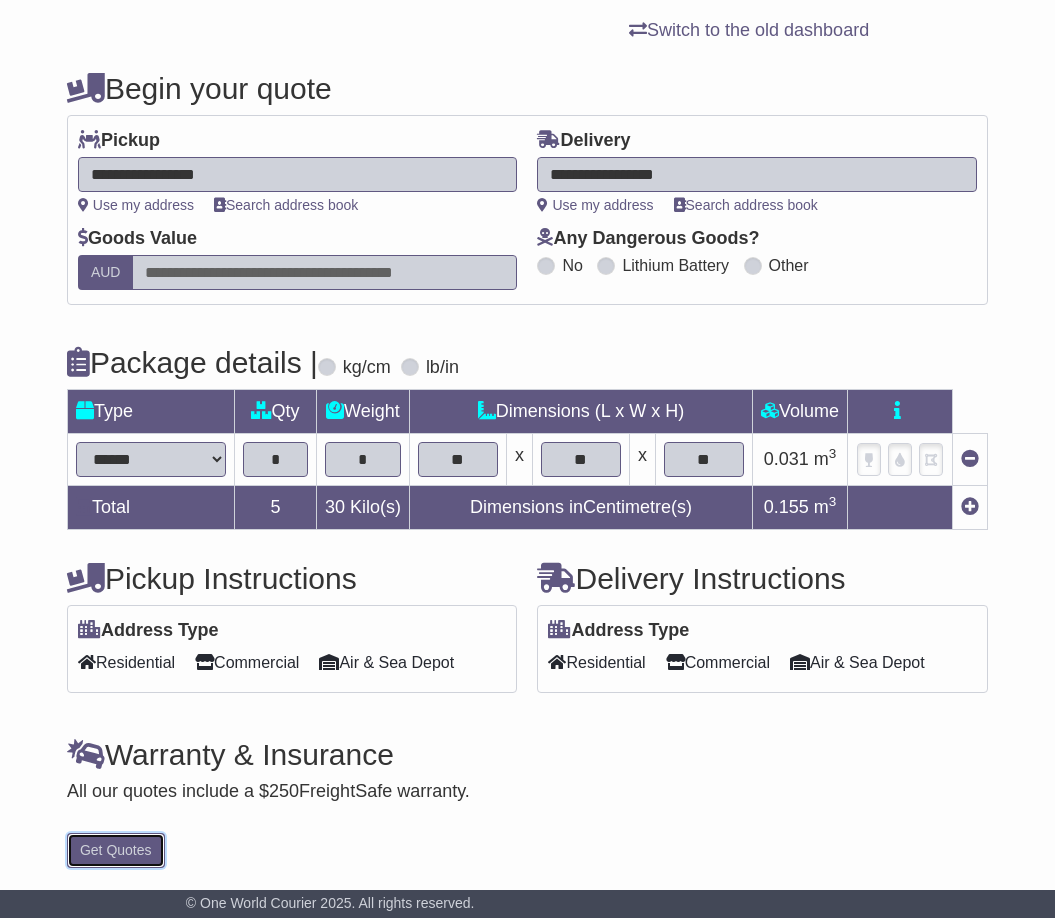 click on "Get Quotes" at bounding box center (116, 850) 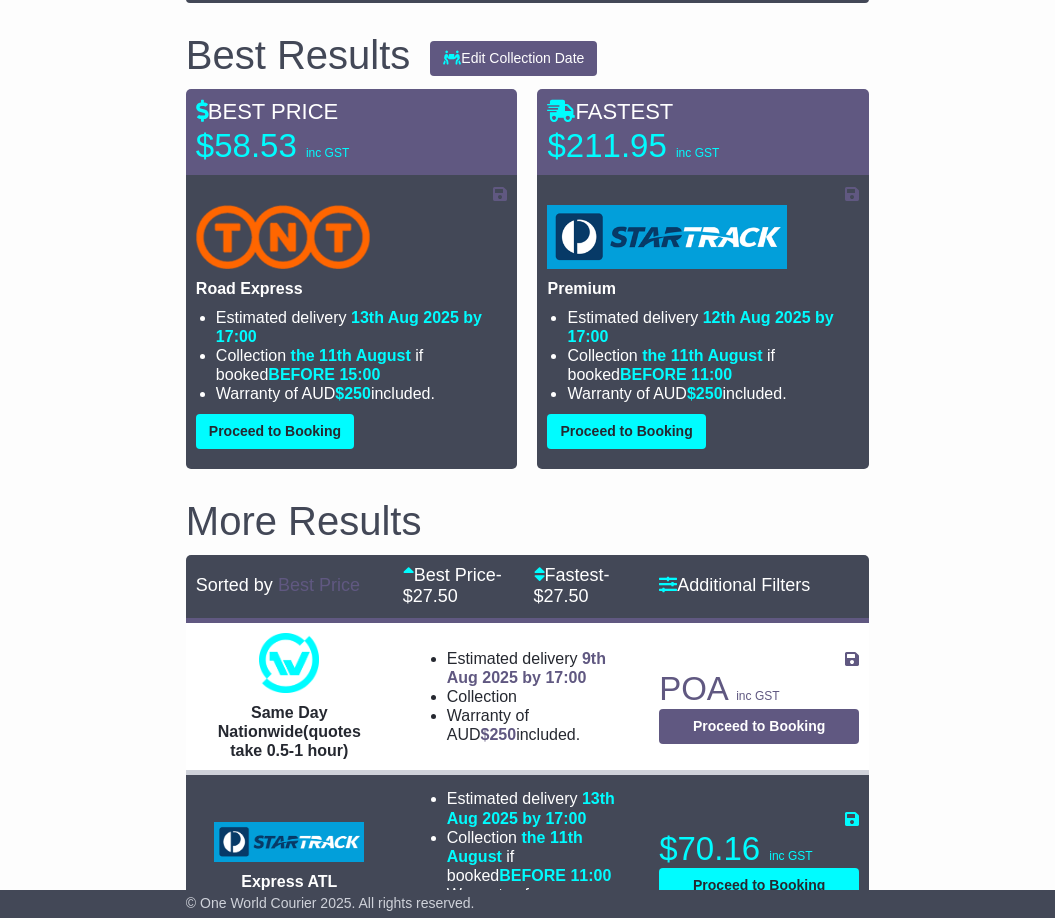 scroll, scrollTop: 0, scrollLeft: 0, axis: both 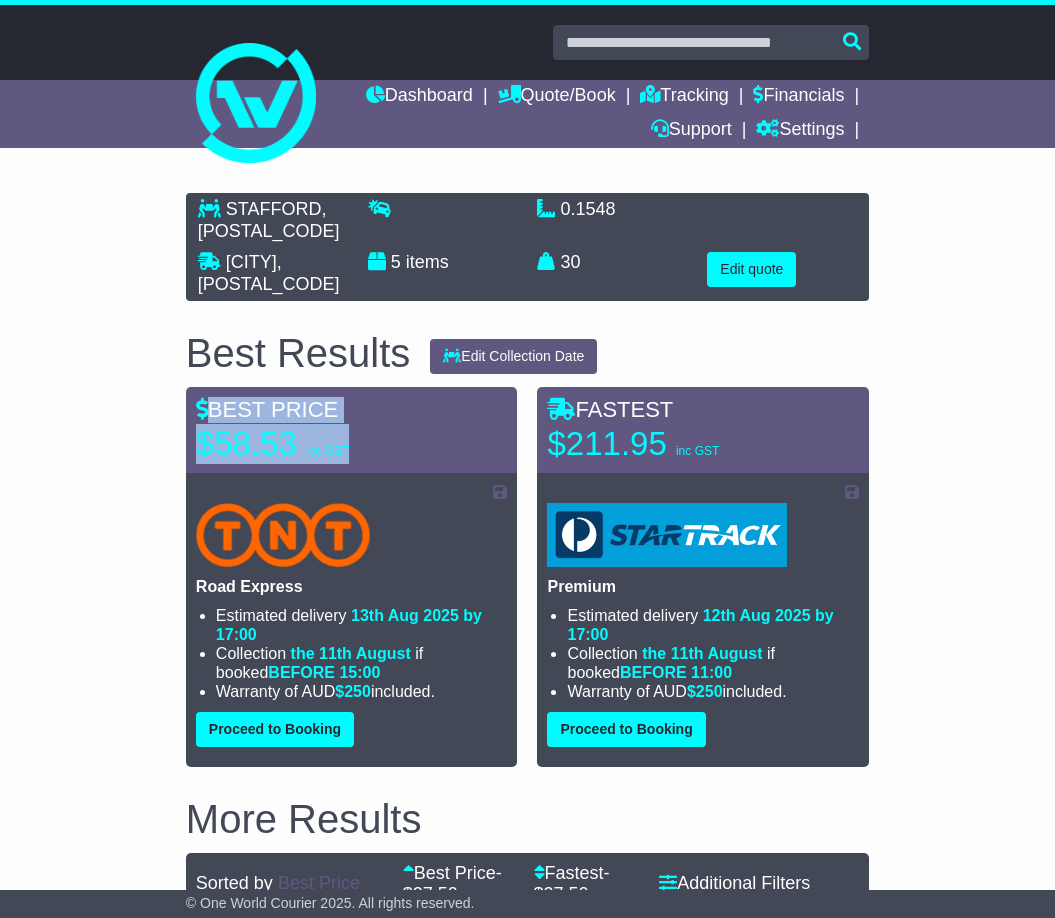 drag, startPoint x: 361, startPoint y: 448, endPoint x: 200, endPoint y: 406, distance: 166.3881 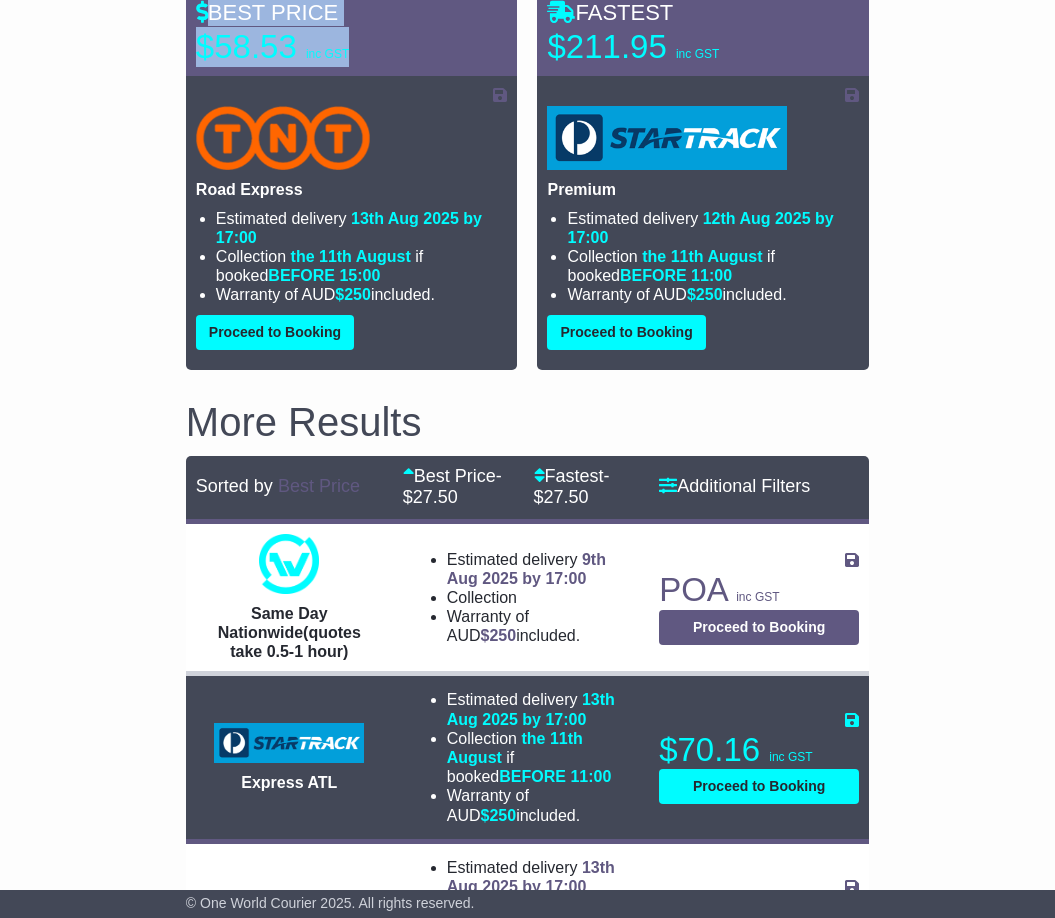 scroll, scrollTop: 100, scrollLeft: 0, axis: vertical 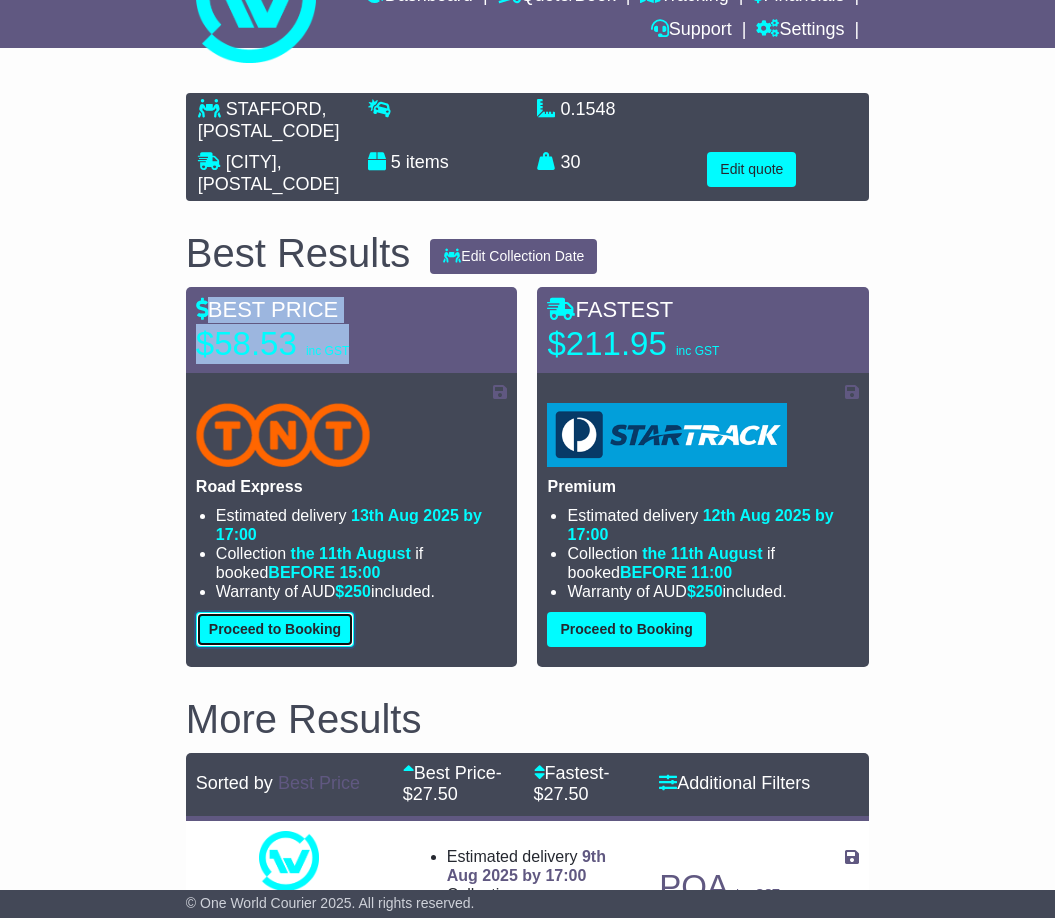 drag, startPoint x: 273, startPoint y: 634, endPoint x: 261, endPoint y: 634, distance: 12 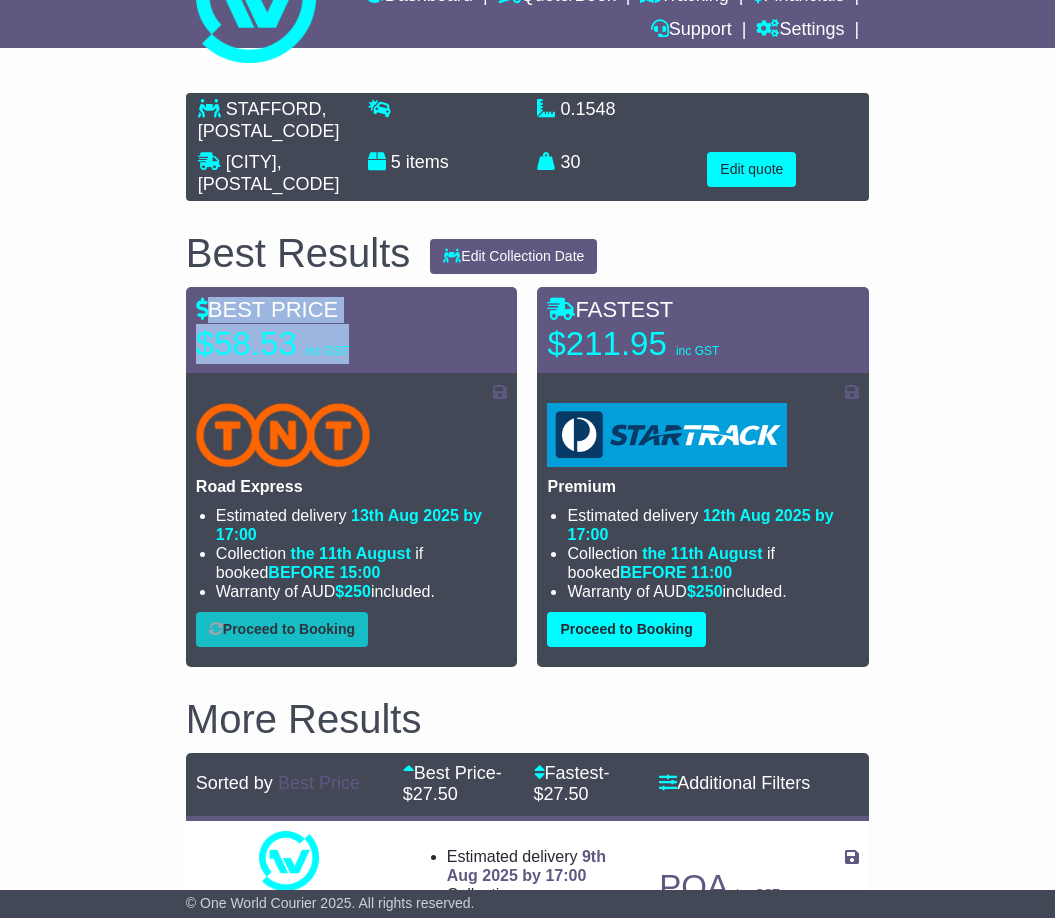 select on "*****" 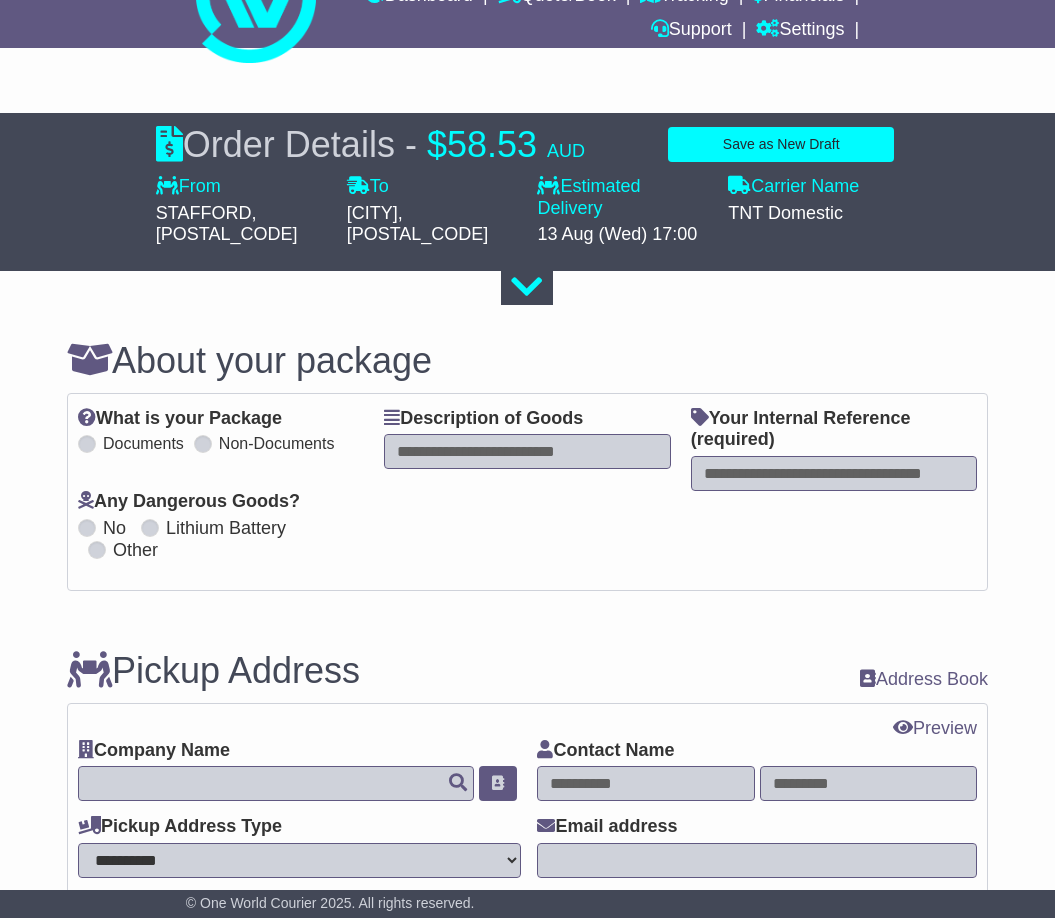 click at bounding box center [527, 451] 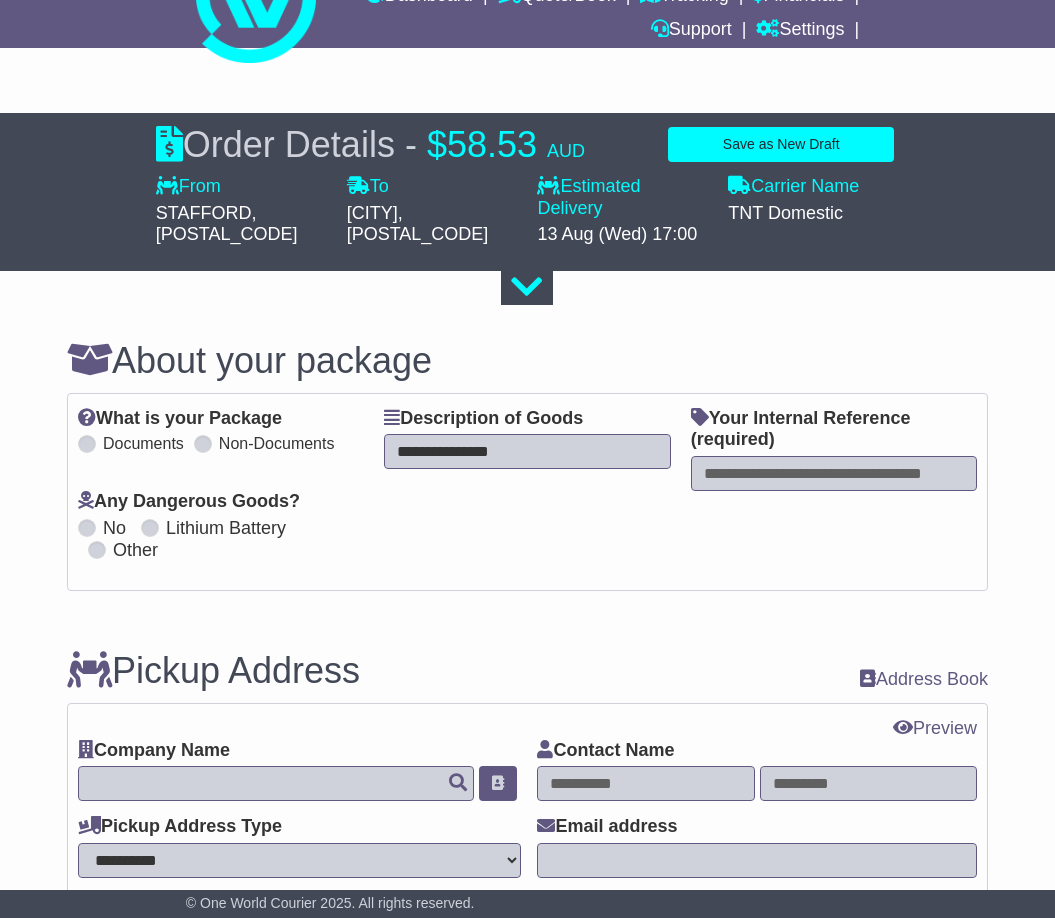 type on "**********" 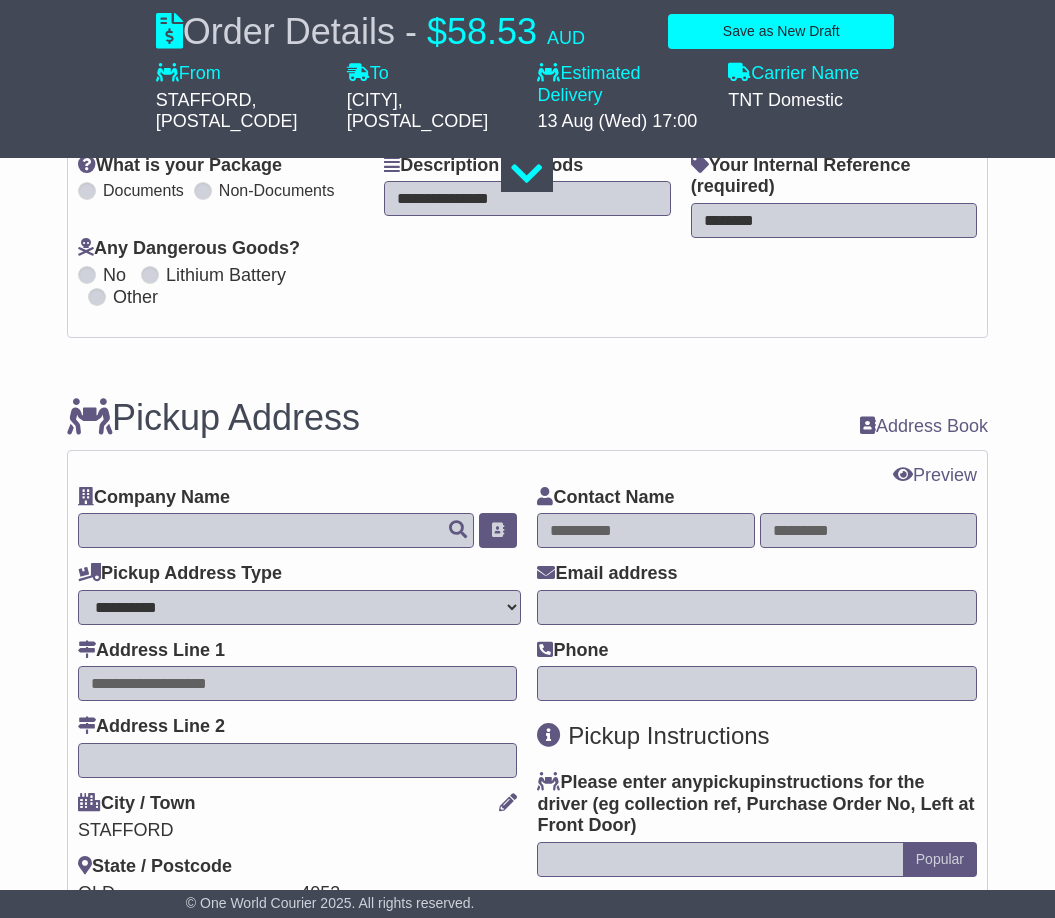 scroll, scrollTop: 400, scrollLeft: 0, axis: vertical 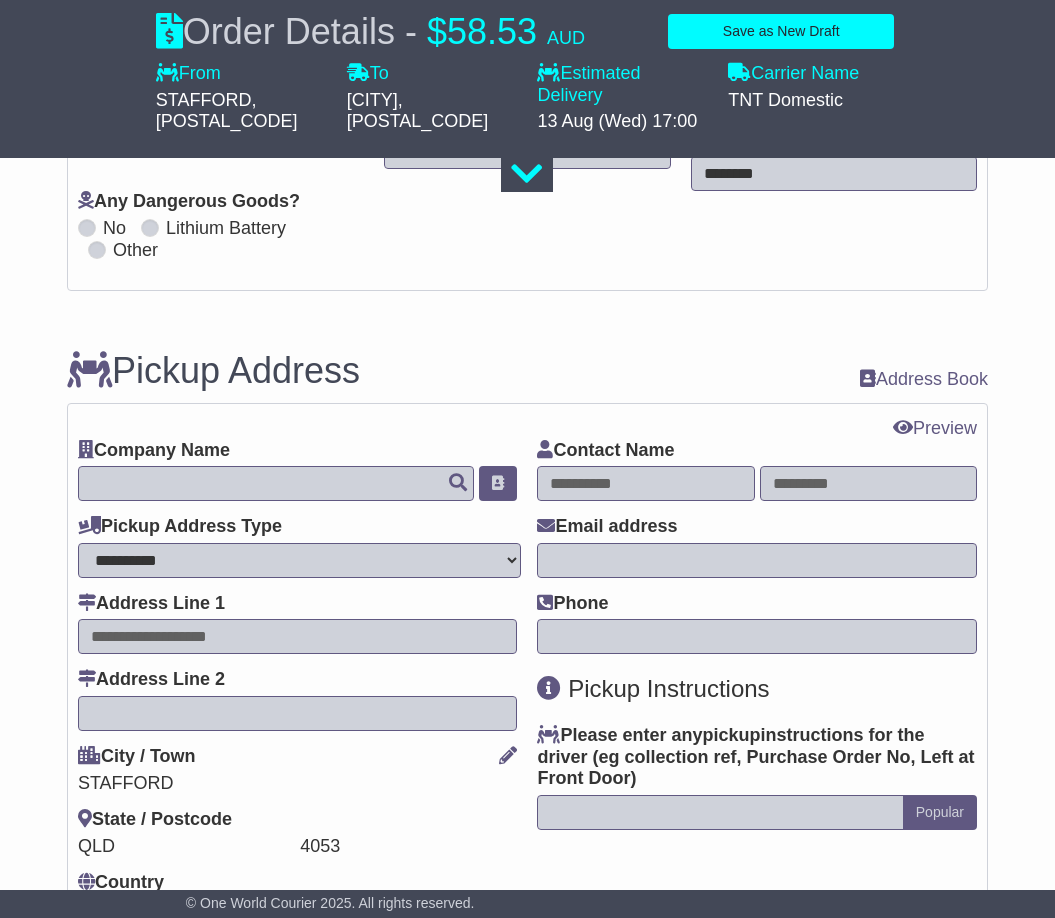 type on "********" 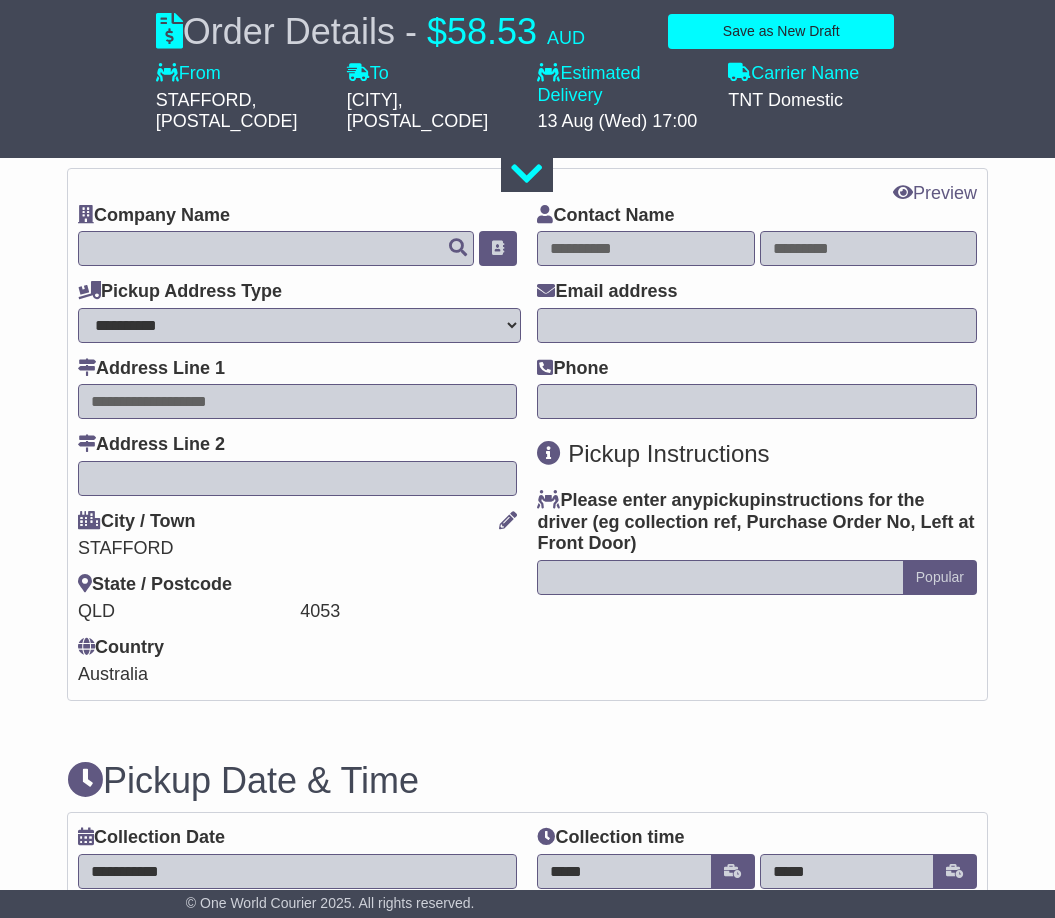 scroll, scrollTop: 500, scrollLeft: 0, axis: vertical 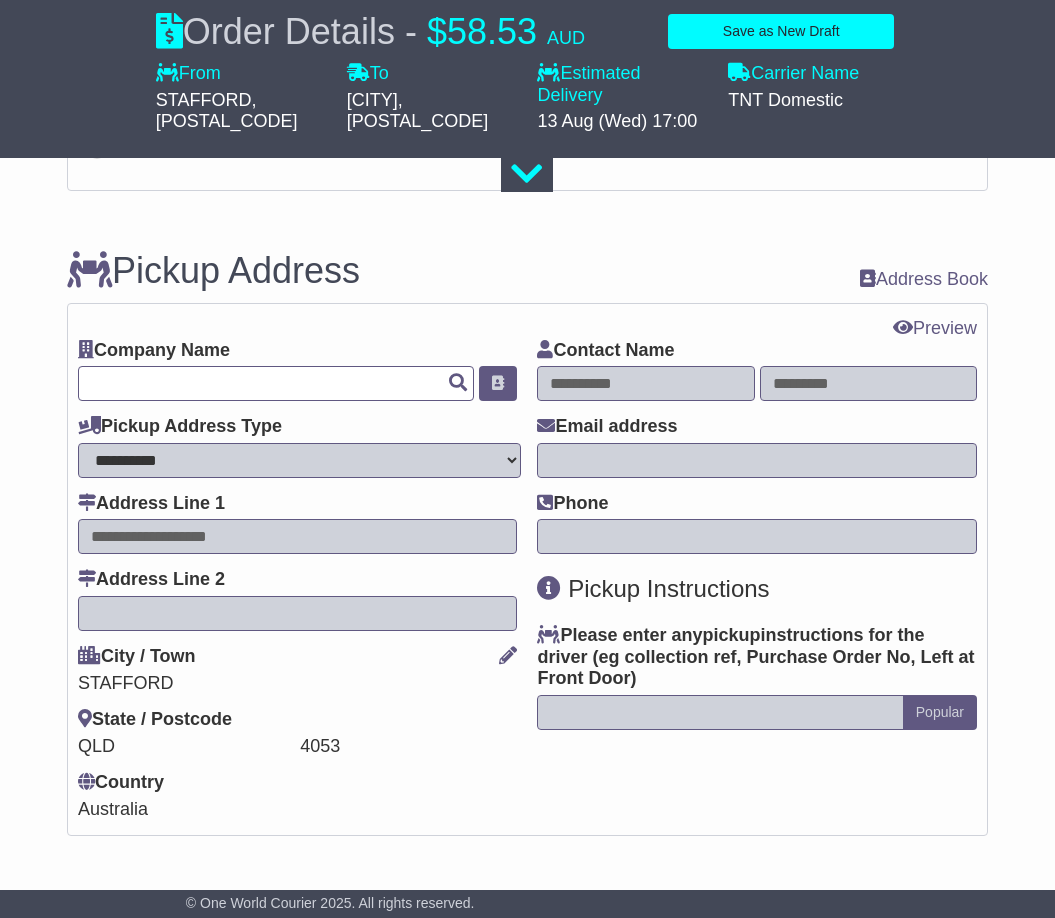 click at bounding box center [276, 383] 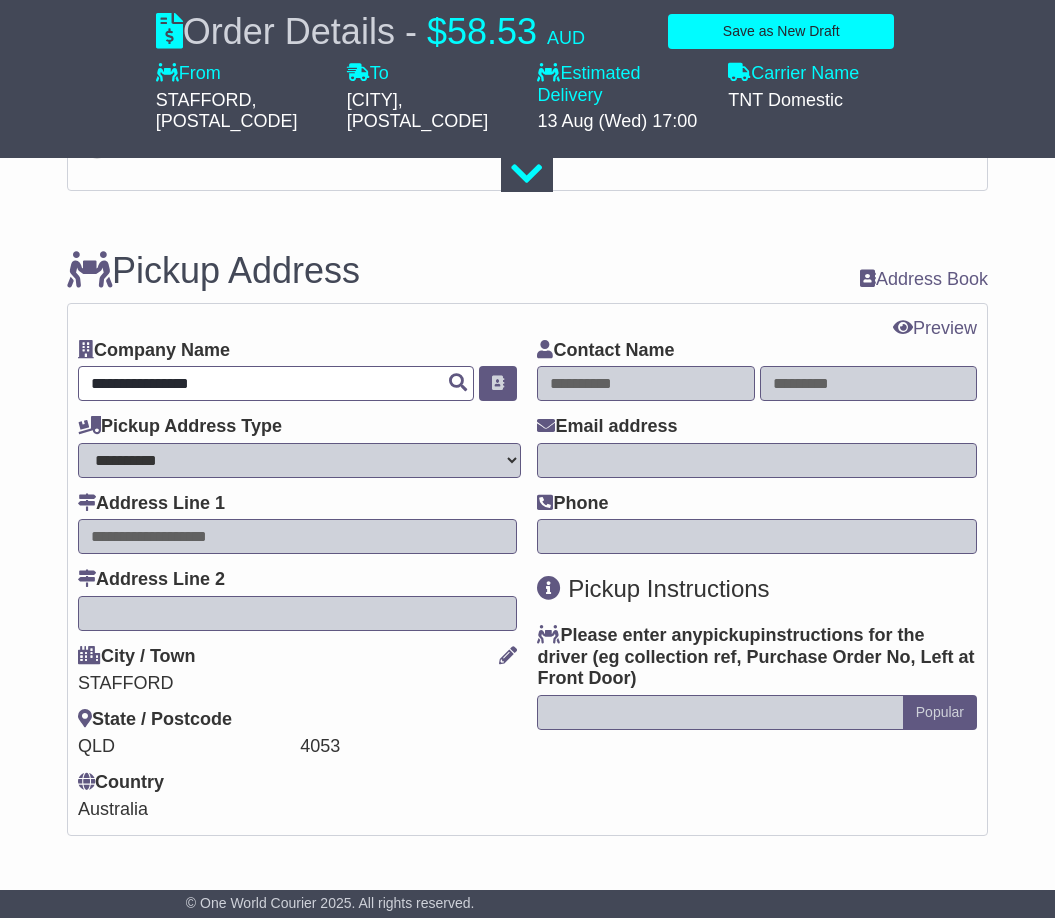 drag, startPoint x: 257, startPoint y: 395, endPoint x: 0, endPoint y: 367, distance: 258.52078 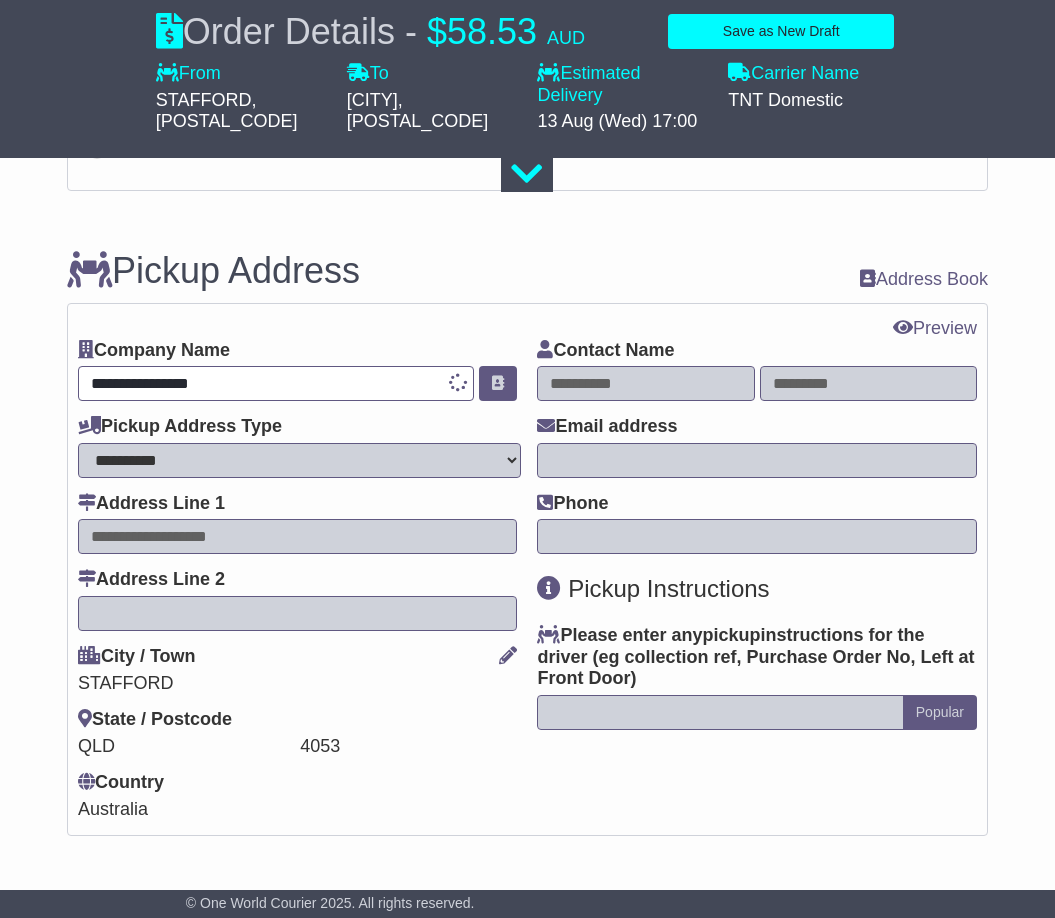 type on "**********" 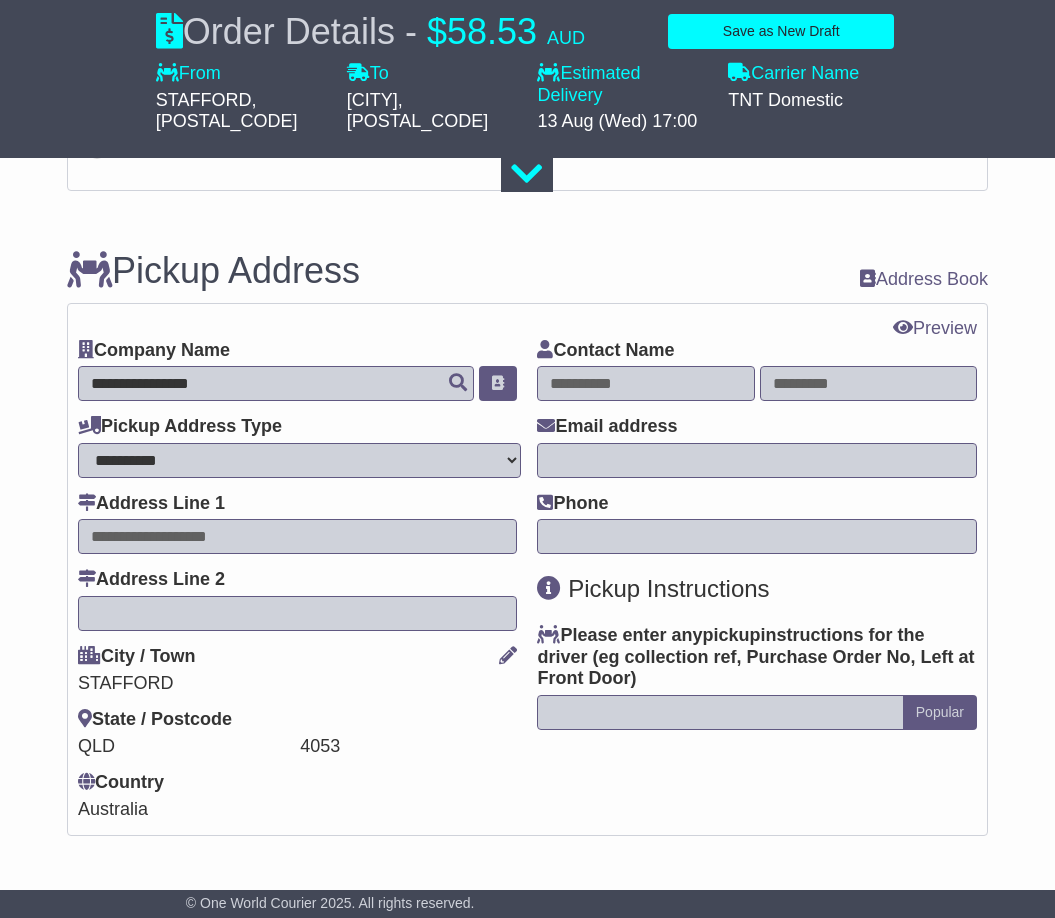click at bounding box center (298, 536) 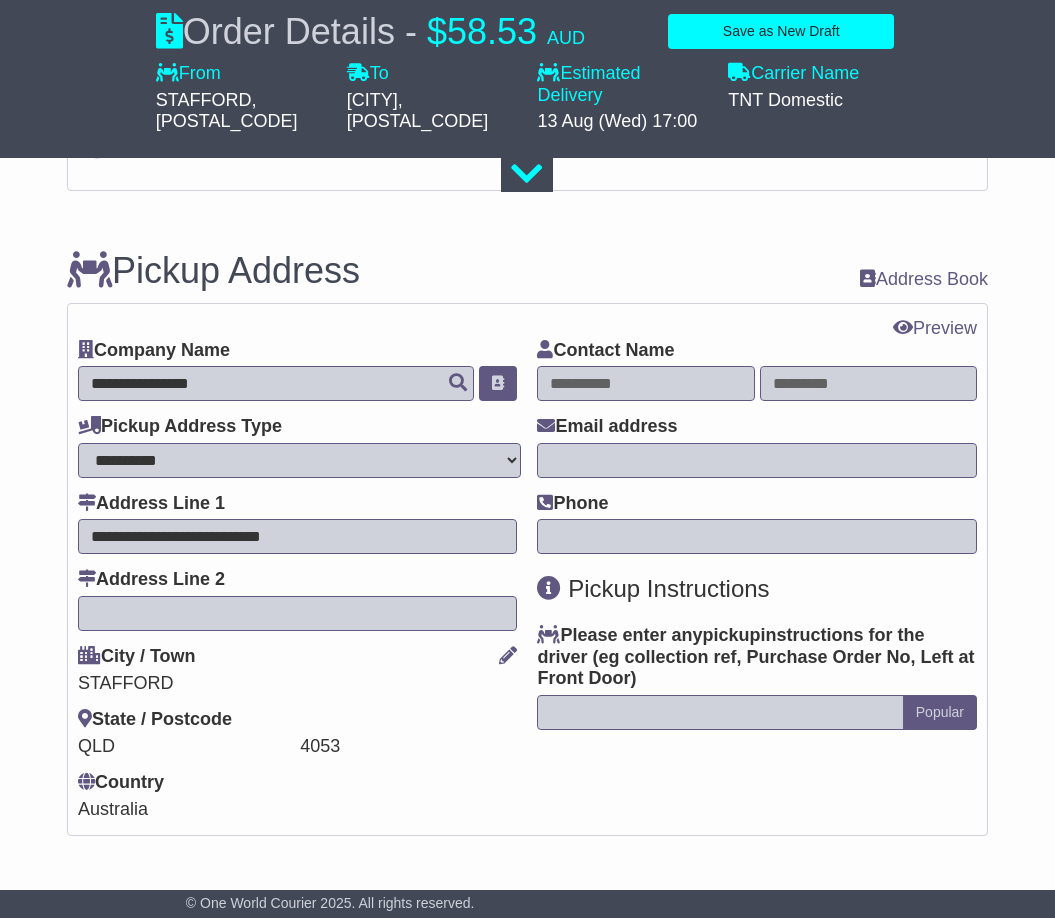 type on "**********" 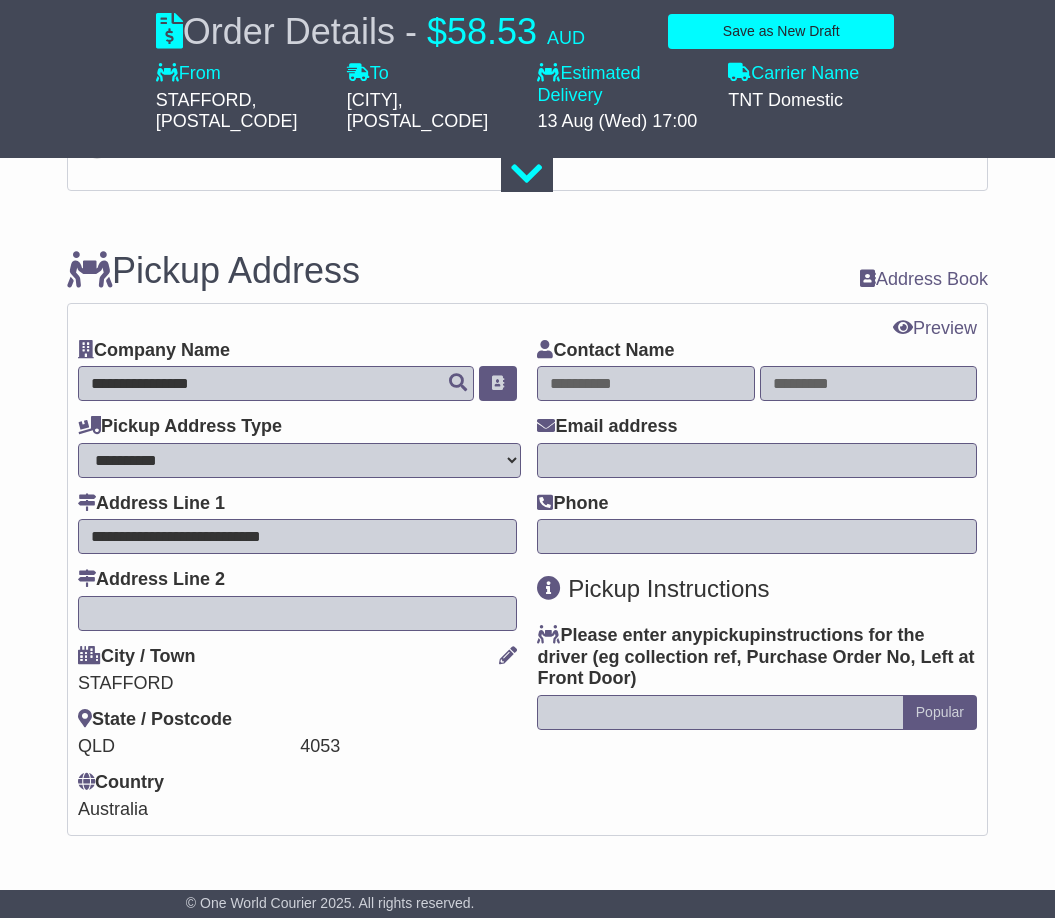 click at bounding box center (757, 460) 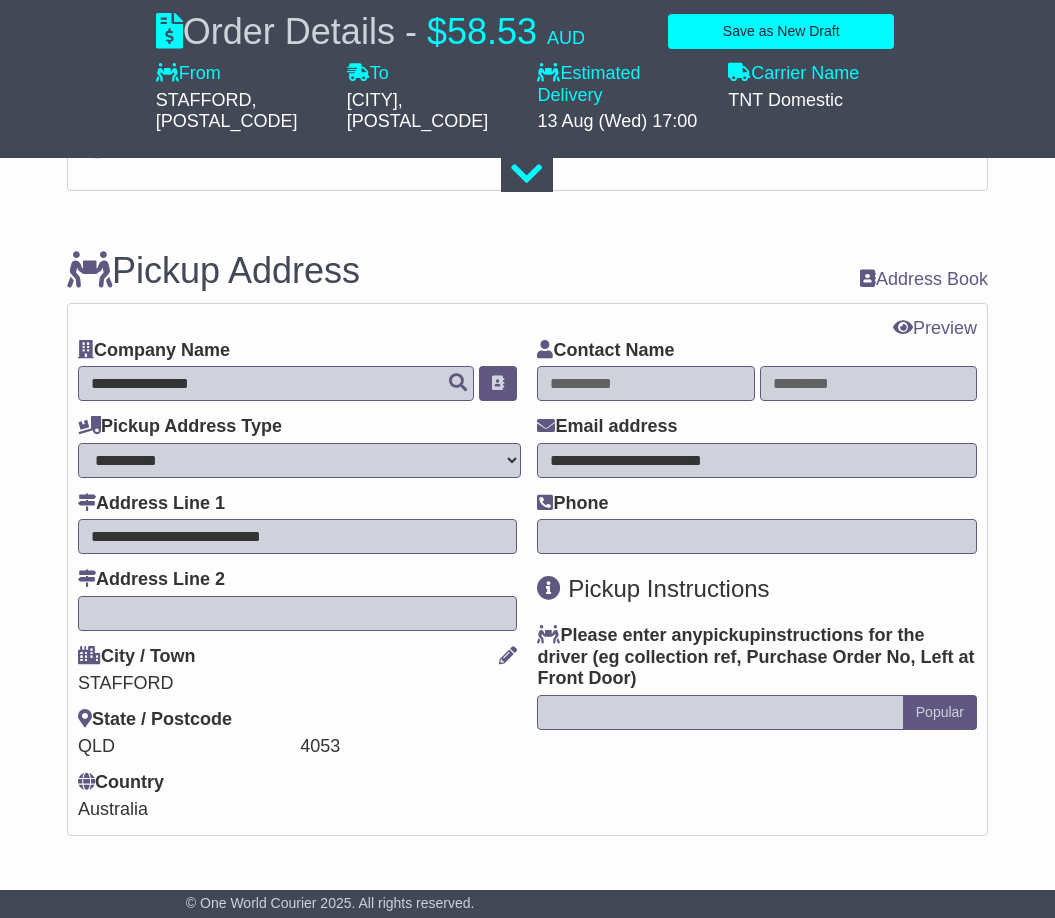 type on "**********" 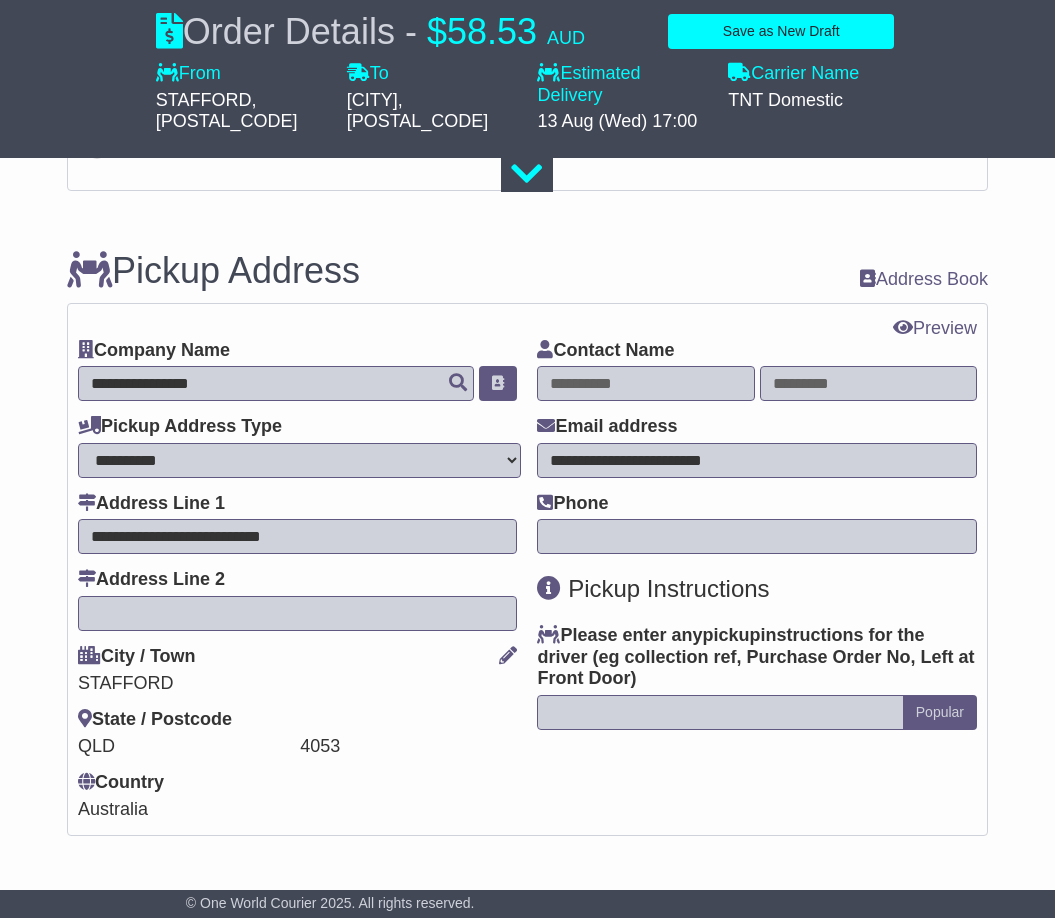paste on "**********" 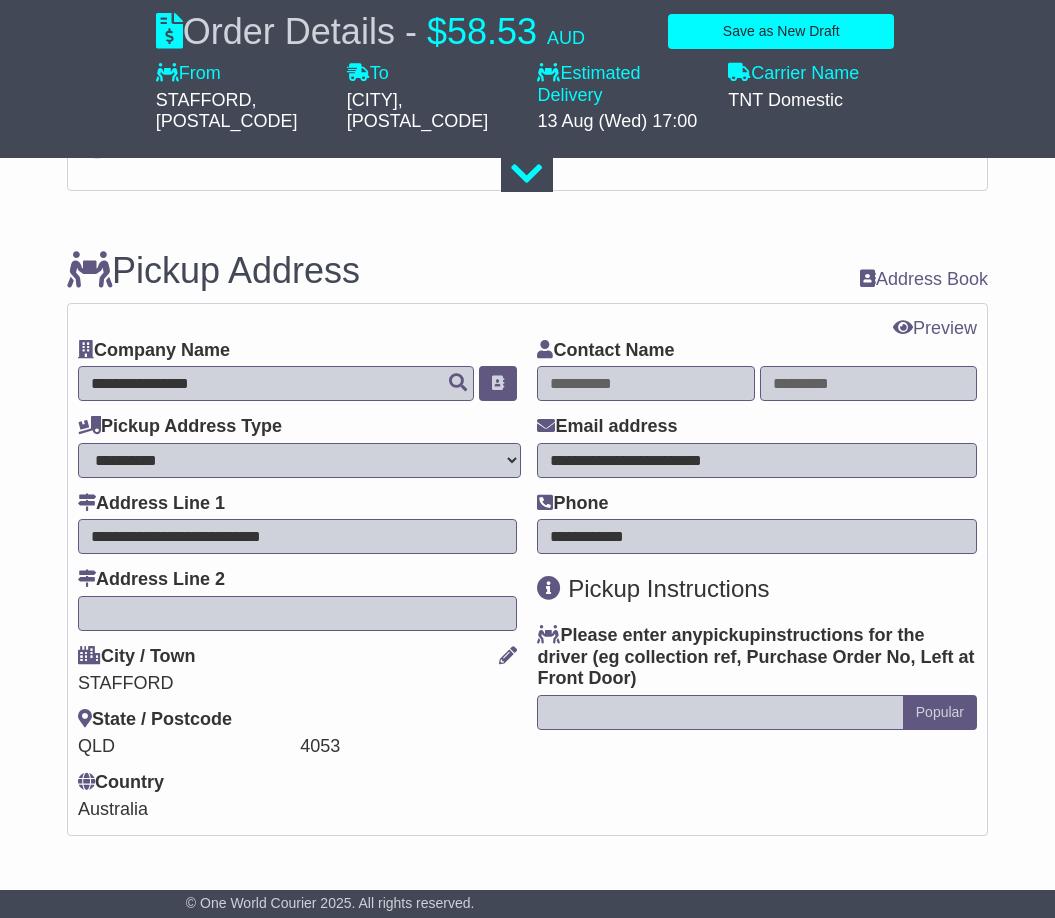 type on "**********" 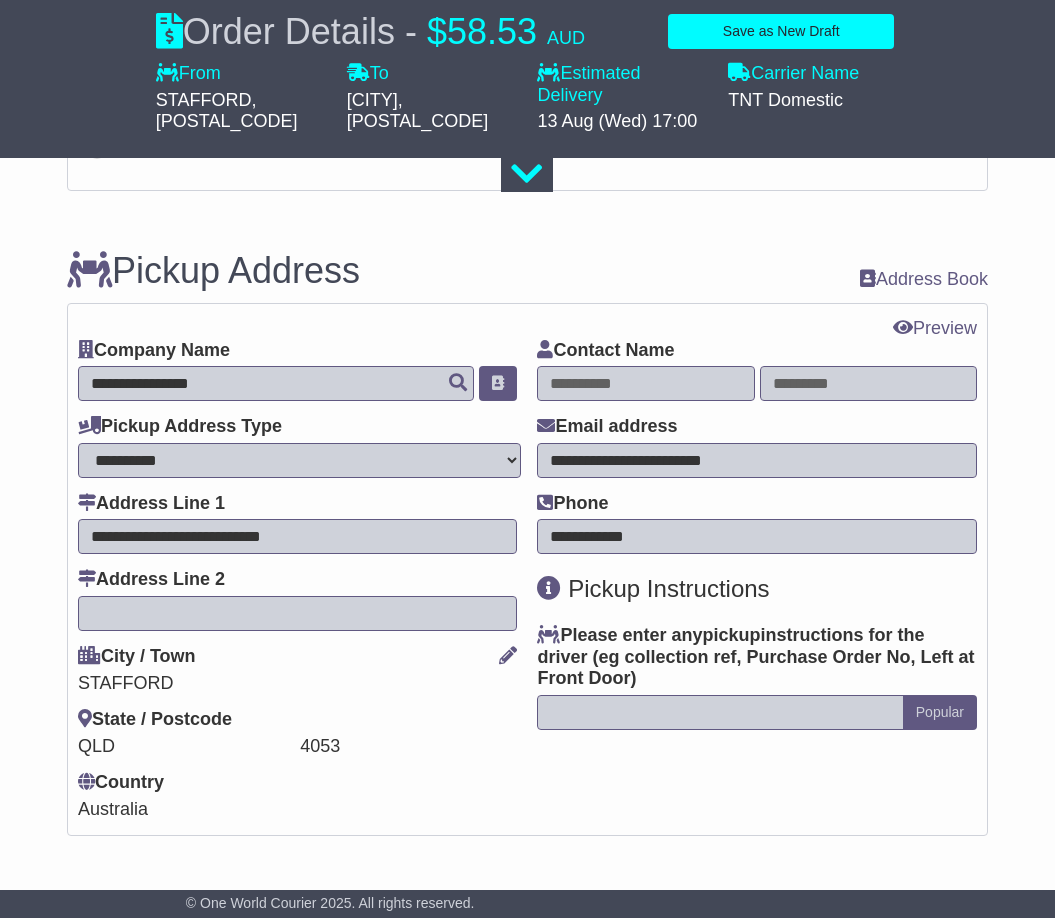 click on "**********" at bounding box center [757, 580] 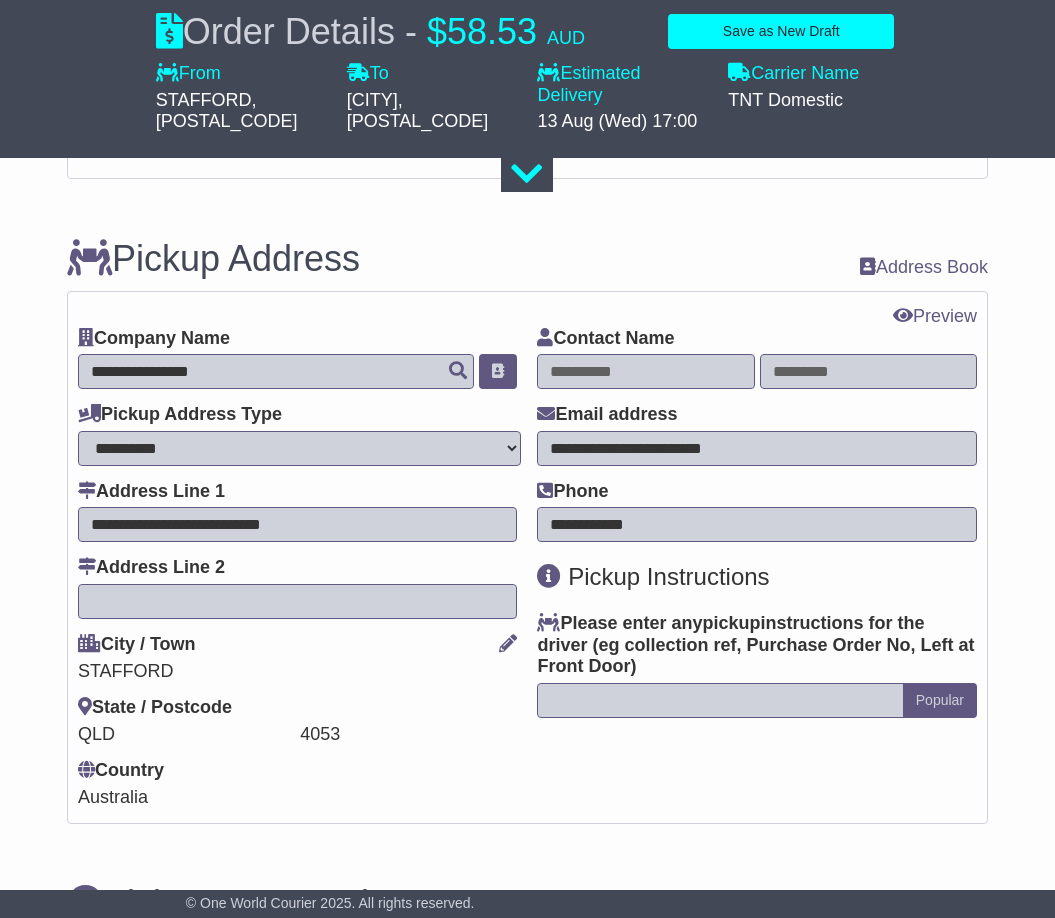 scroll, scrollTop: 500, scrollLeft: 0, axis: vertical 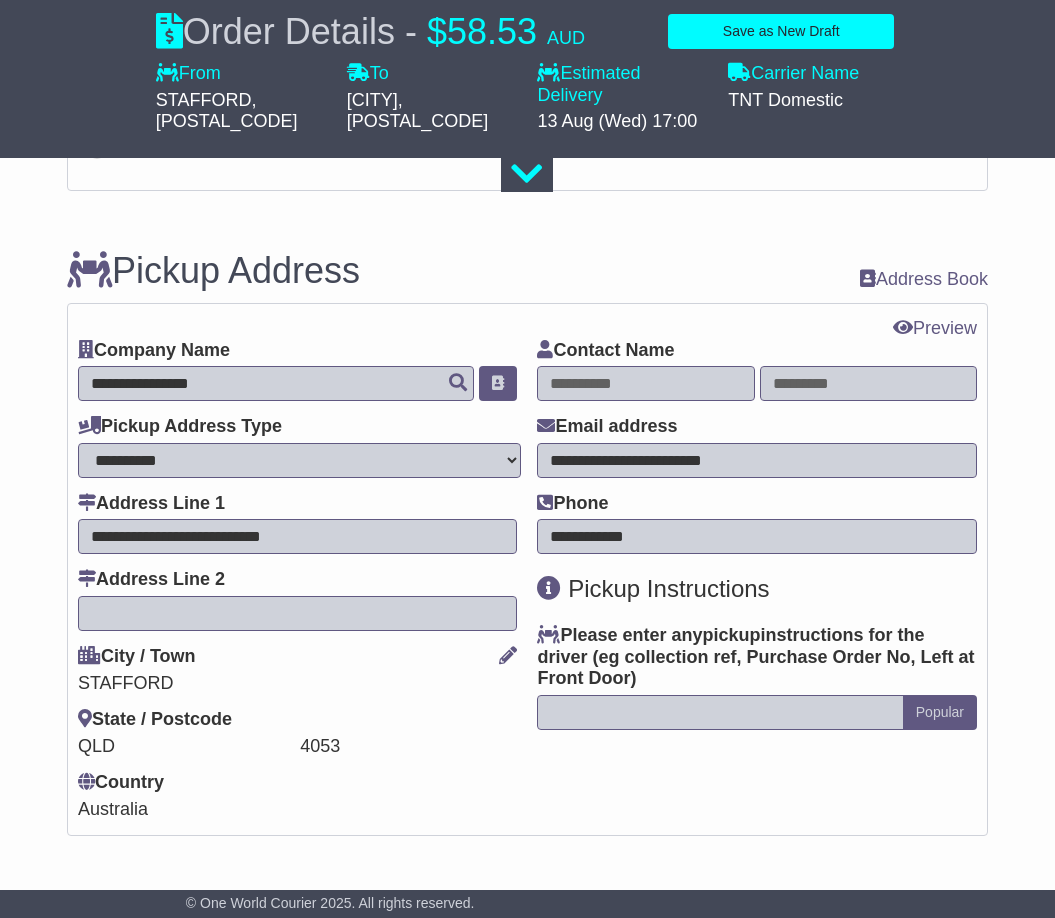 click at bounding box center (645, 383) 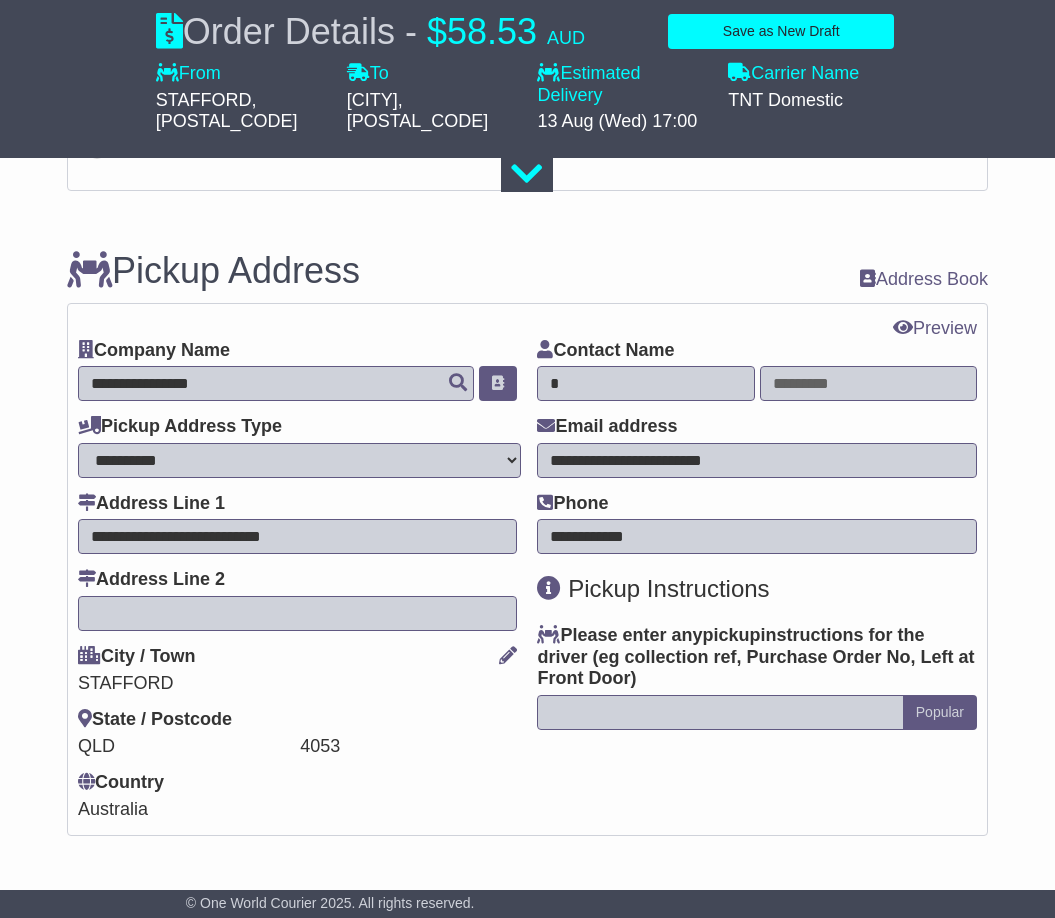 type on "*" 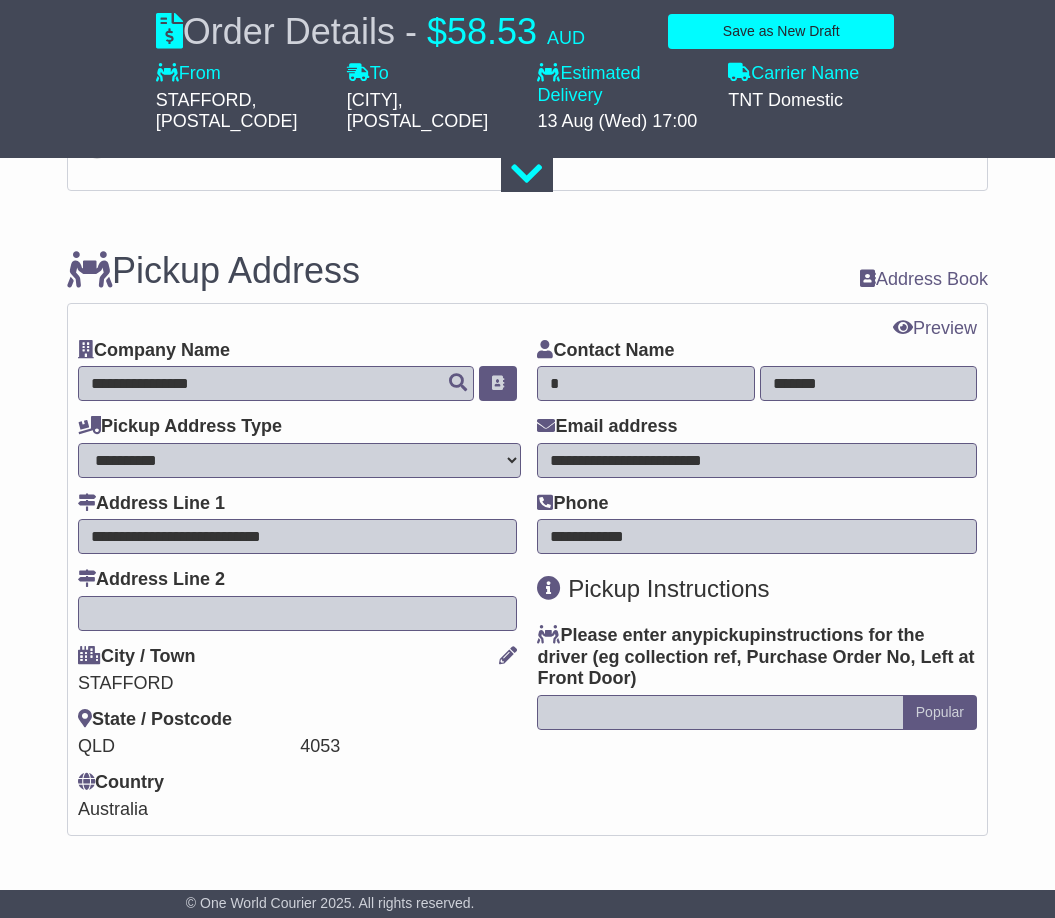 type on "*******" 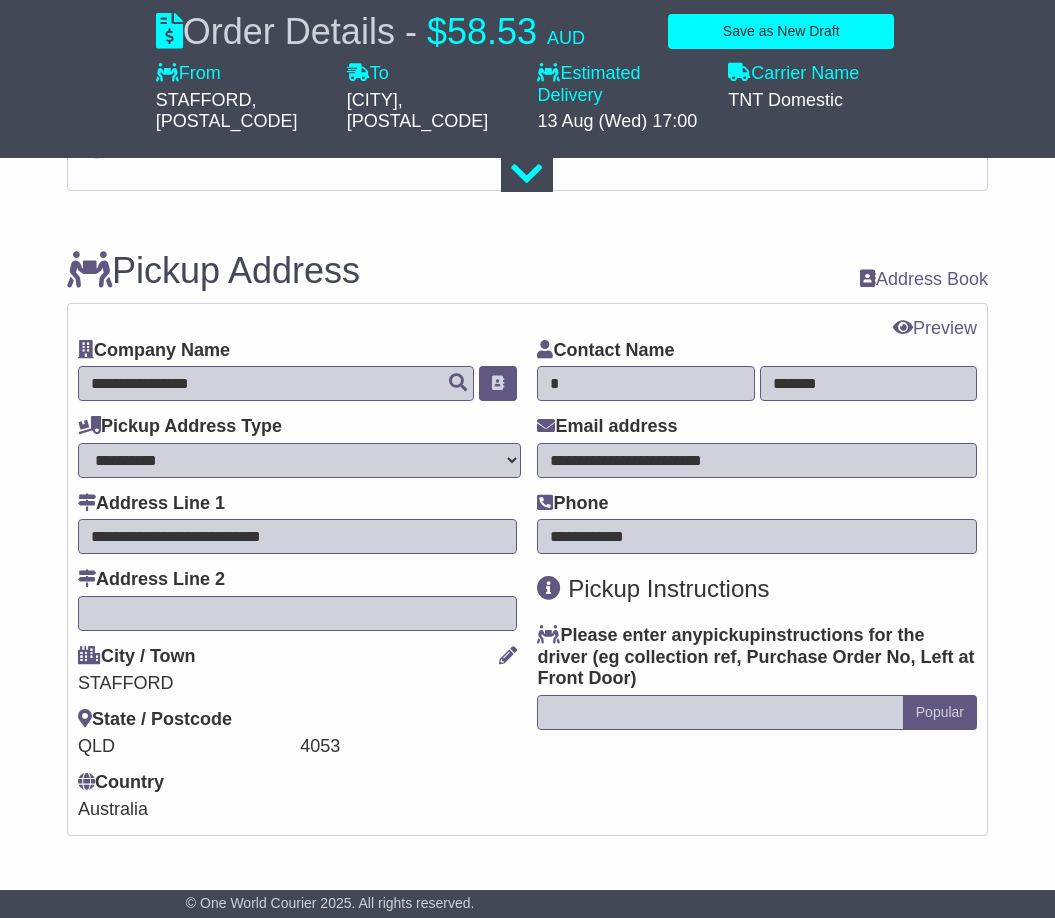 click on "**********" at bounding box center (527, 1259) 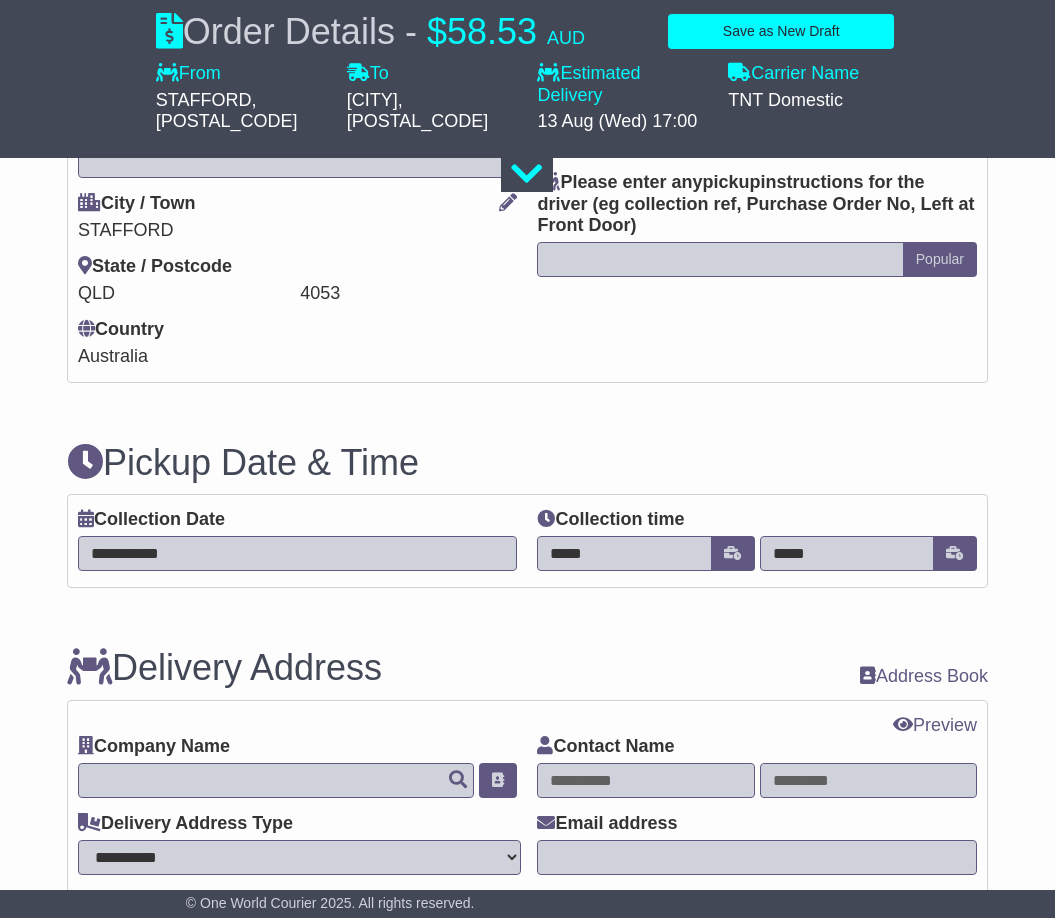 scroll, scrollTop: 1000, scrollLeft: 0, axis: vertical 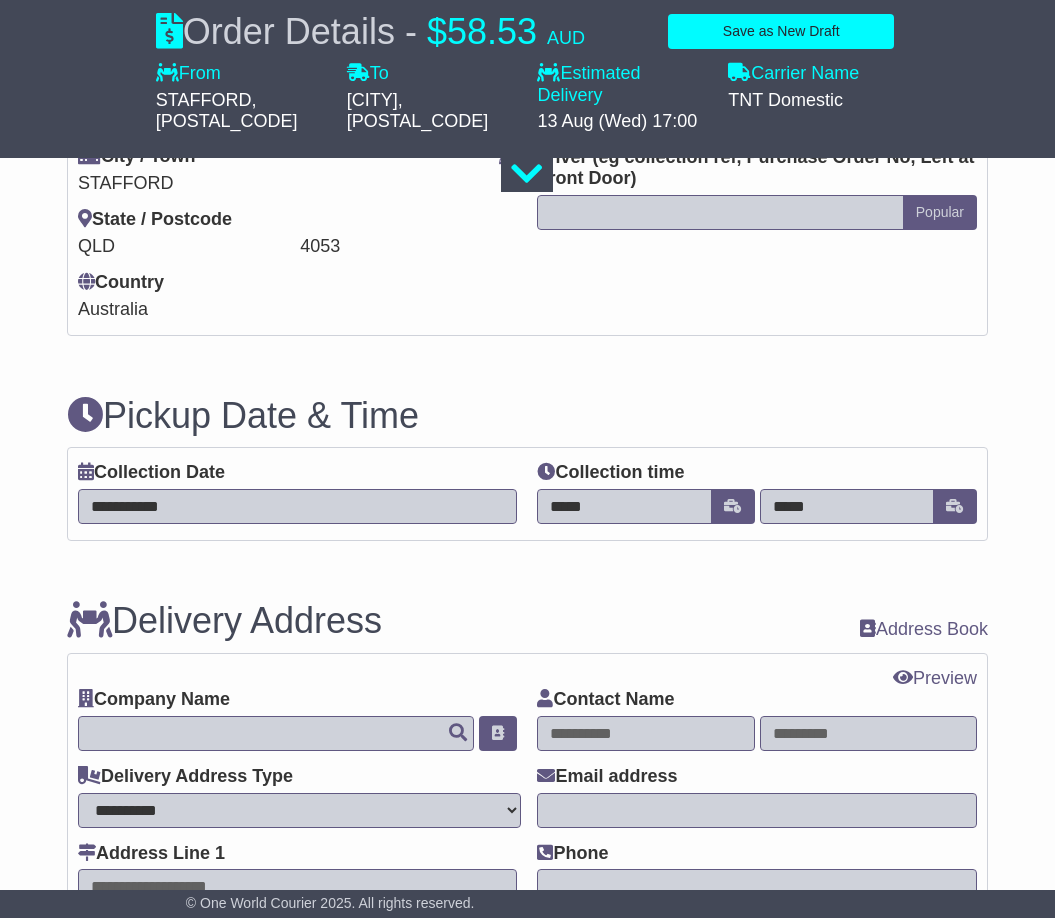 click on "Collection time" at bounding box center (610, 473) 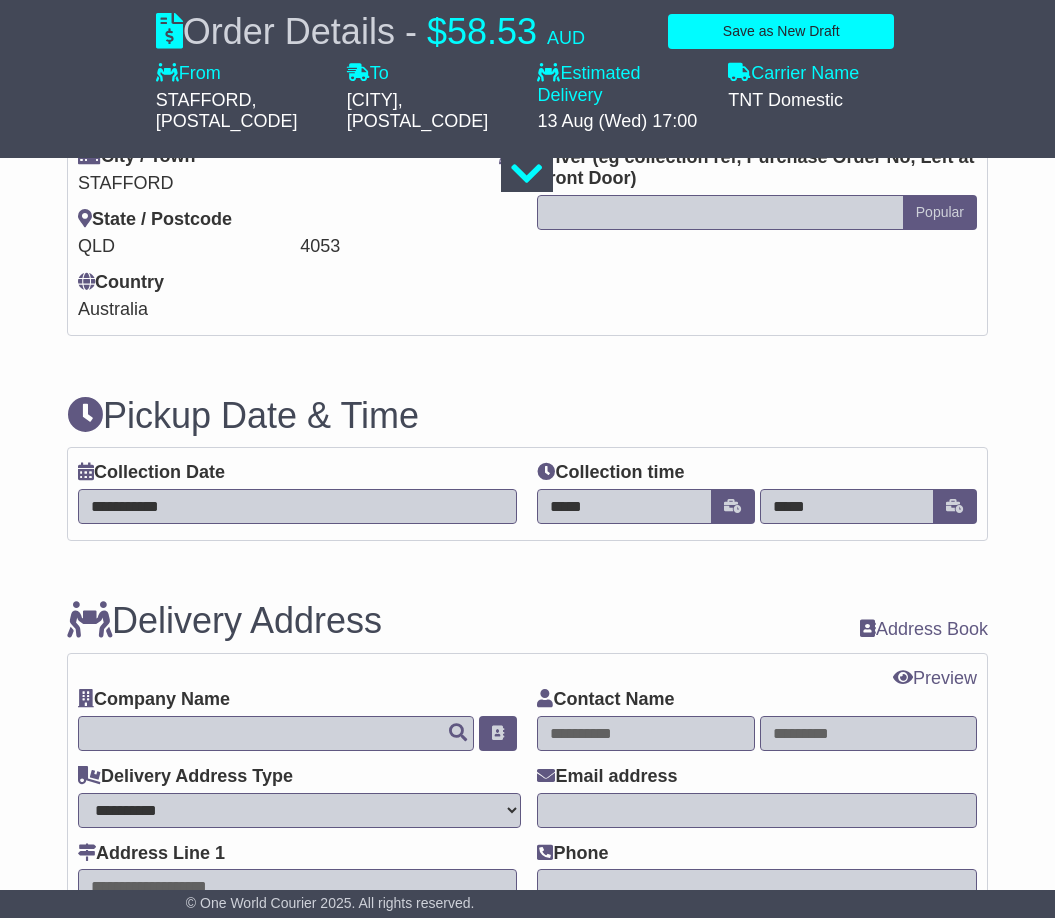 click on "*****" at bounding box center [624, 506] 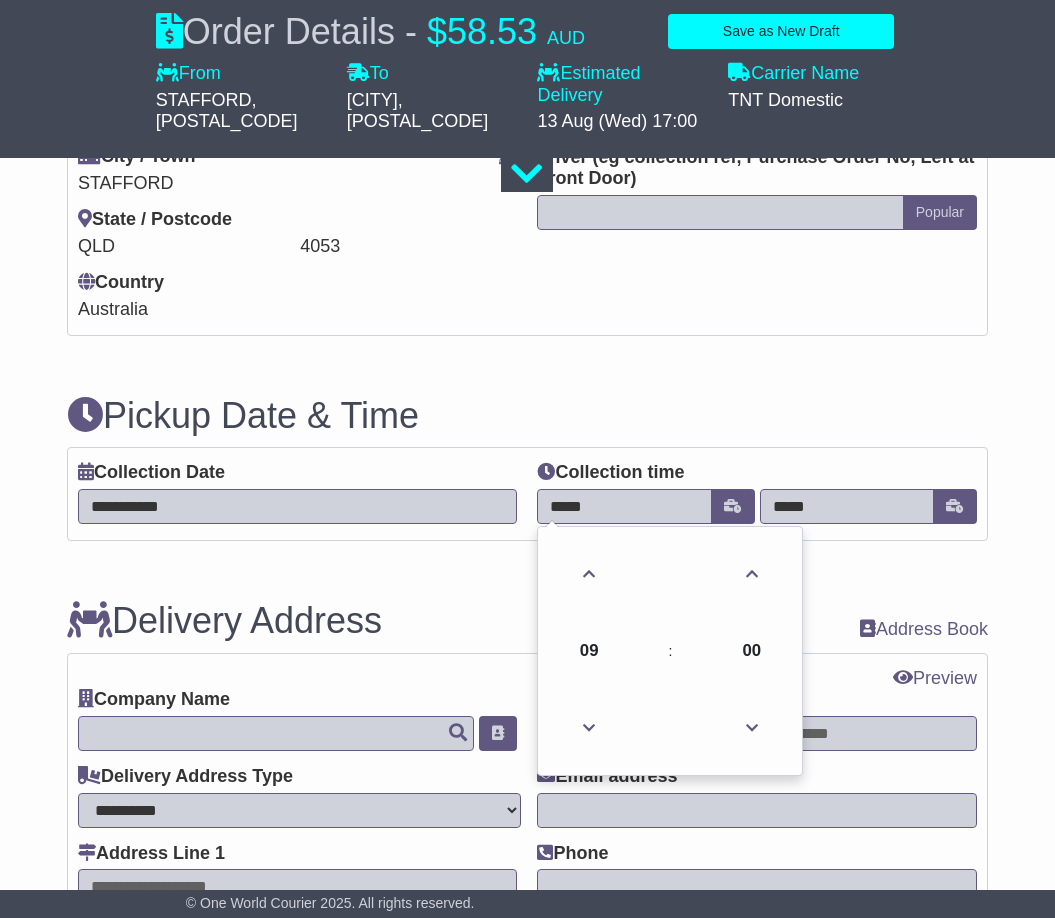 click on "*****" at bounding box center (847, 506) 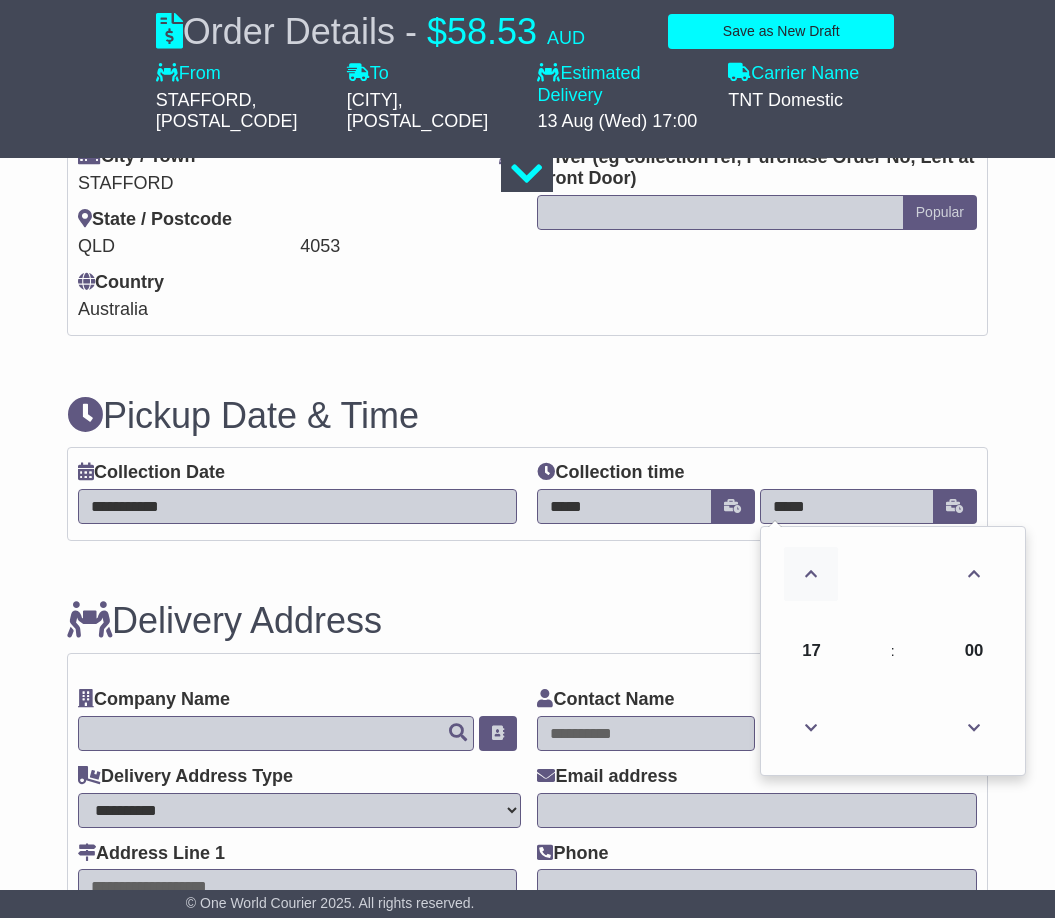 click at bounding box center [811, 574] 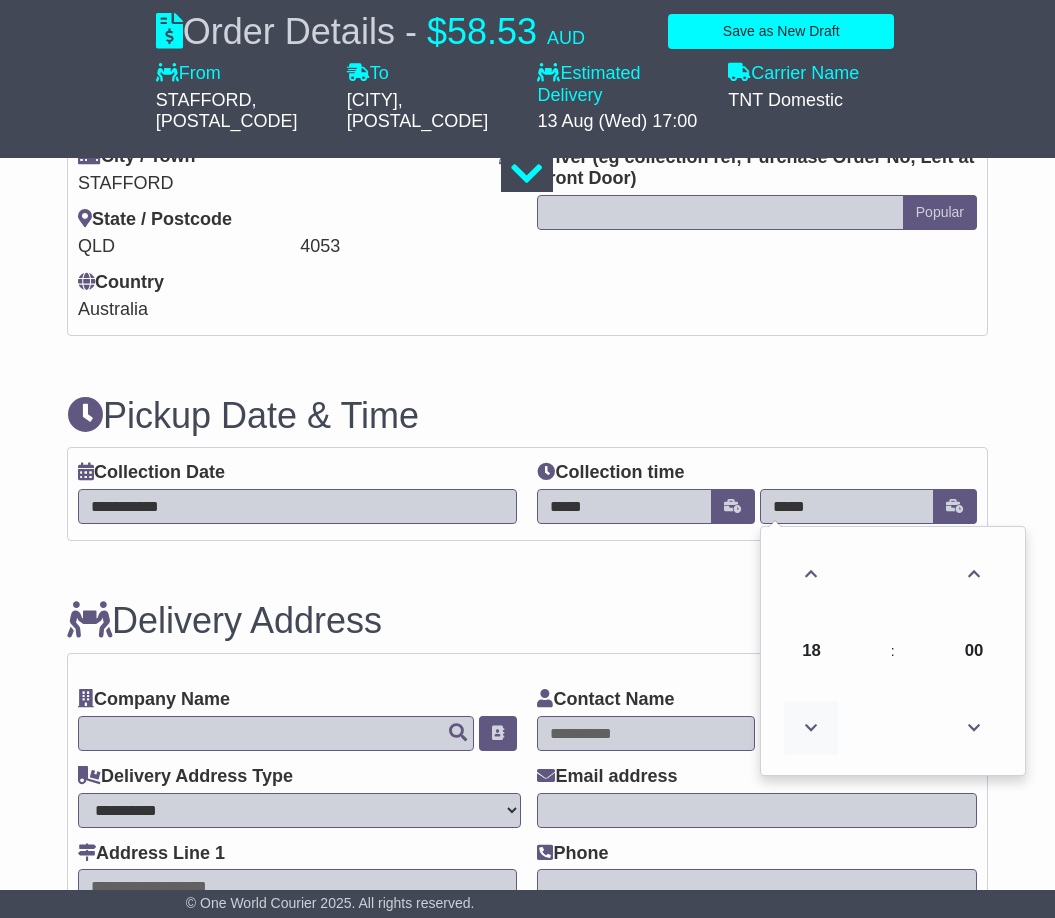 click at bounding box center [811, 728] 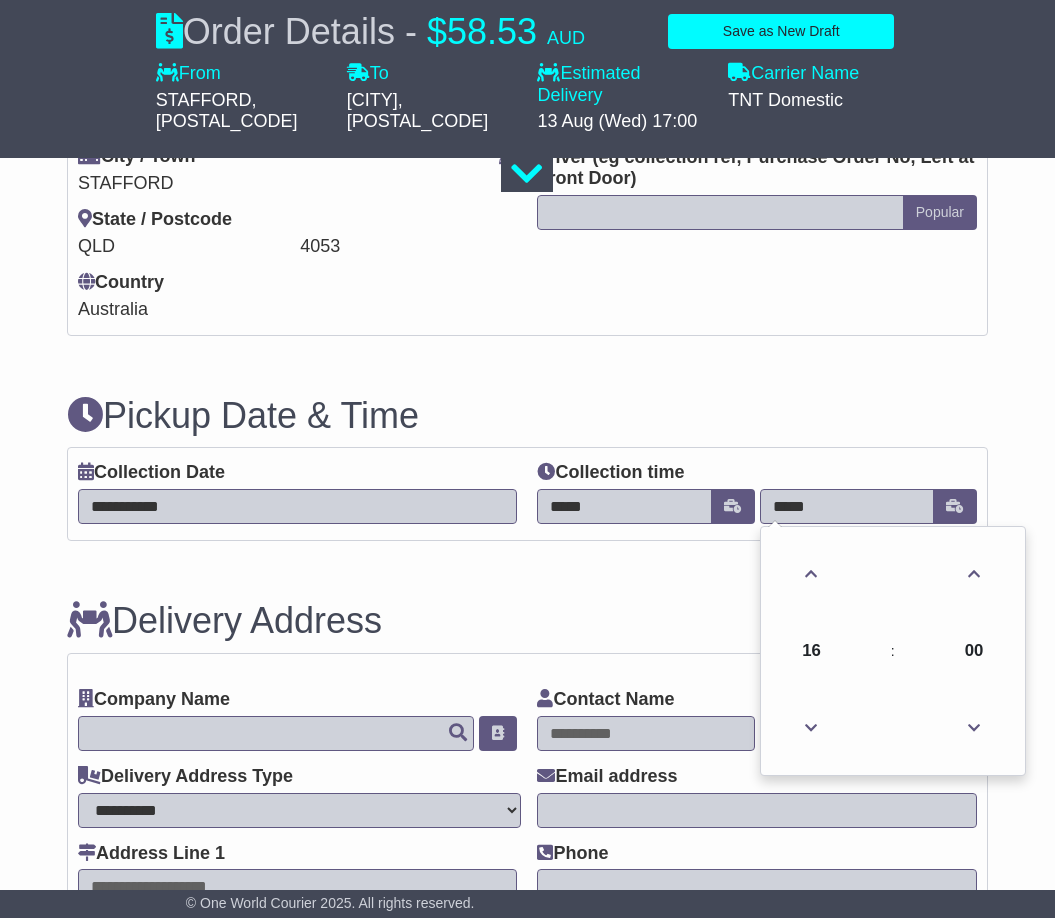 click on "Delivery Address
Recent:
Address Book" at bounding box center (527, 606) 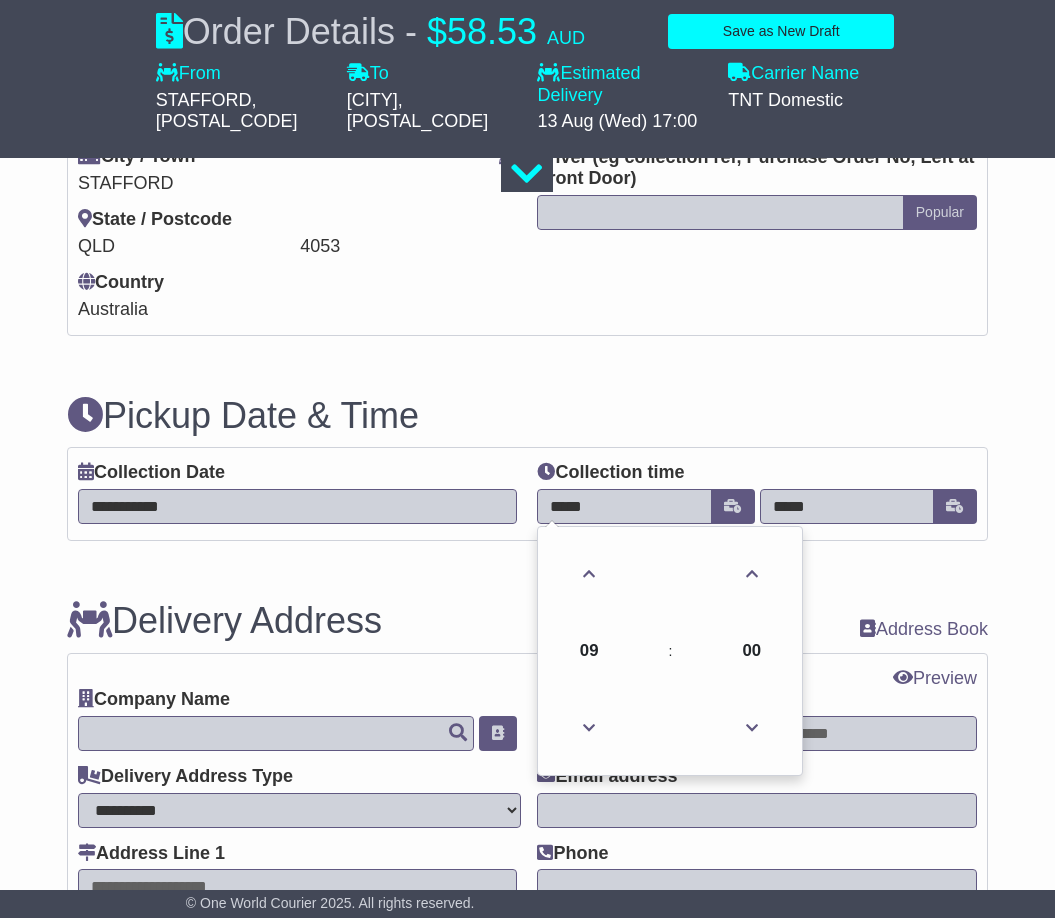 click on "*****" at bounding box center [624, 506] 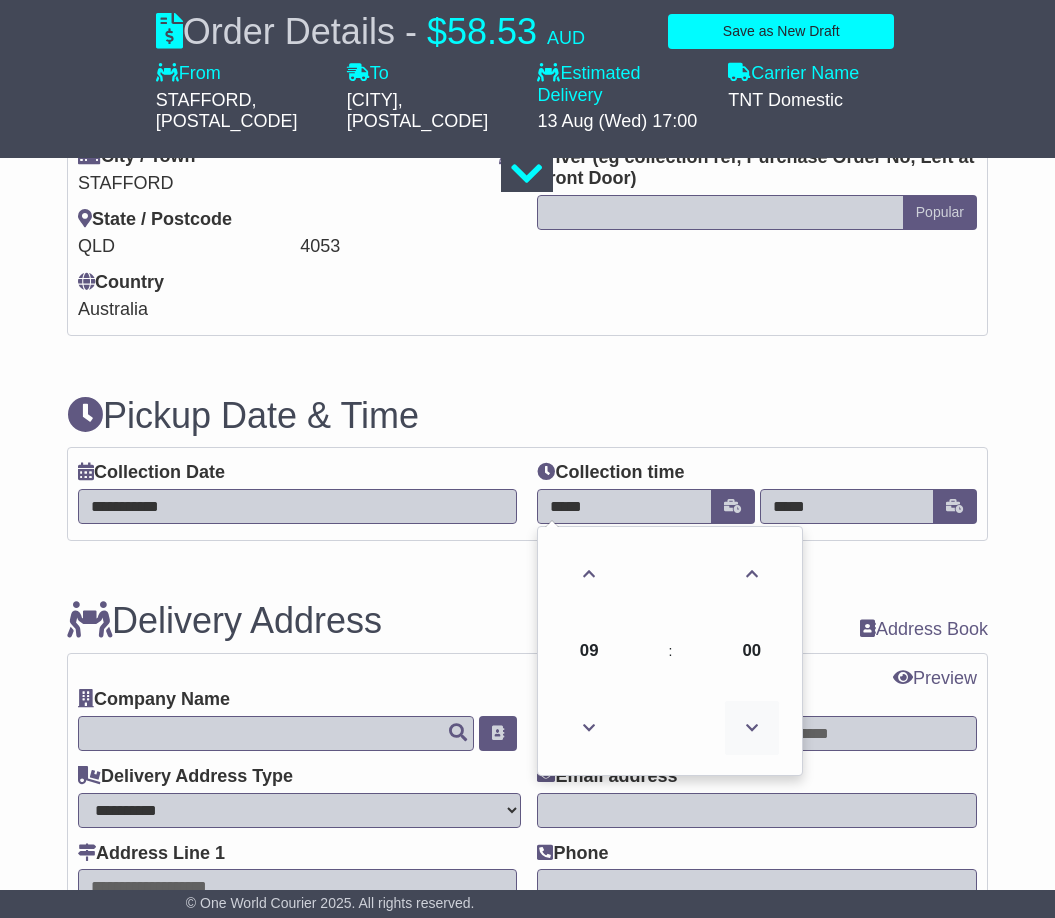 click at bounding box center [752, 728] 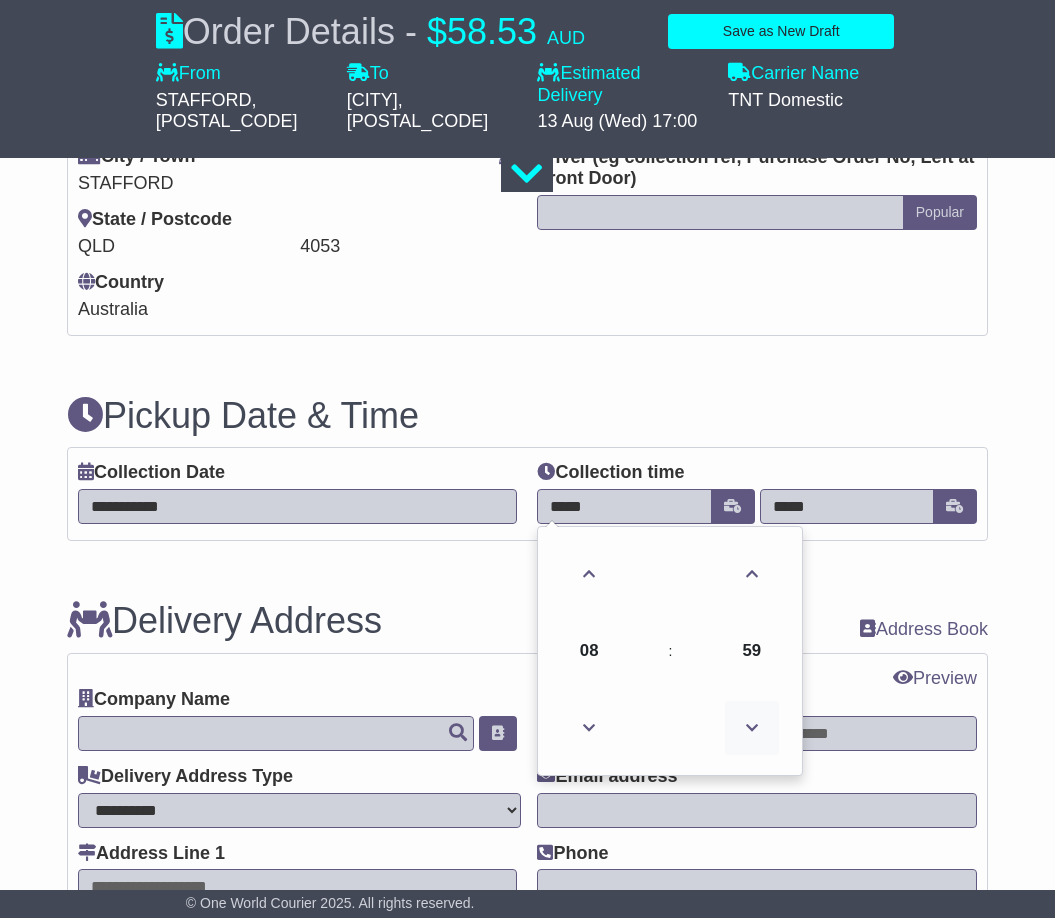 click at bounding box center (752, 728) 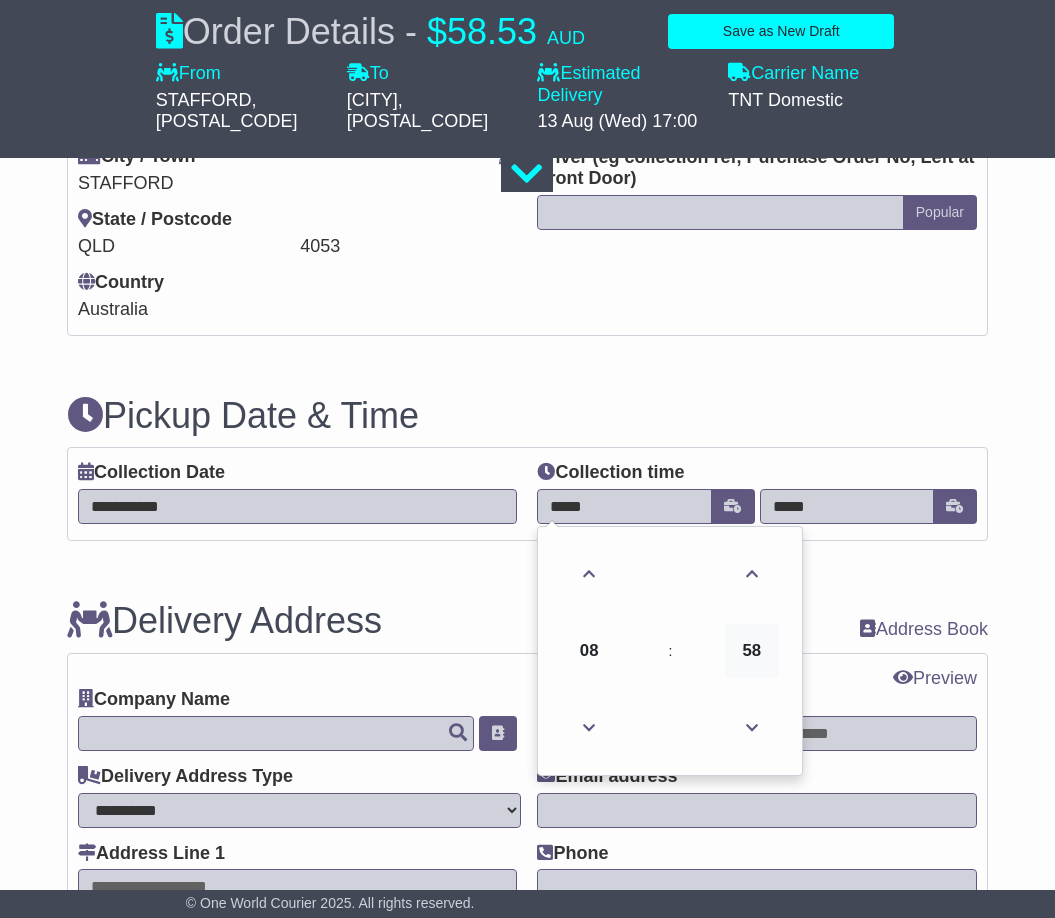 click on "58" at bounding box center [752, 651] 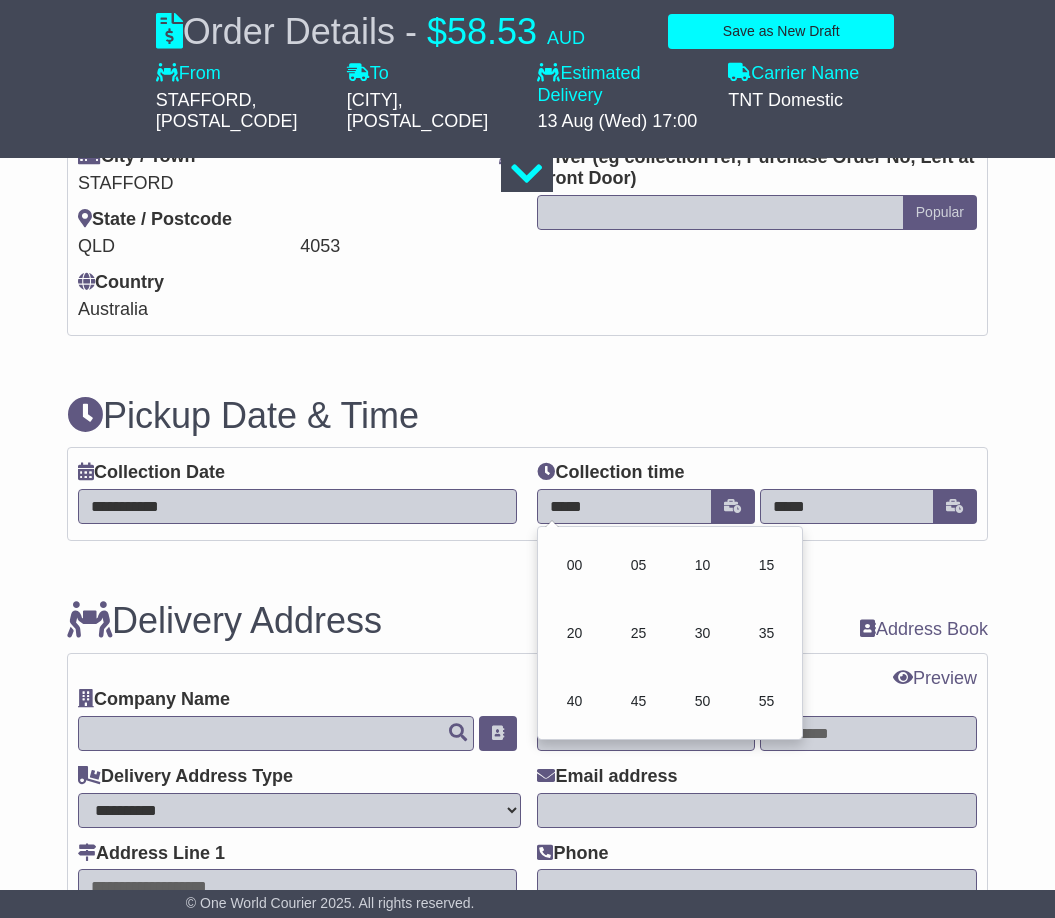 click on "30" at bounding box center (702, 633) 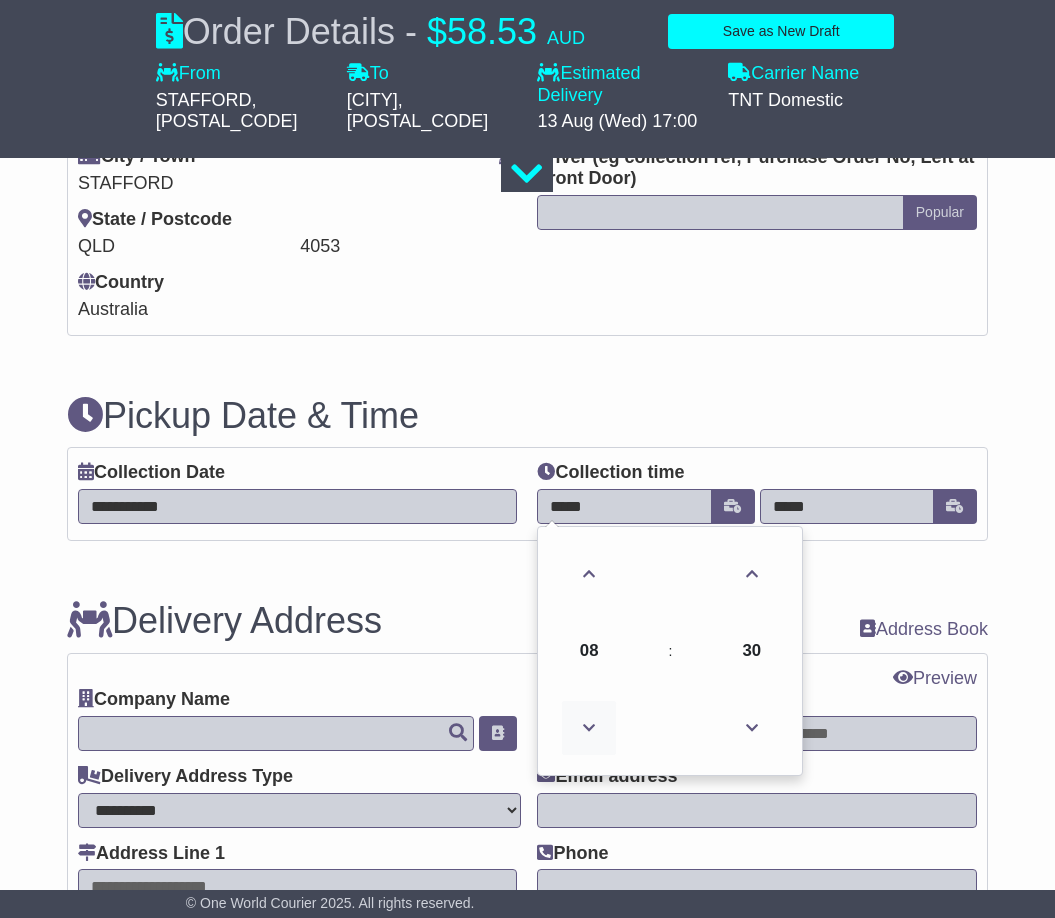 click at bounding box center (589, 728) 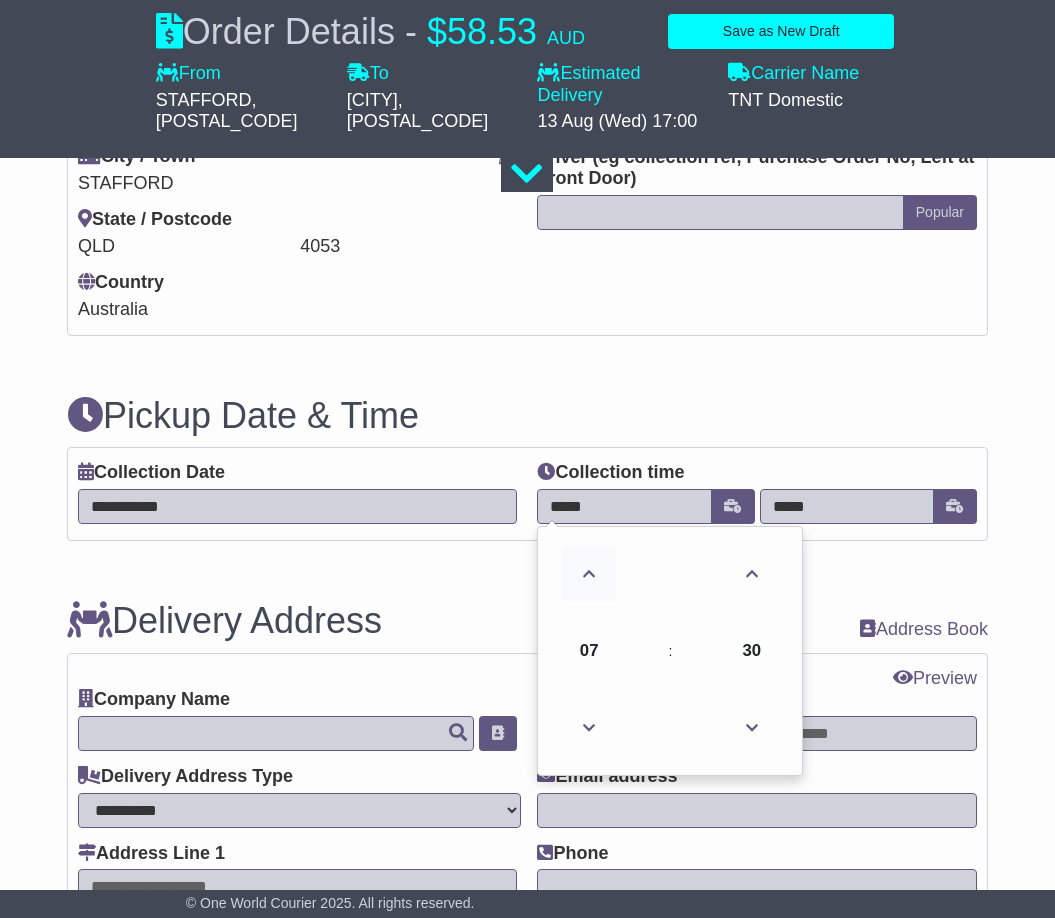 click at bounding box center [589, 574] 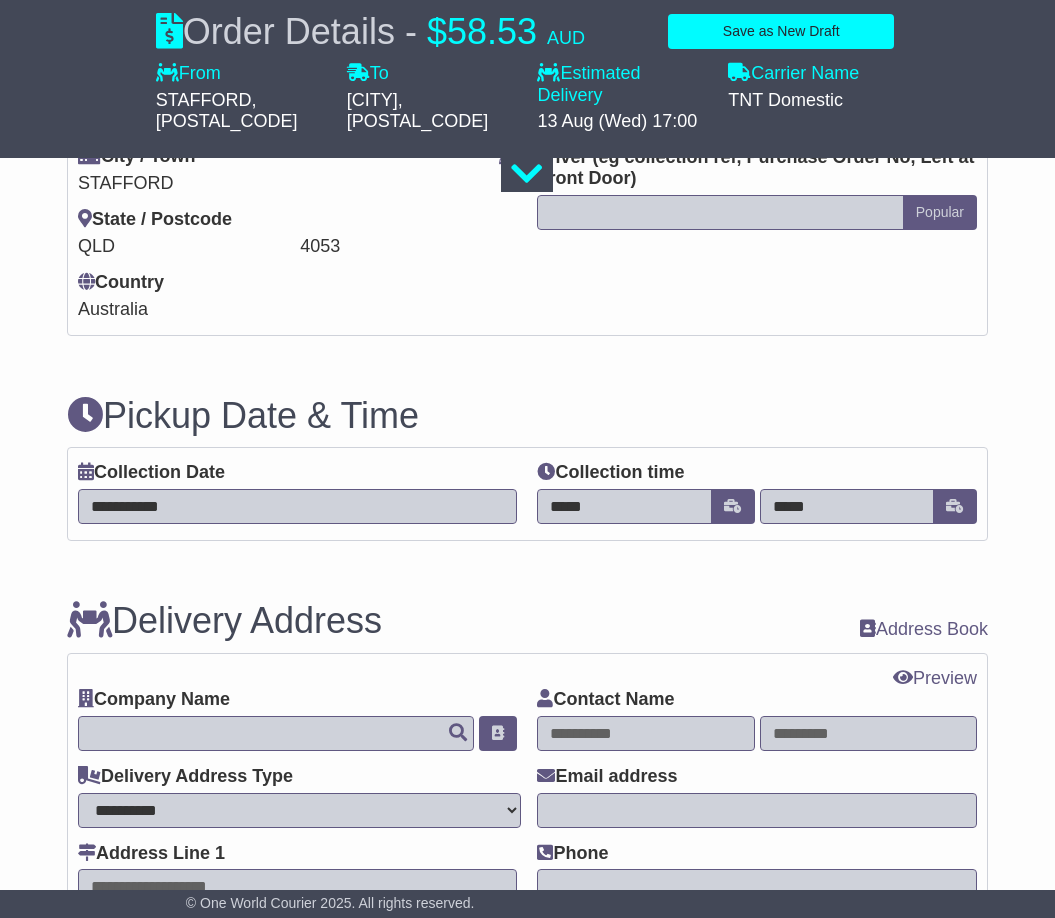 click on "**********" at bounding box center [527, 454] 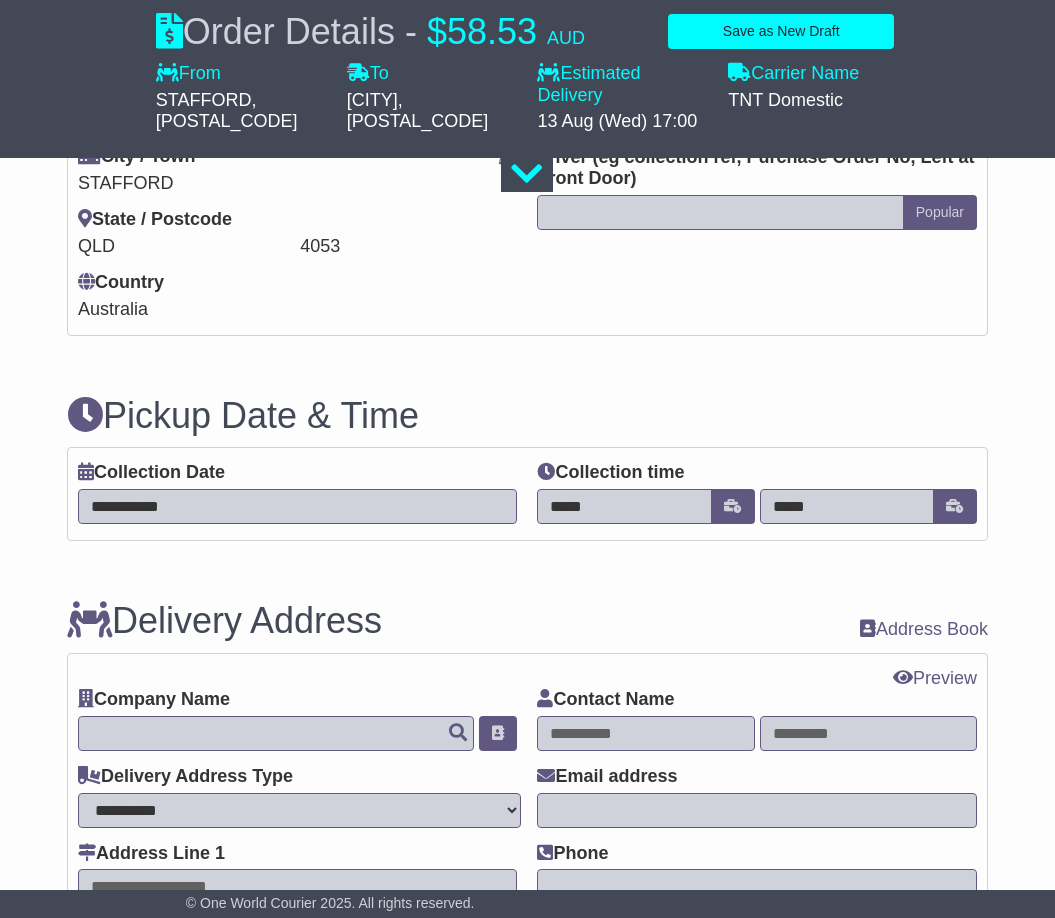 click on "**********" at bounding box center [527, 759] 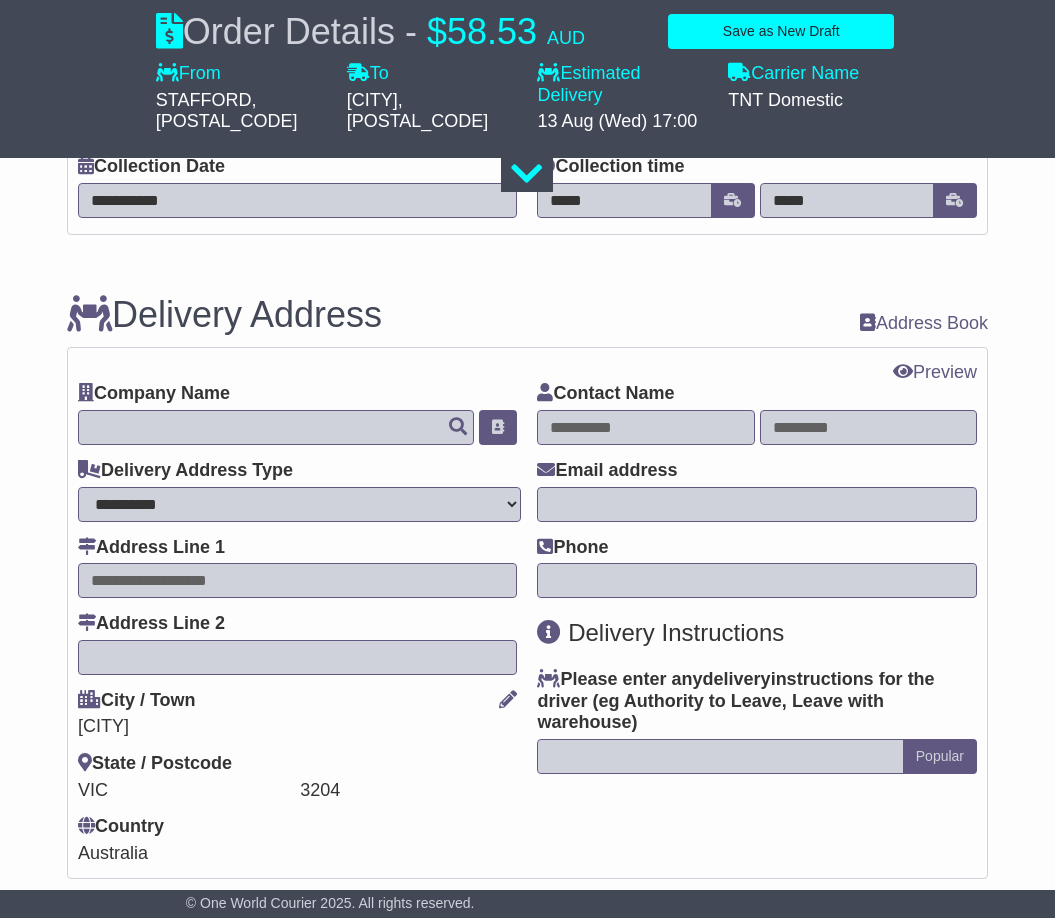 scroll, scrollTop: 1400, scrollLeft: 0, axis: vertical 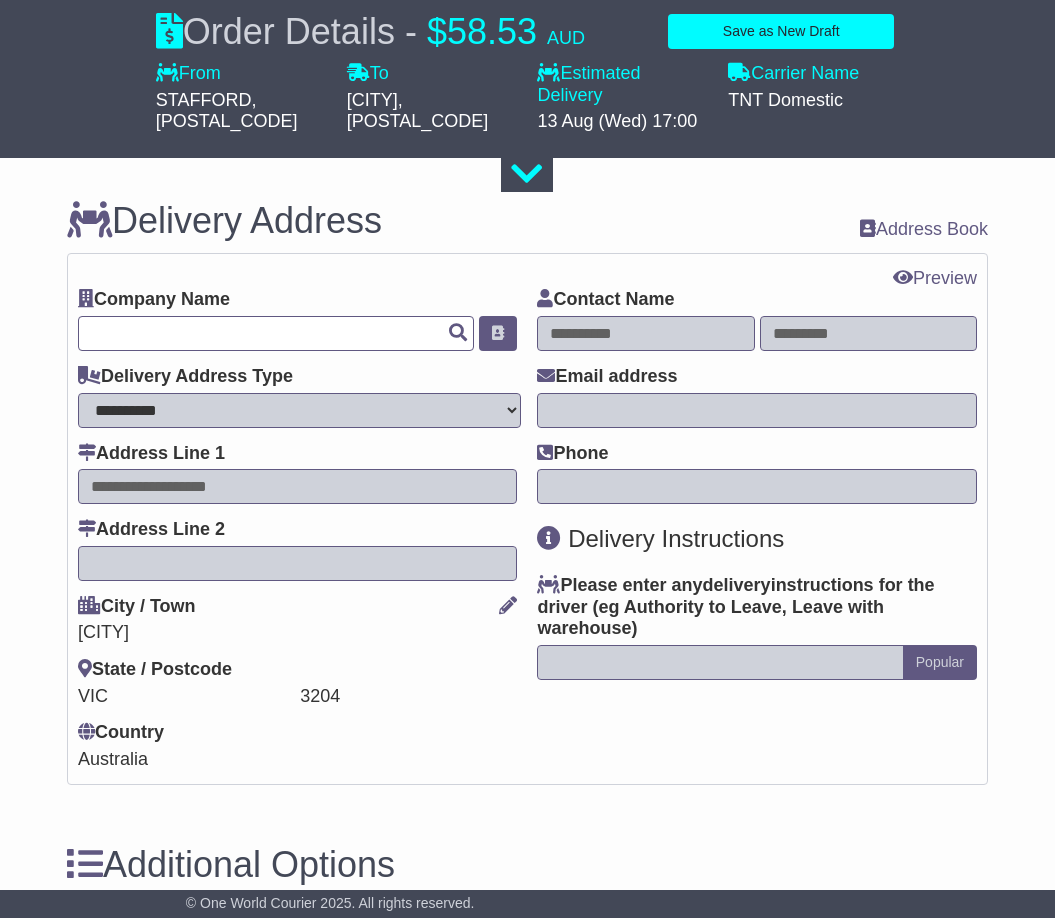 click at bounding box center (276, 333) 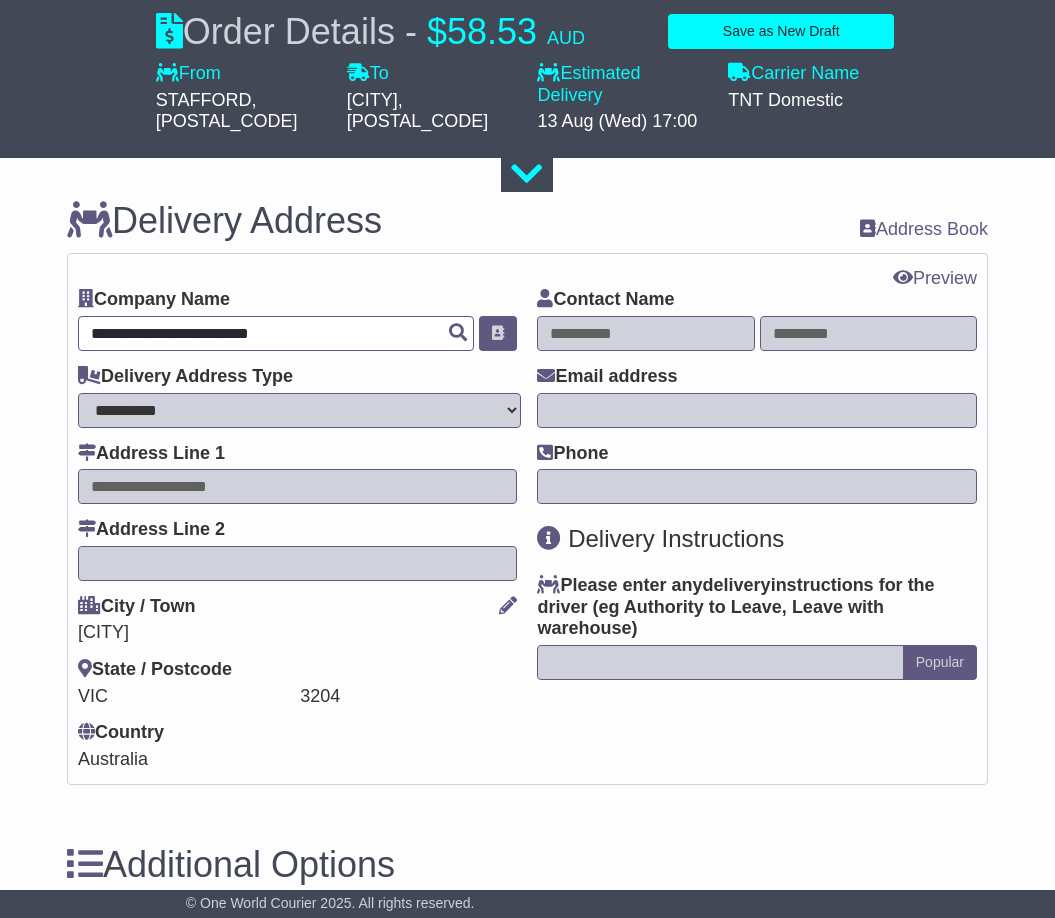type on "**********" 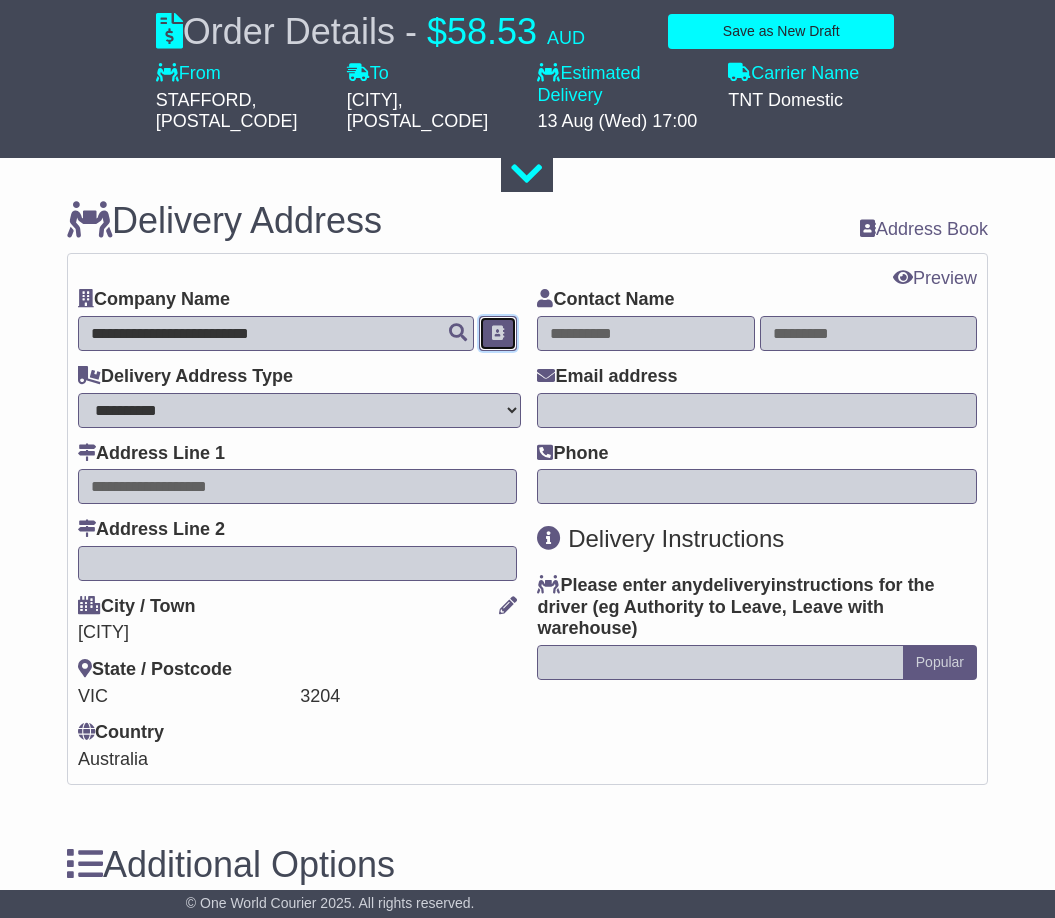 type 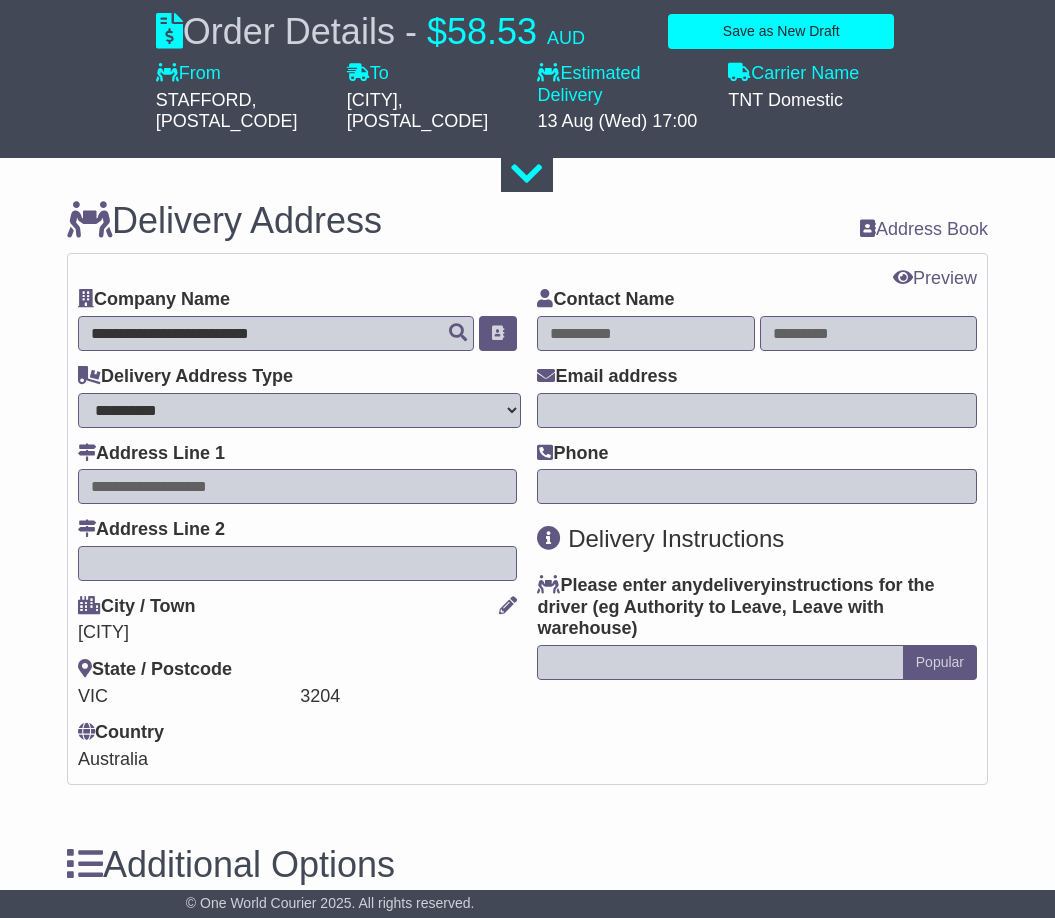 click at bounding box center [645, 333] 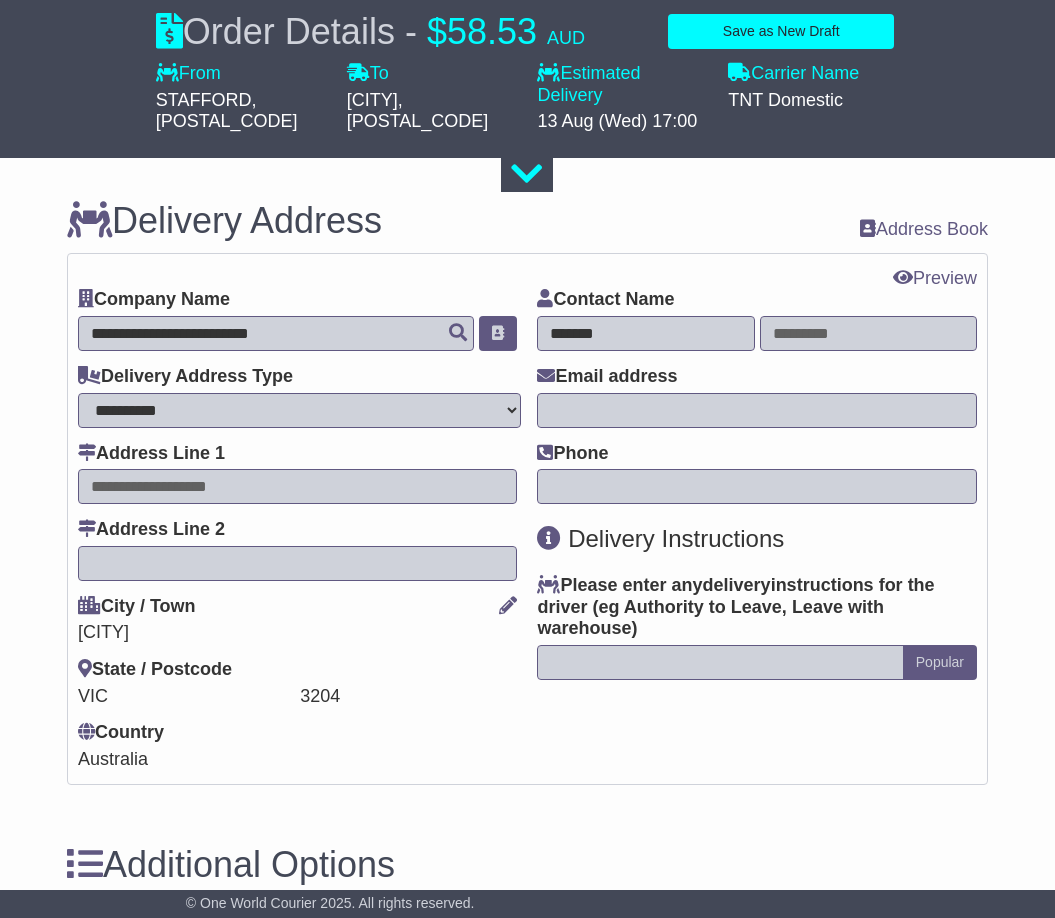 type on "******" 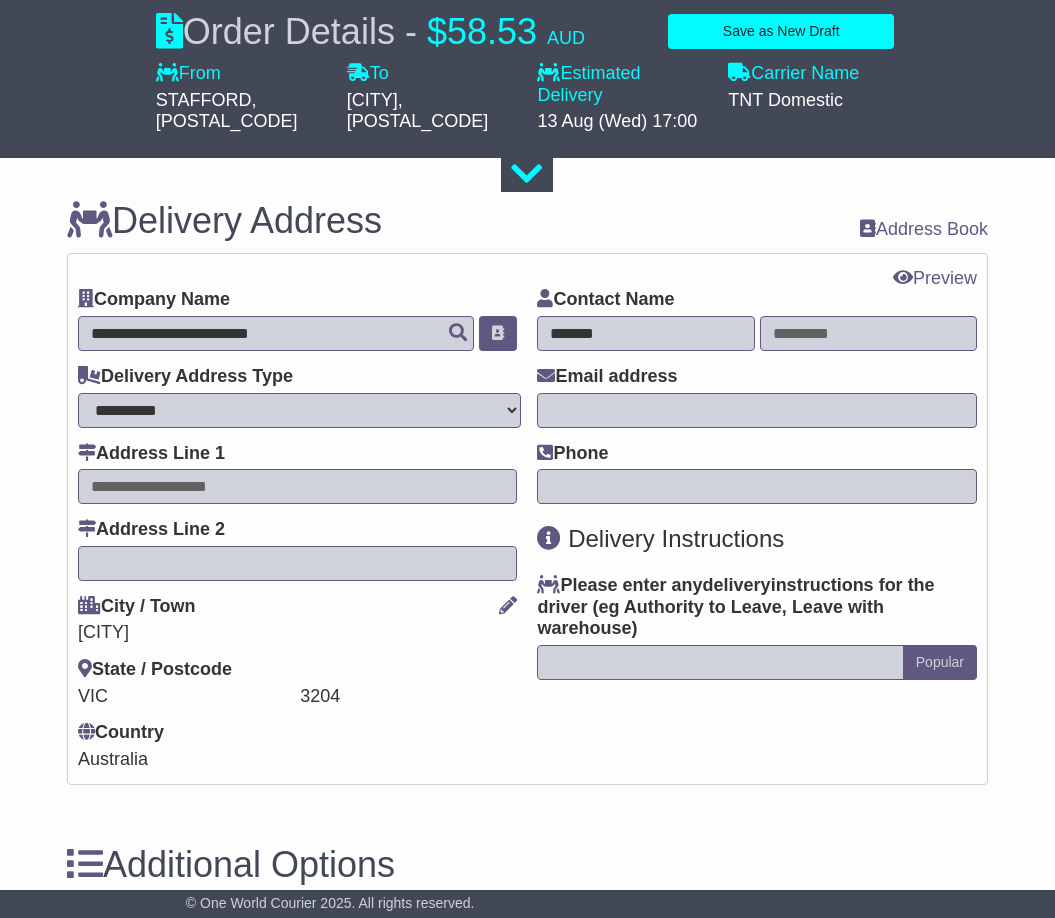 click on "Contact Name
******" at bounding box center (757, 320) 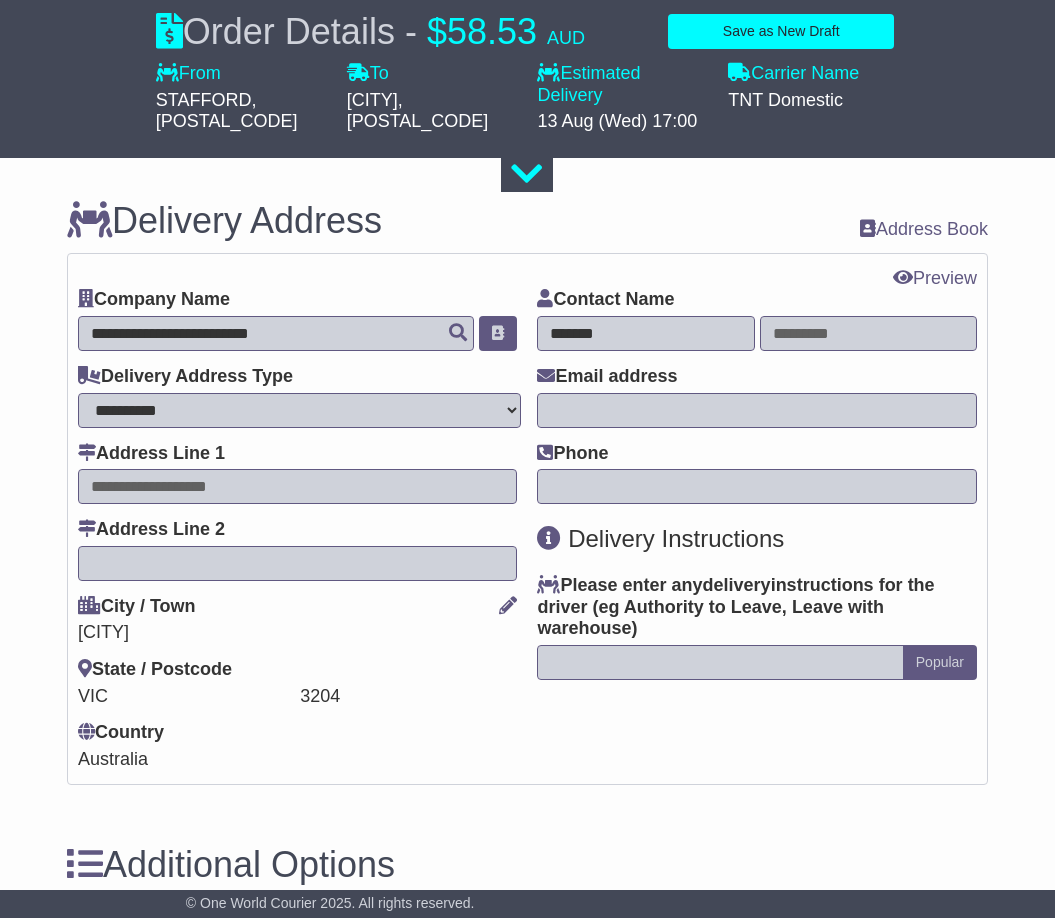 click at bounding box center (868, 333) 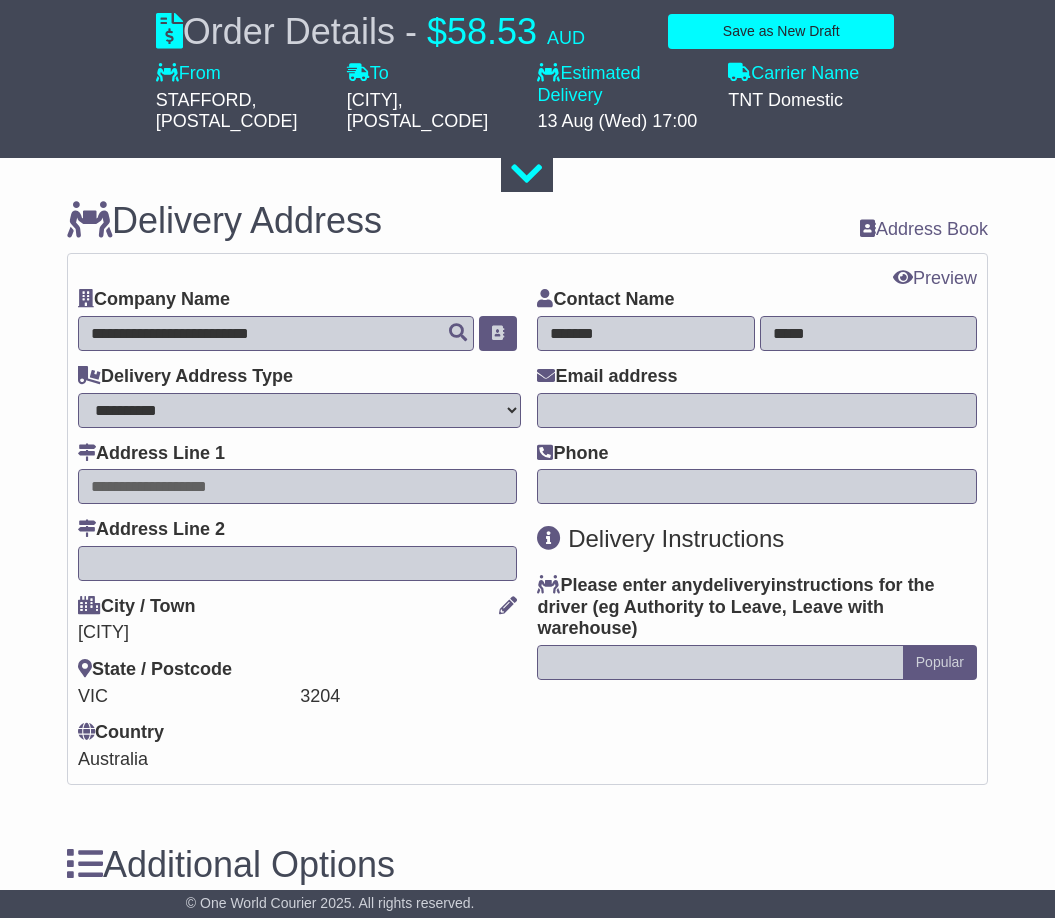 type on "****" 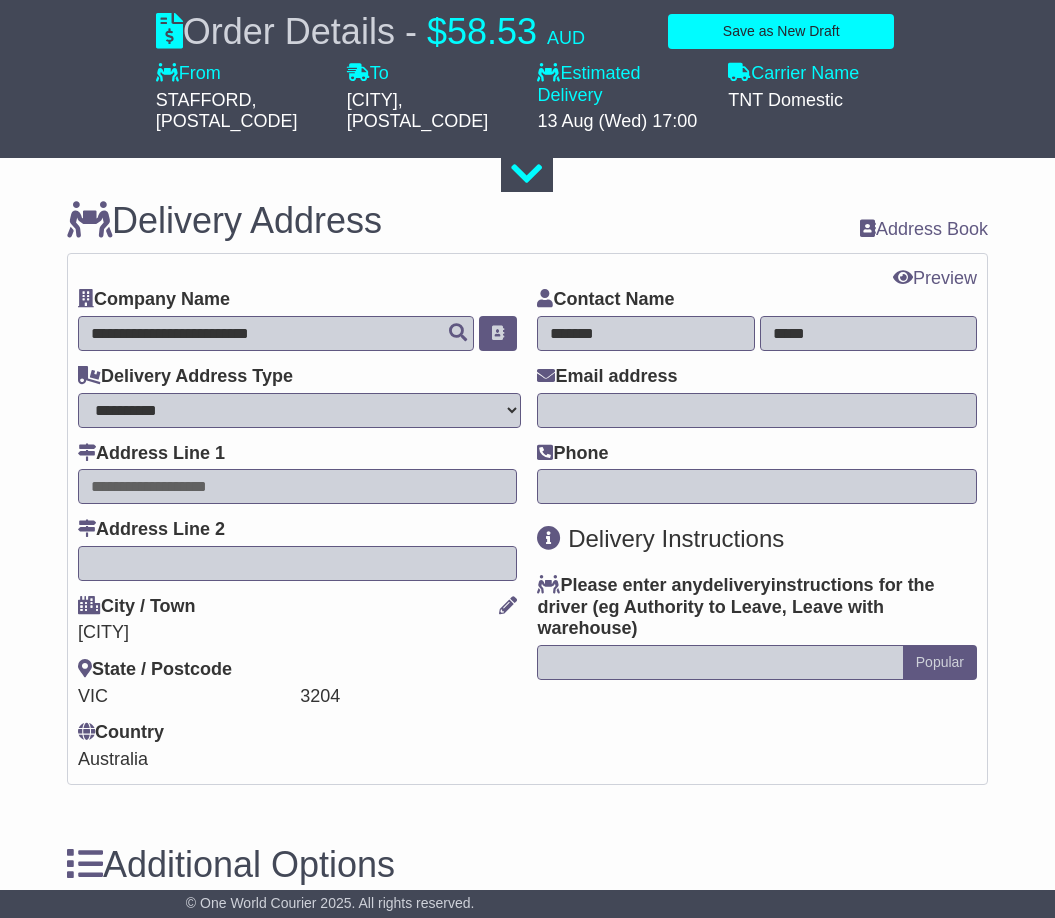 click on "Phone" at bounding box center [757, 474] 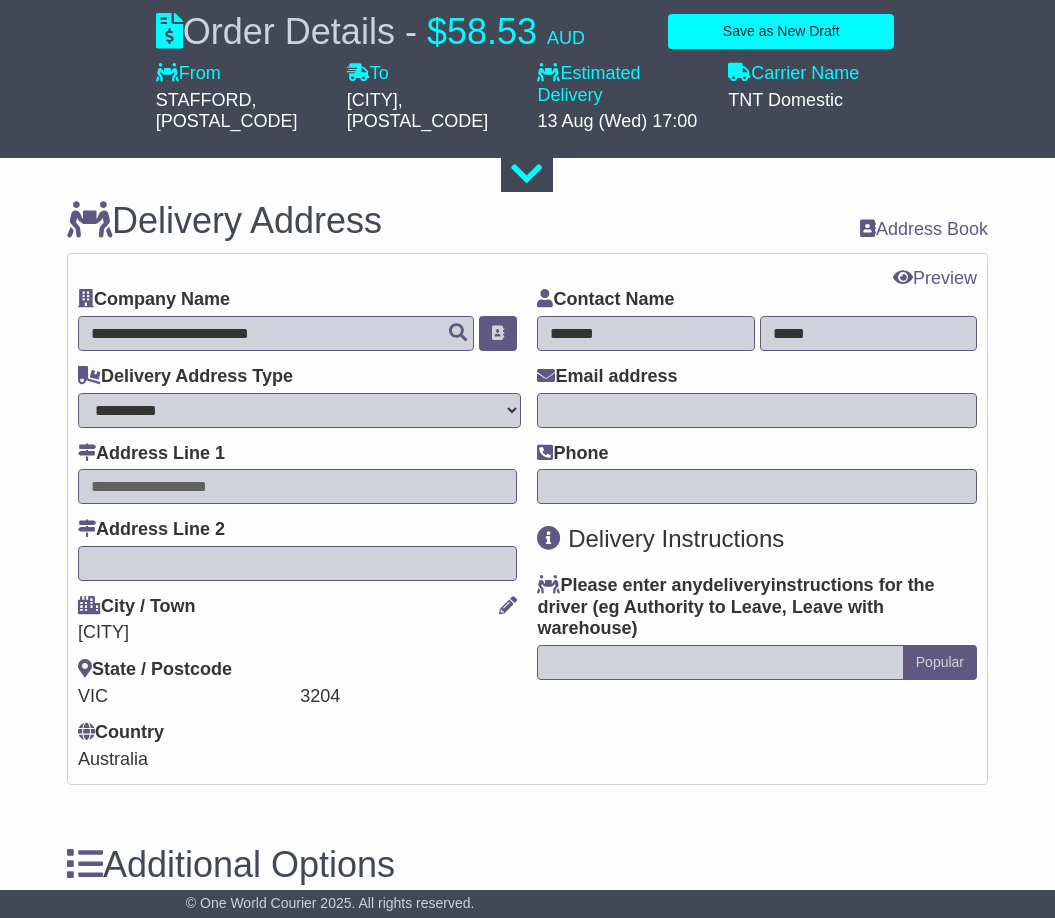 click at bounding box center [757, 486] 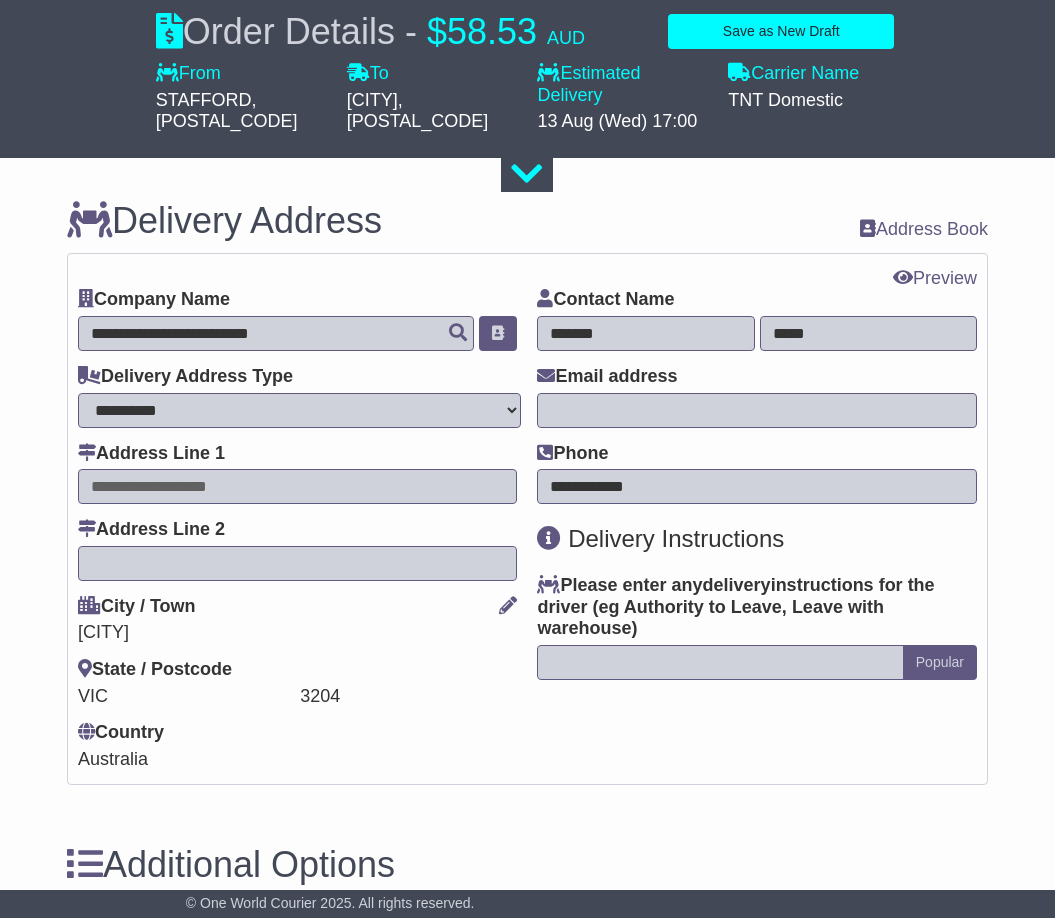type on "**********" 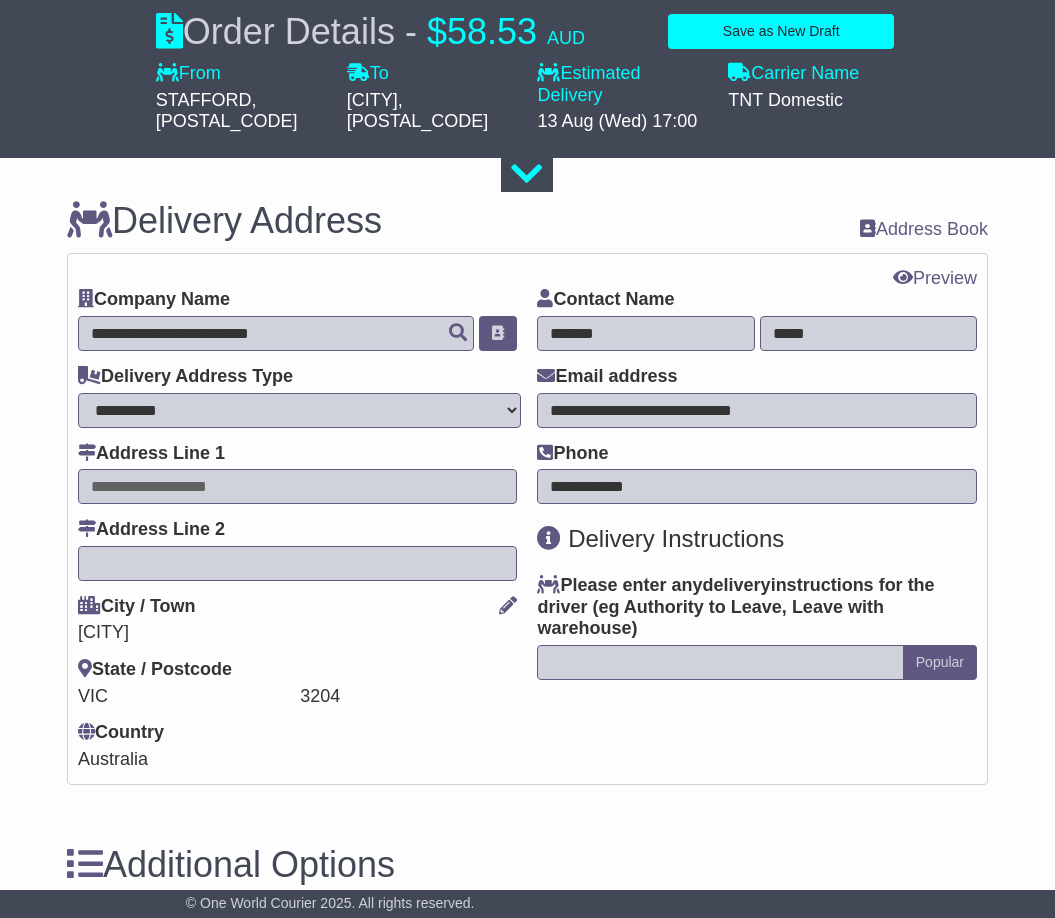 type on "**********" 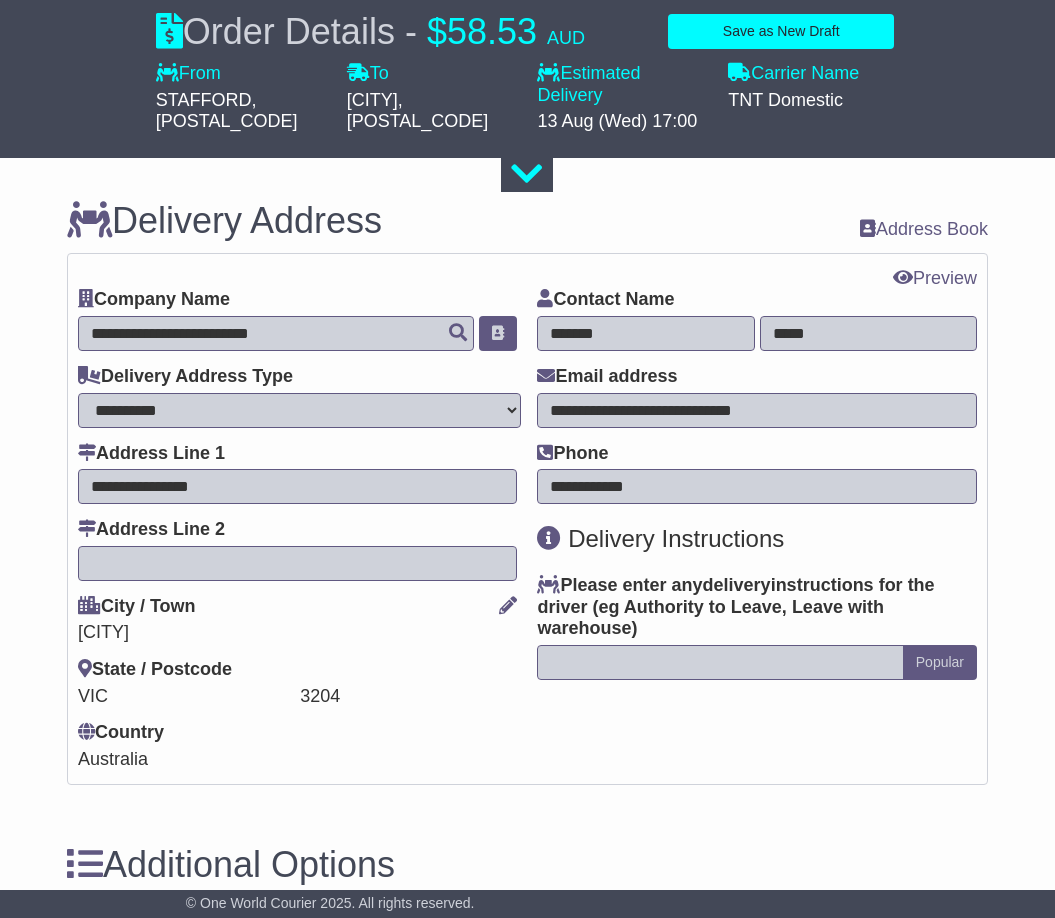 type on "**********" 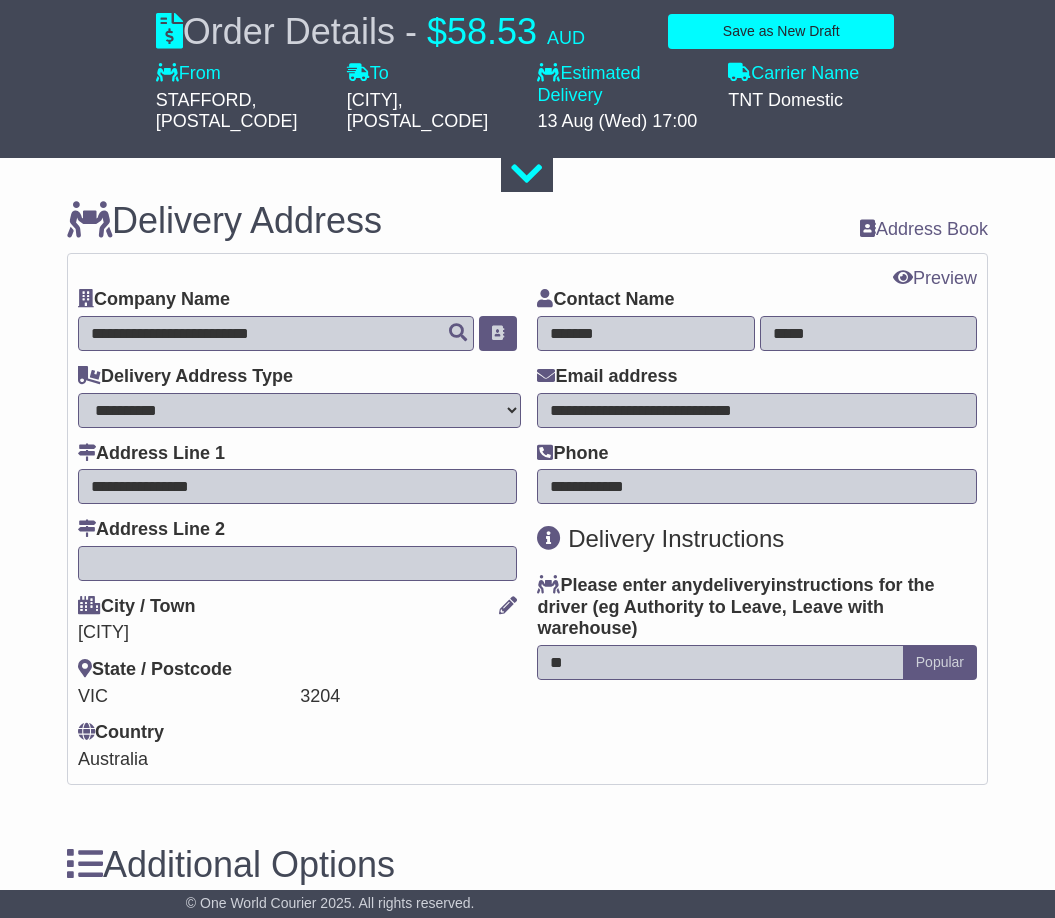 type on "*" 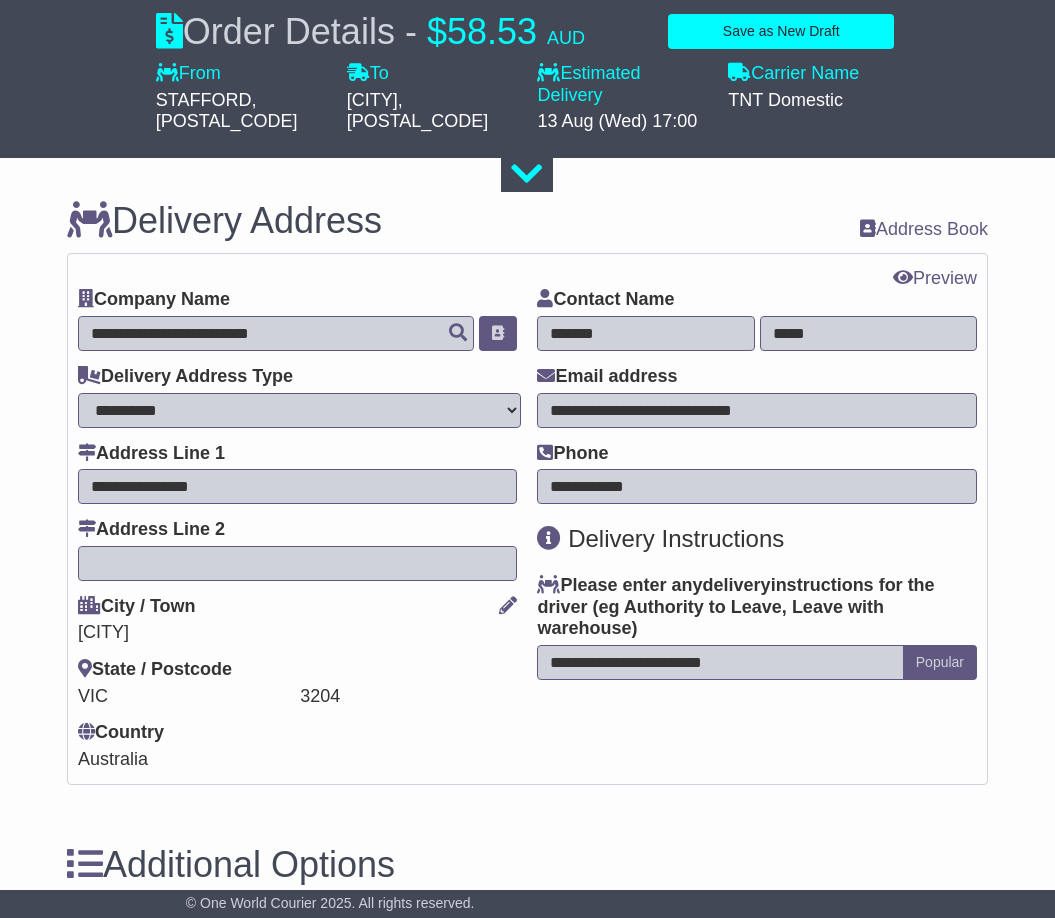 click on "**********" at bounding box center (527, 359) 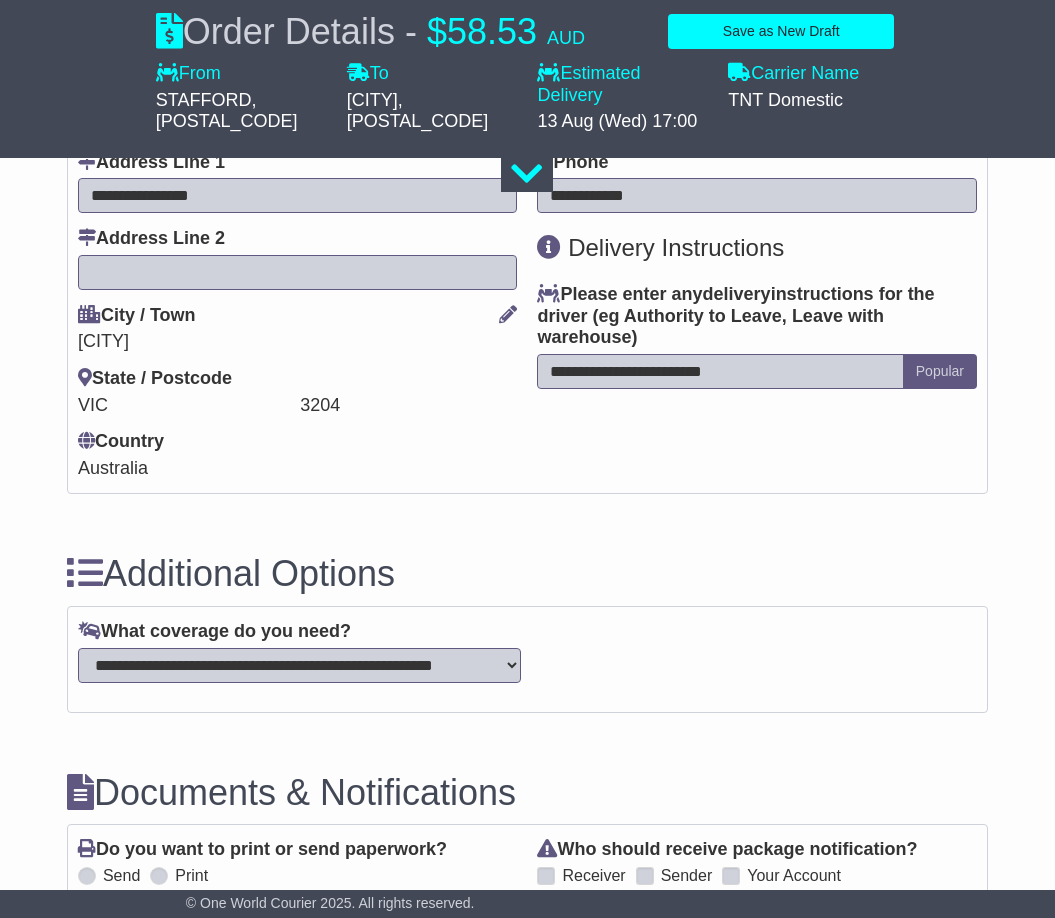 scroll, scrollTop: 1700, scrollLeft: 0, axis: vertical 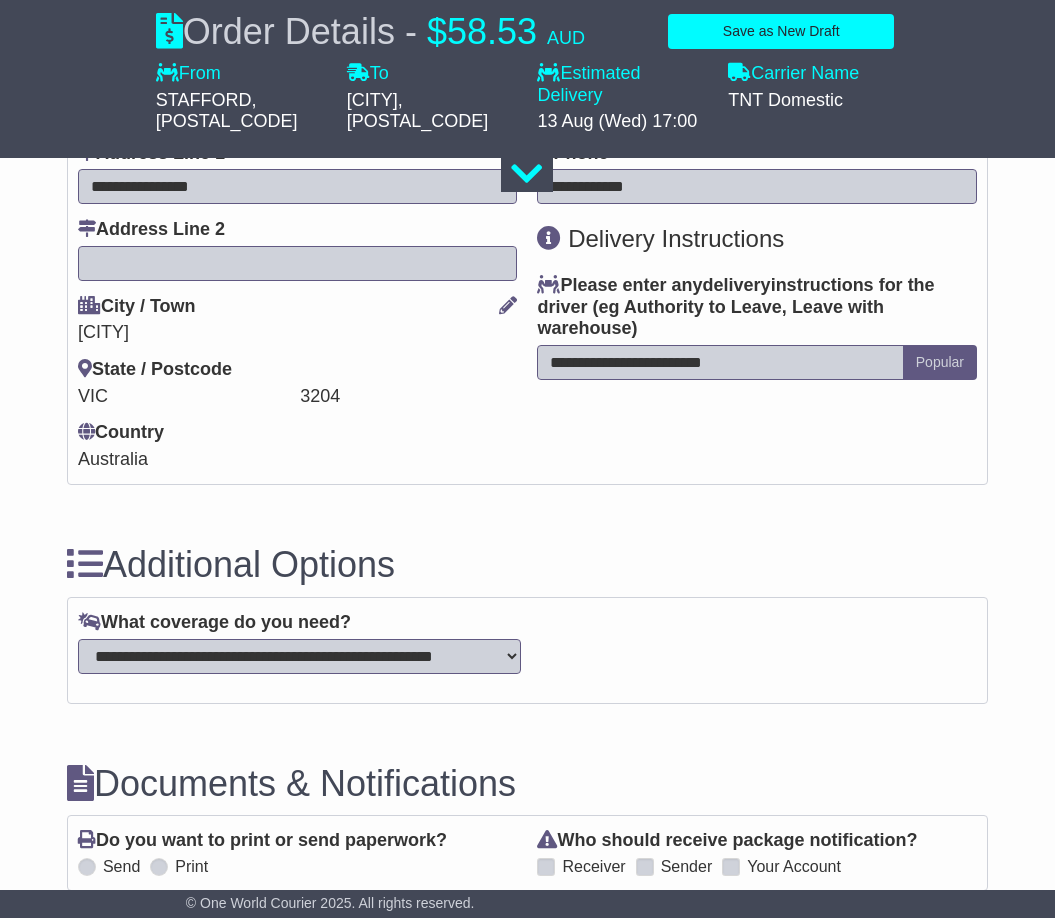 click on "**********" at bounding box center [720, 362] 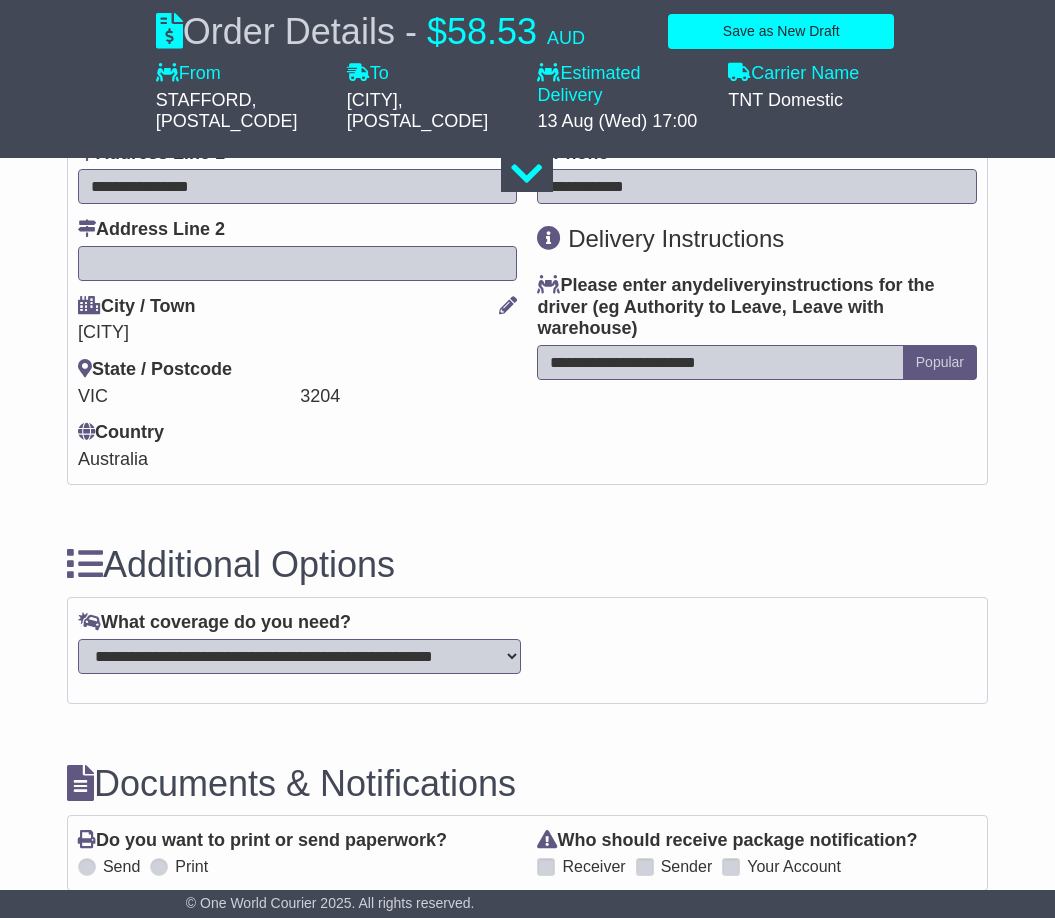 type on "**********" 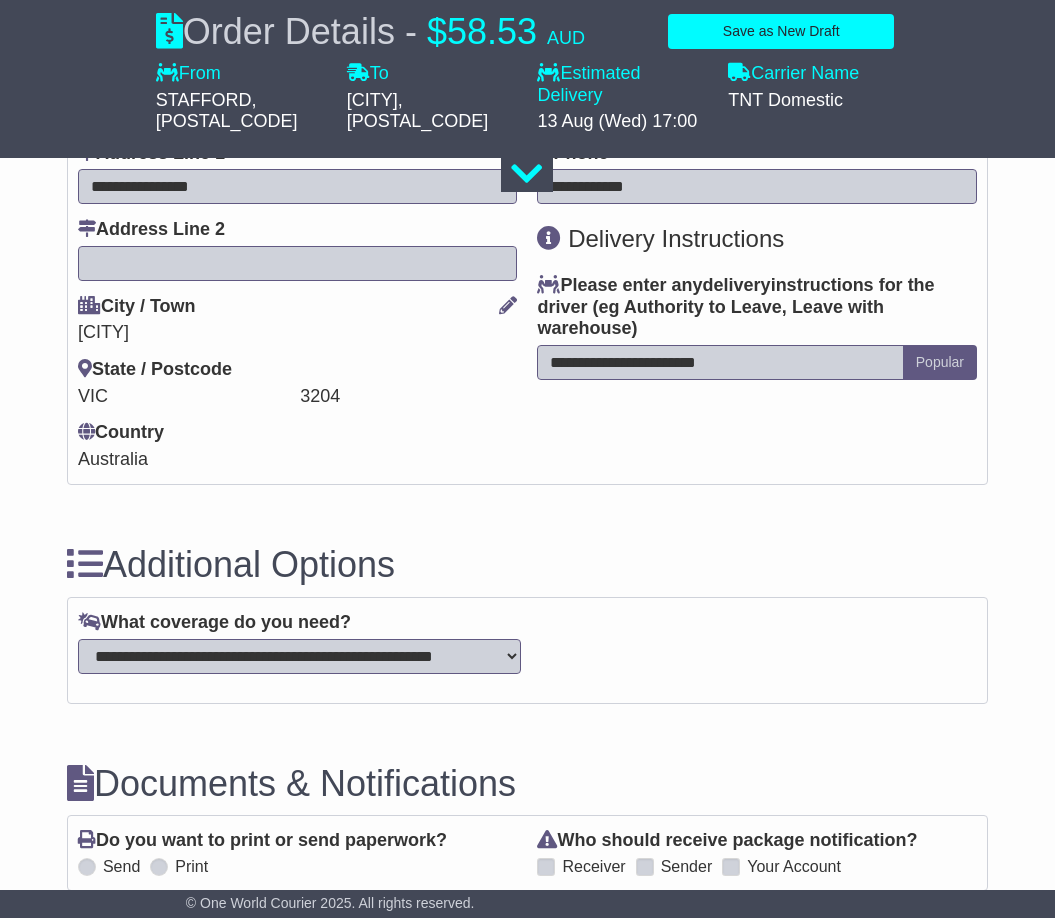 click on "**********" at bounding box center (757, 229) 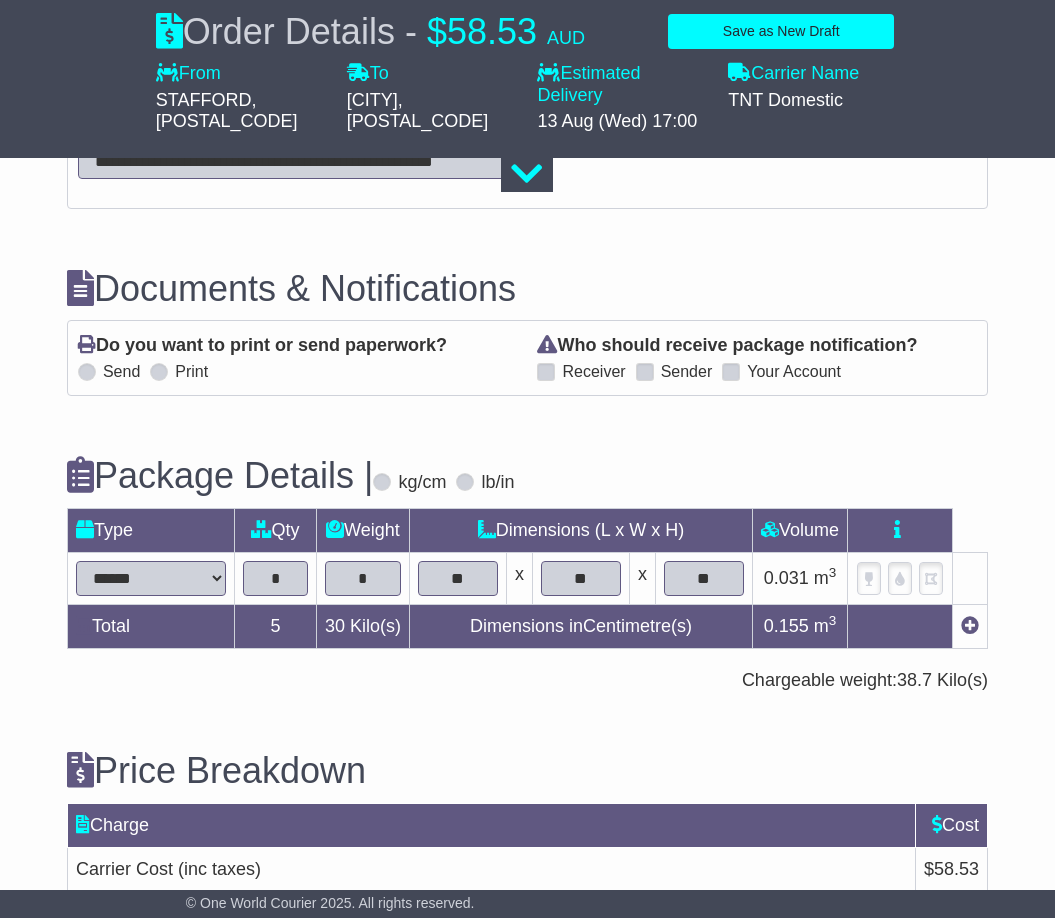 scroll, scrollTop: 2200, scrollLeft: 0, axis: vertical 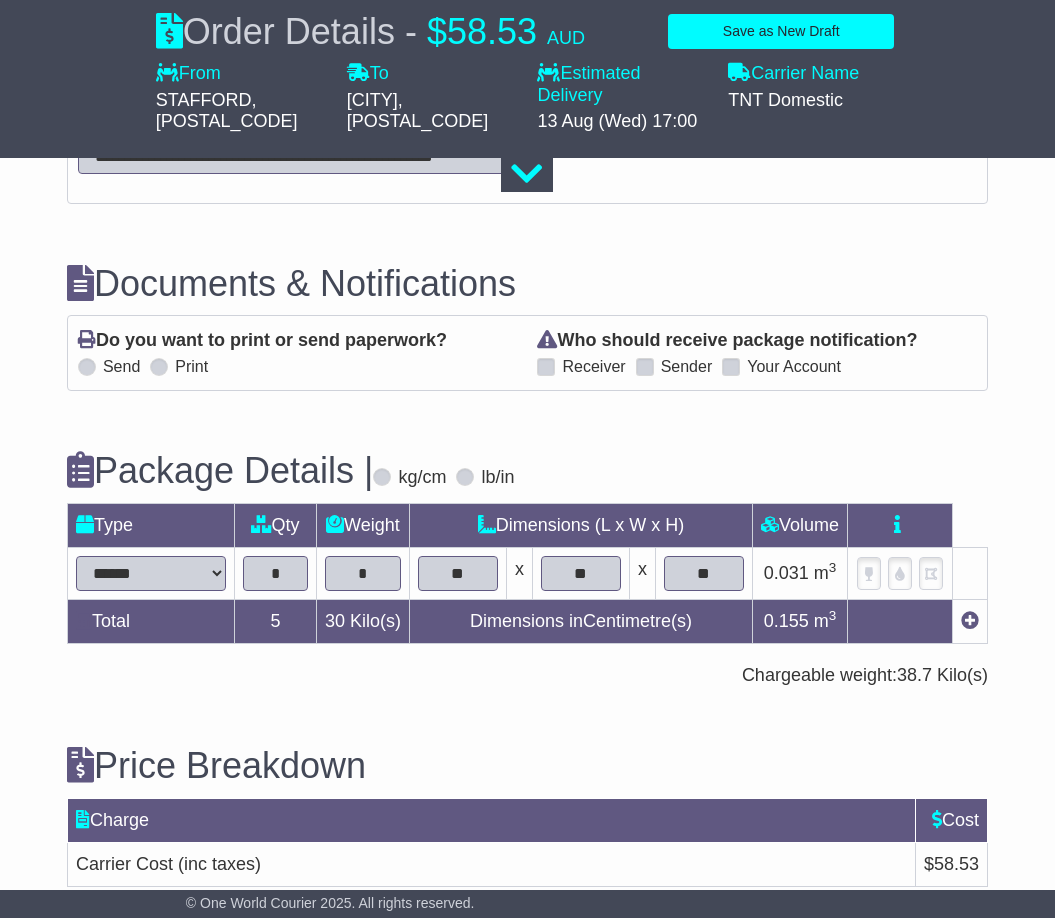 click at bounding box center (731, 367) 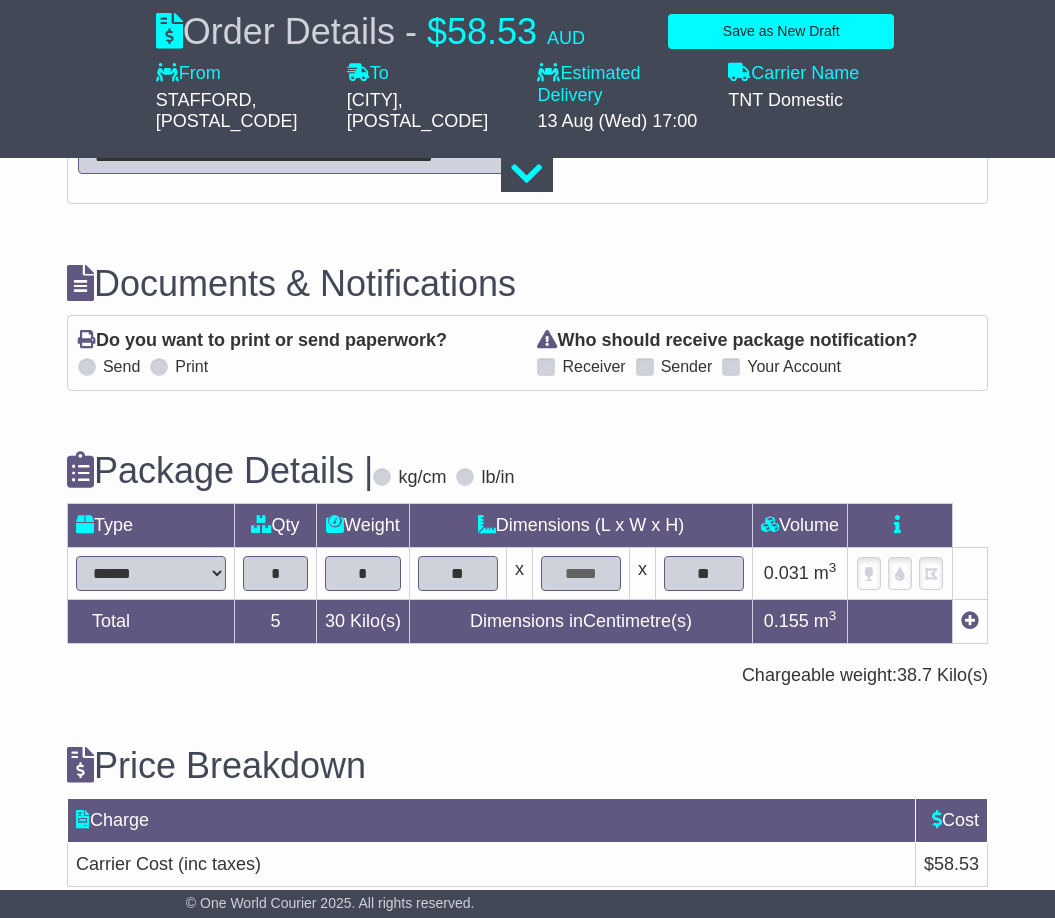 type 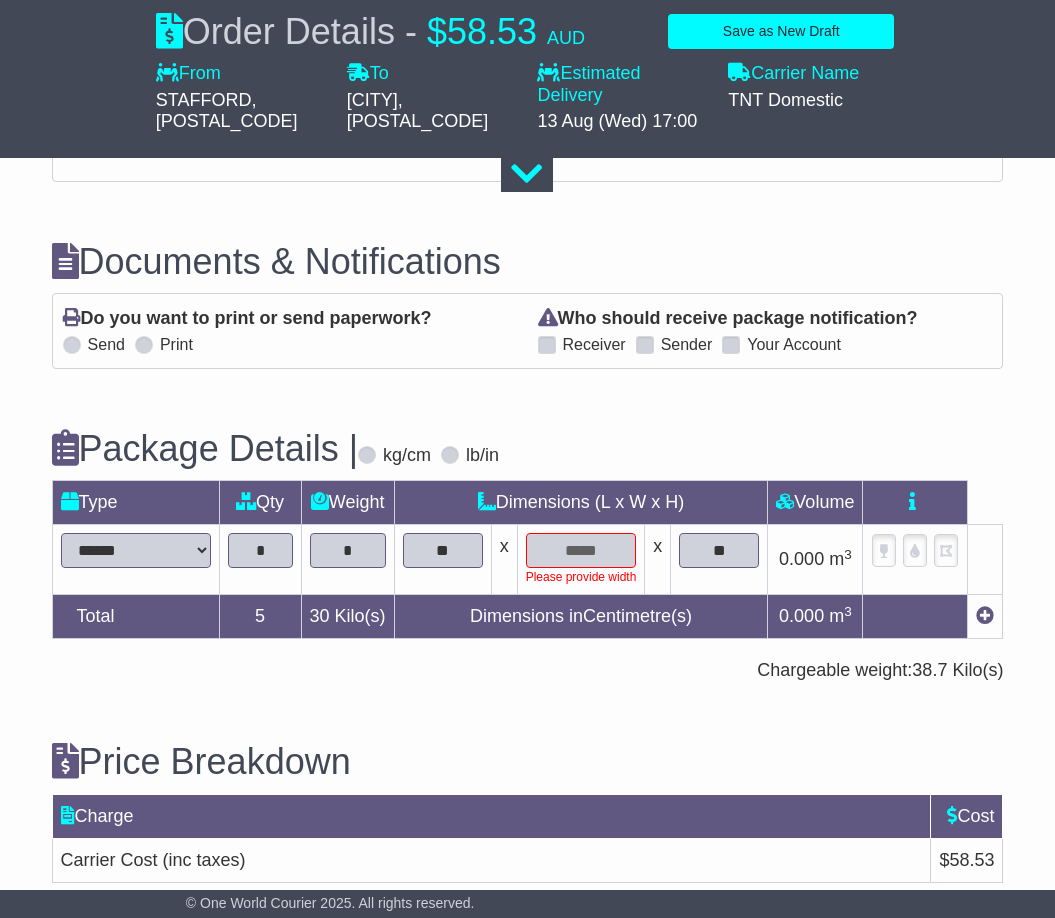 drag, startPoint x: 731, startPoint y: 571, endPoint x: 668, endPoint y: 570, distance: 63.007935 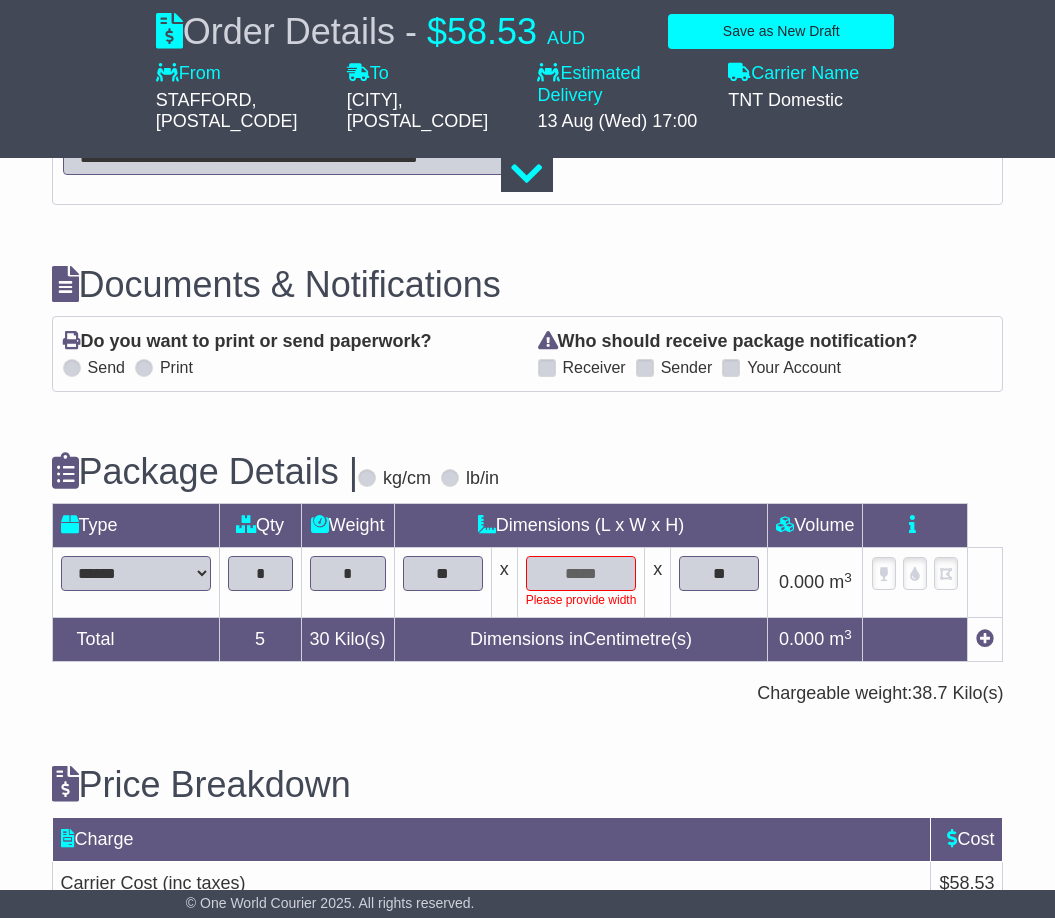 paste 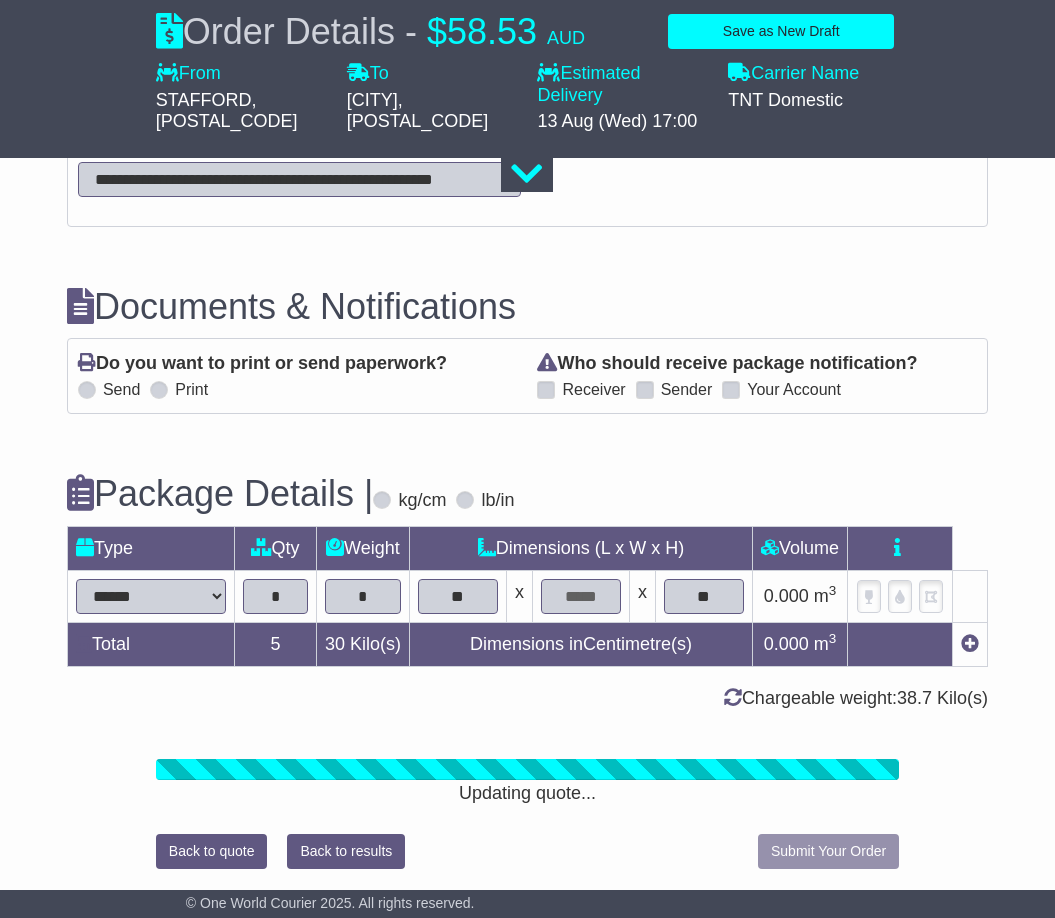 type on "**" 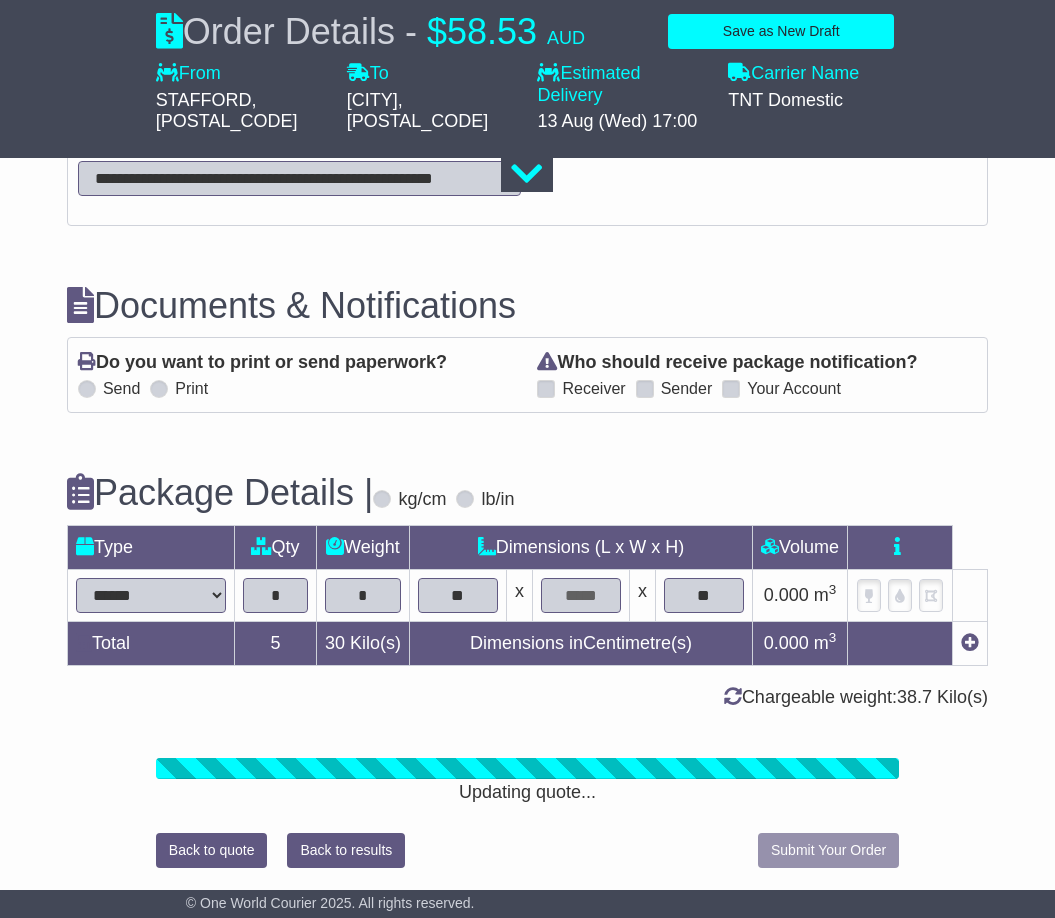 click at bounding box center (581, 595) 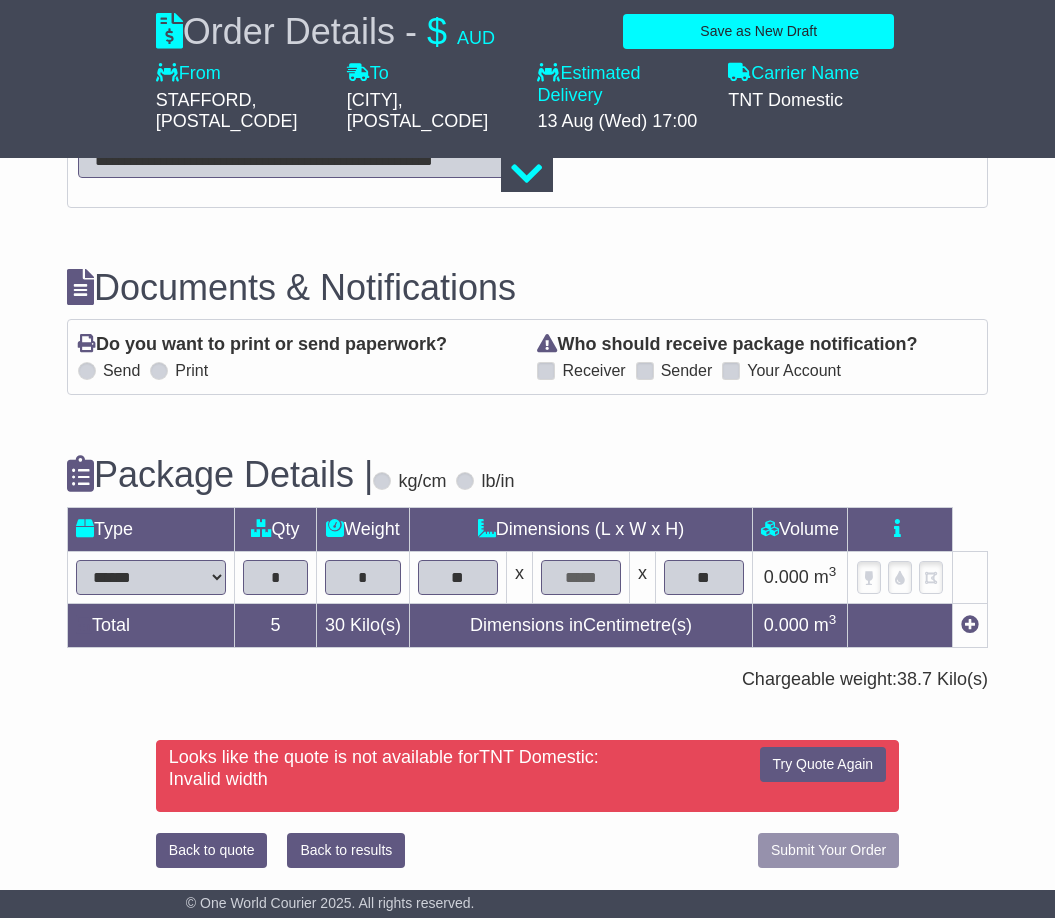 scroll, scrollTop: 2196, scrollLeft: 0, axis: vertical 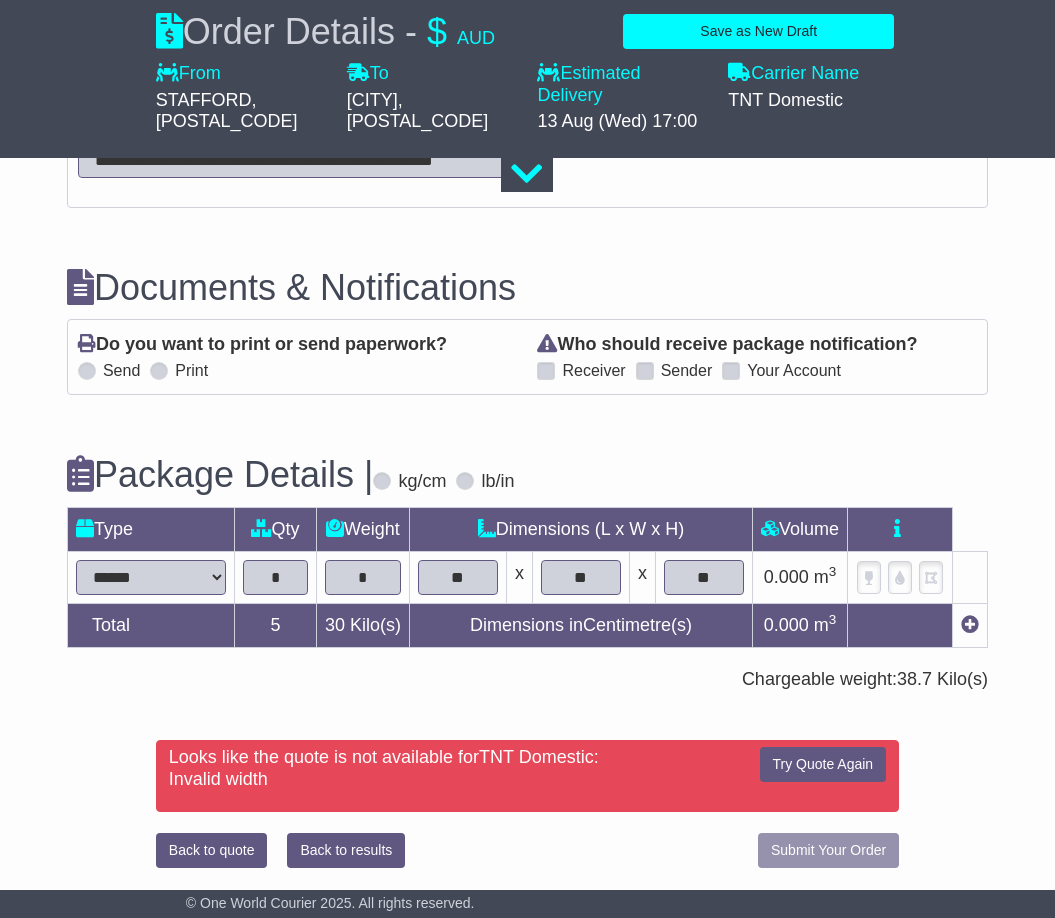 type on "**" 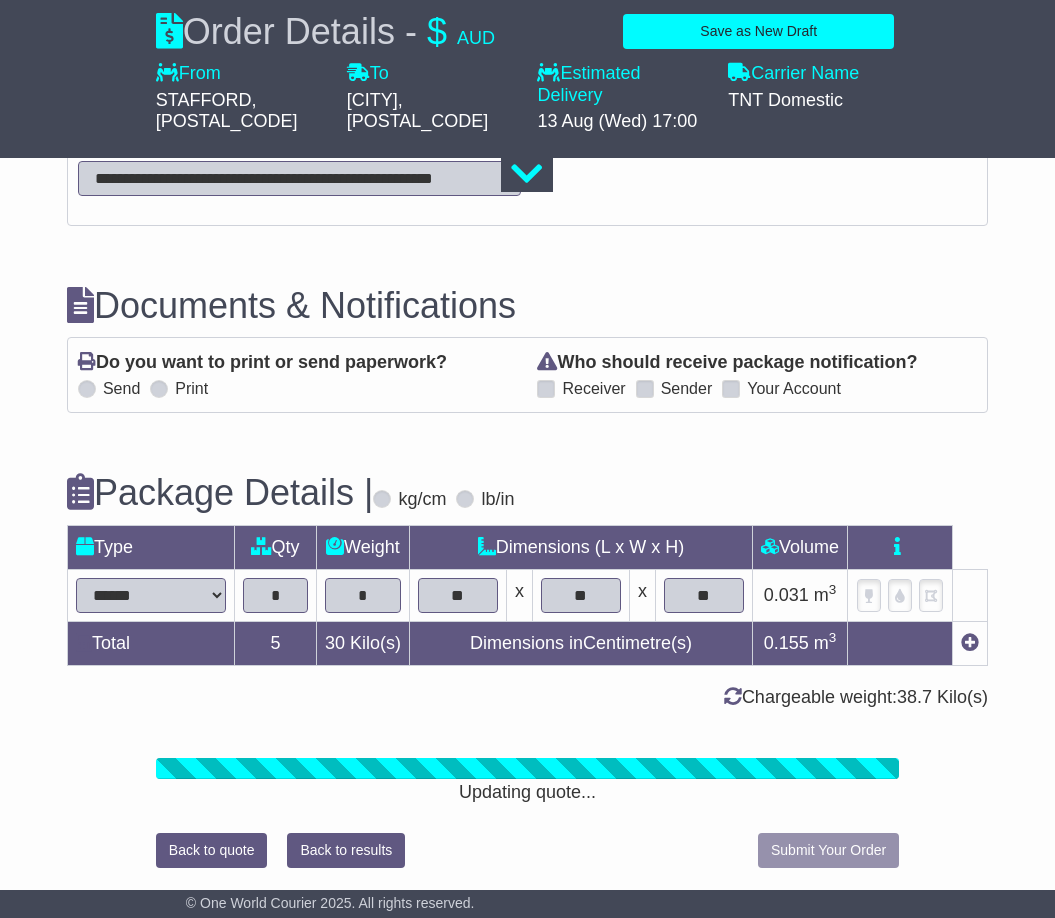 scroll, scrollTop: 2178, scrollLeft: 0, axis: vertical 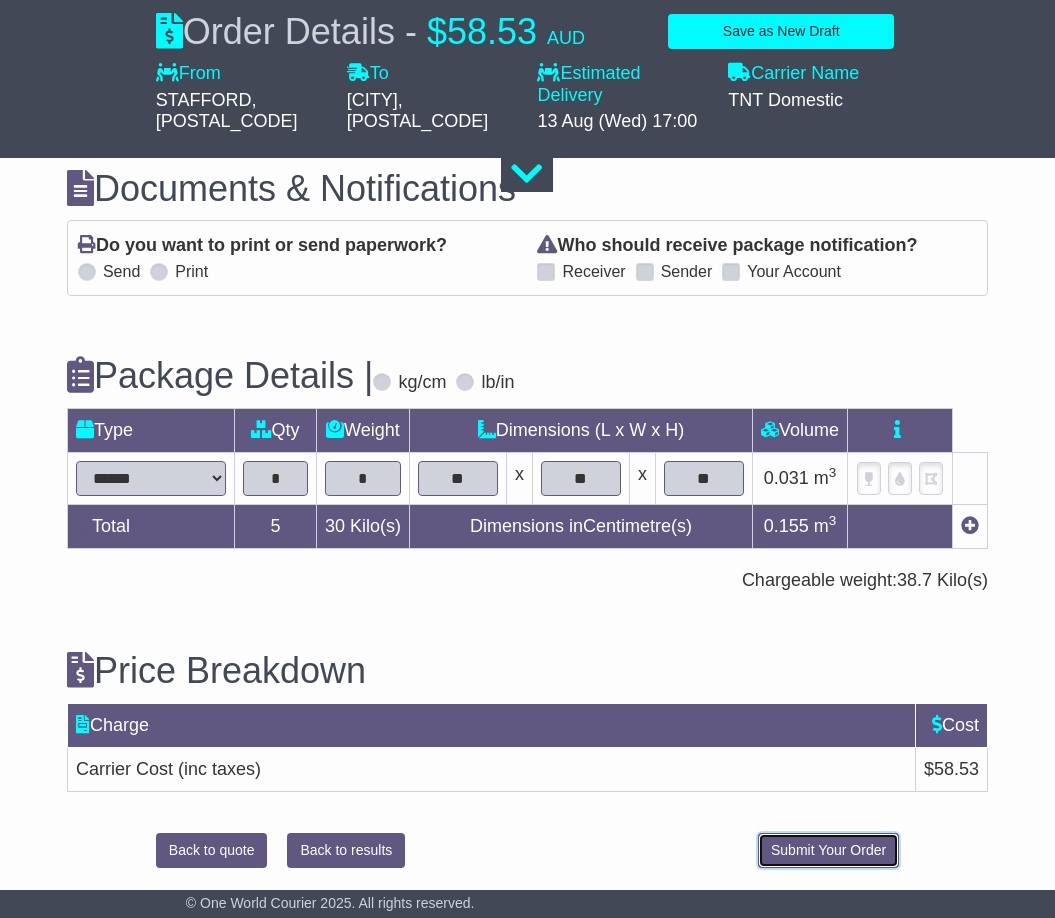 click on "Submit Your Order" at bounding box center (828, 850) 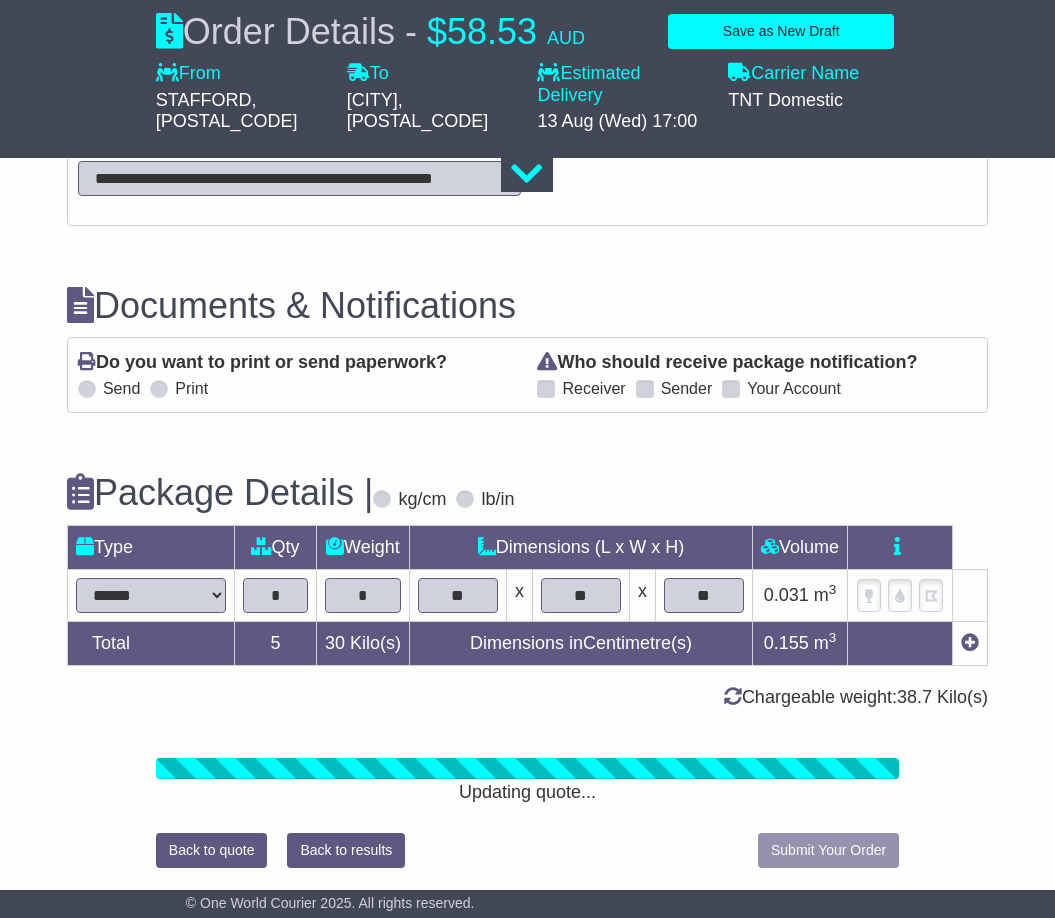 scroll, scrollTop: 2295, scrollLeft: 0, axis: vertical 